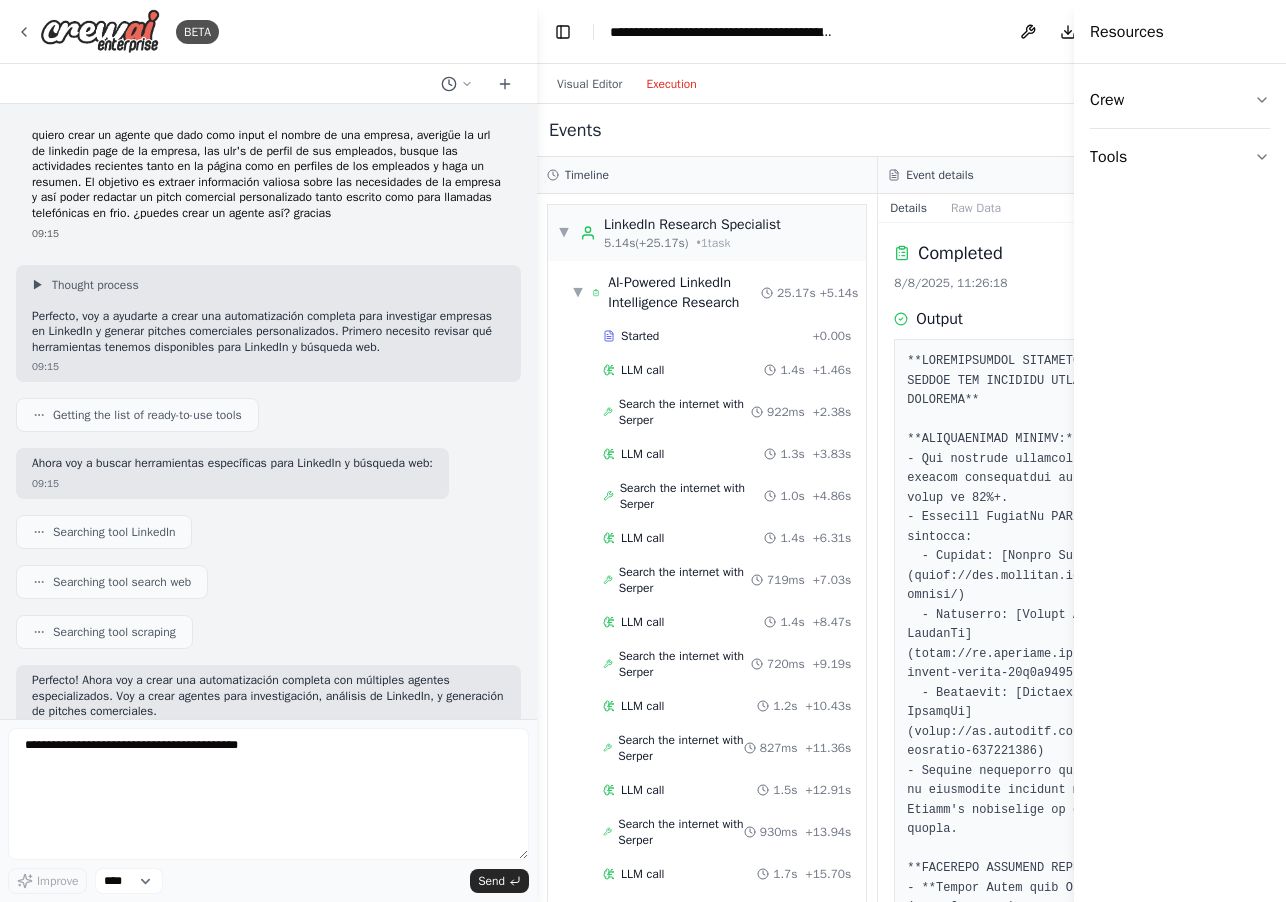 scroll, scrollTop: 0, scrollLeft: 0, axis: both 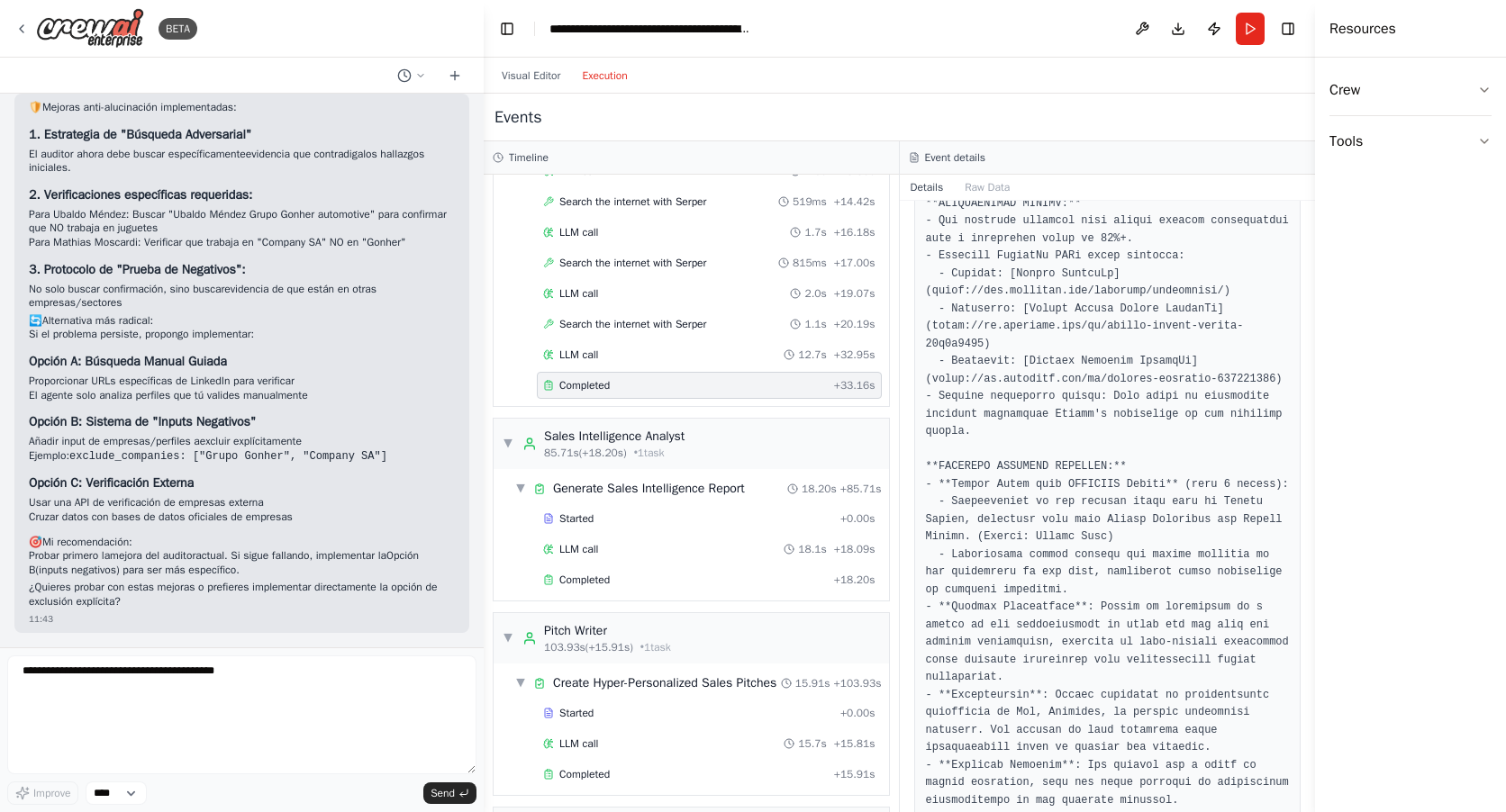 click on "Crew Tools" at bounding box center [1411, 435] 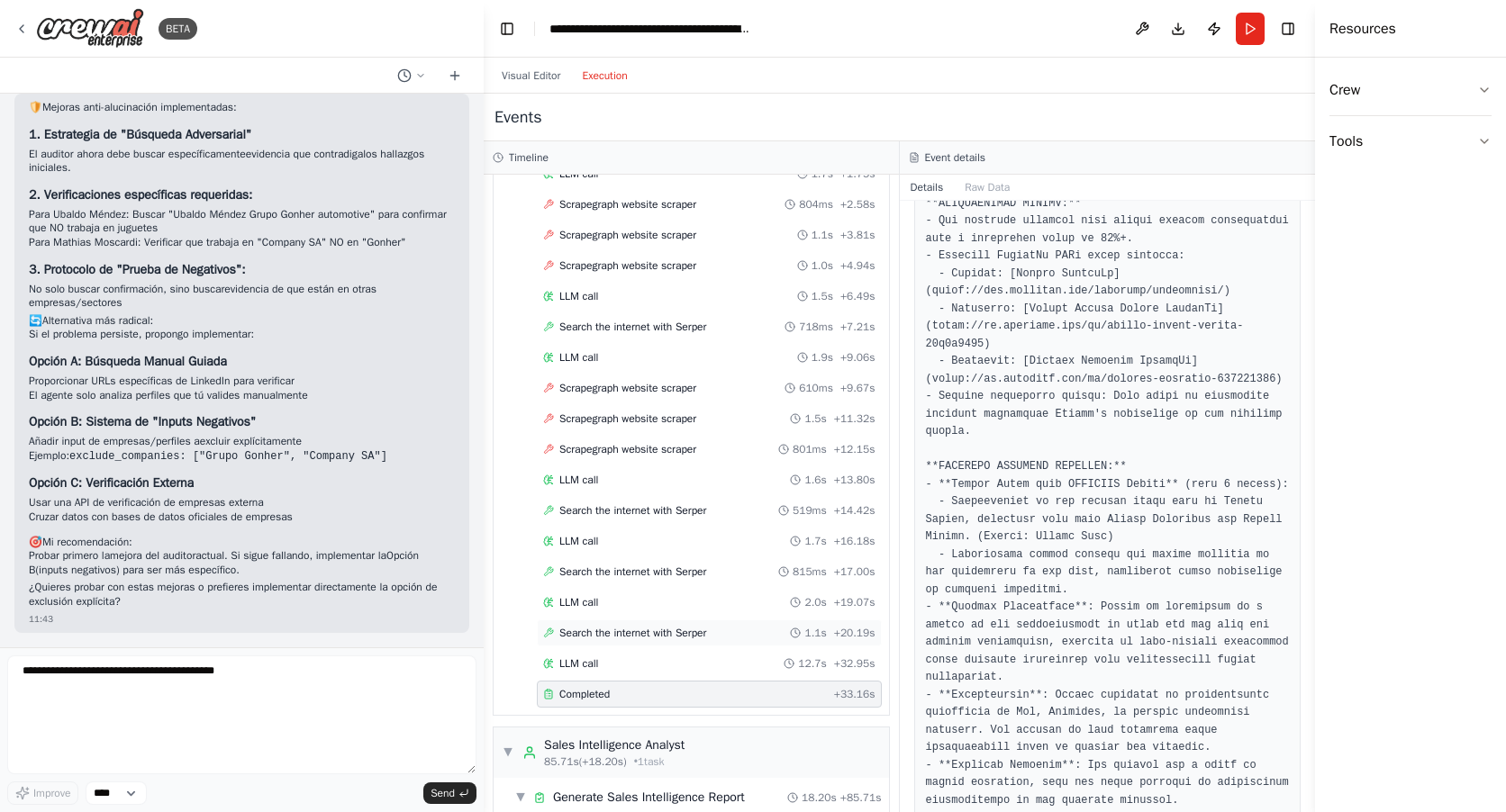 scroll, scrollTop: 1170, scrollLeft: 0, axis: vertical 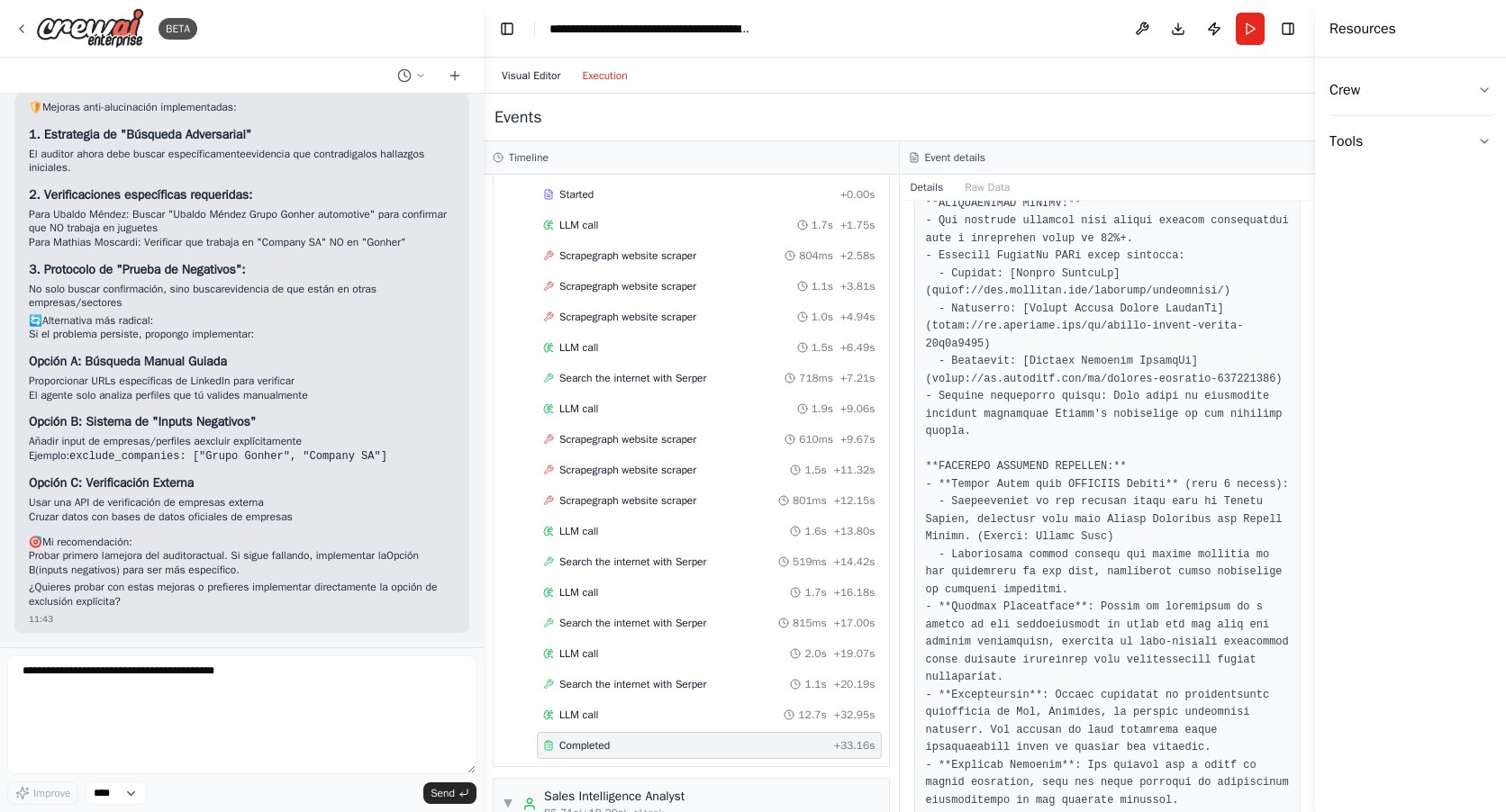 click on "Visual Editor" at bounding box center [531, 76] 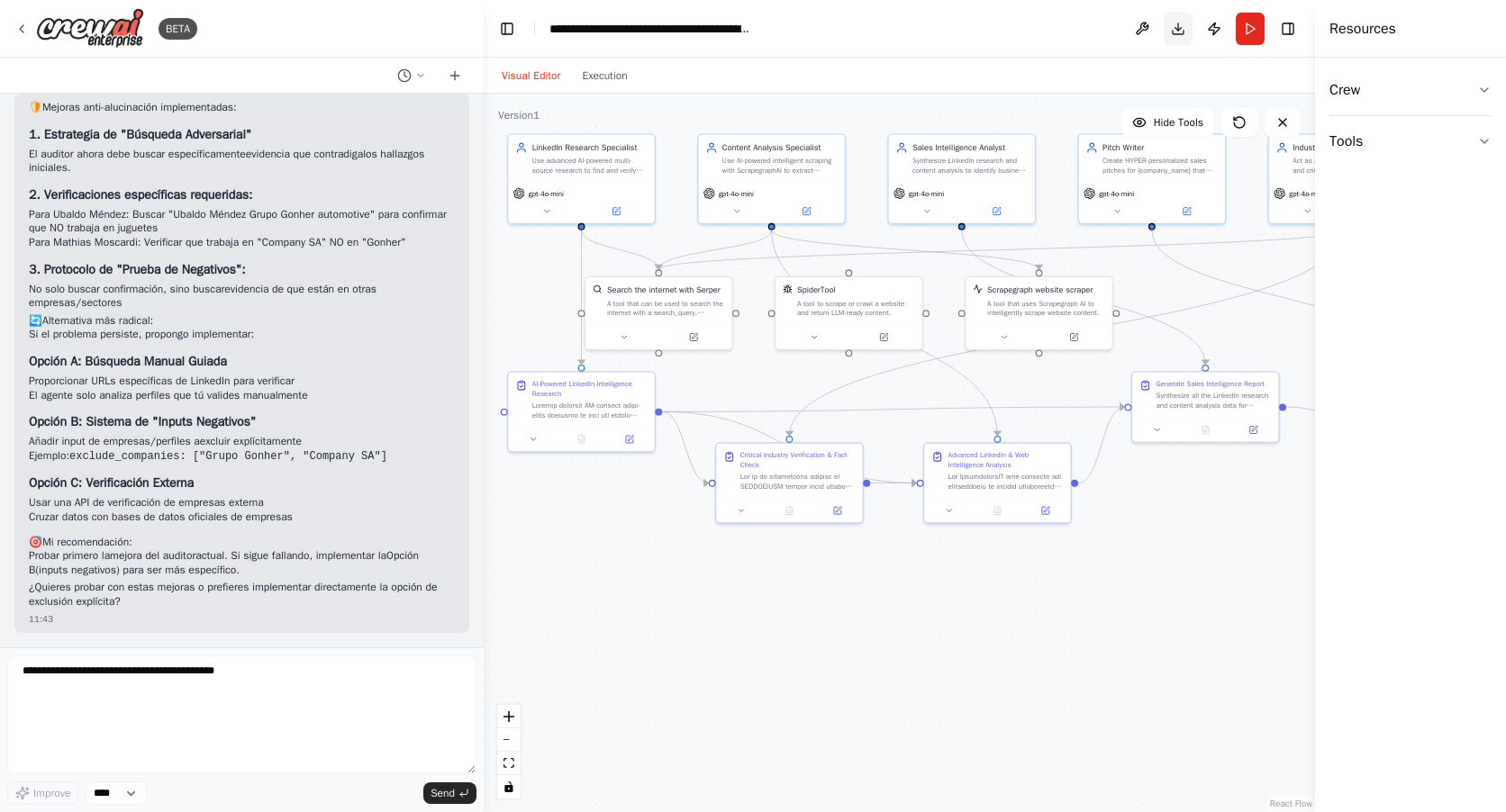 click on "Download" at bounding box center (1178, 29) 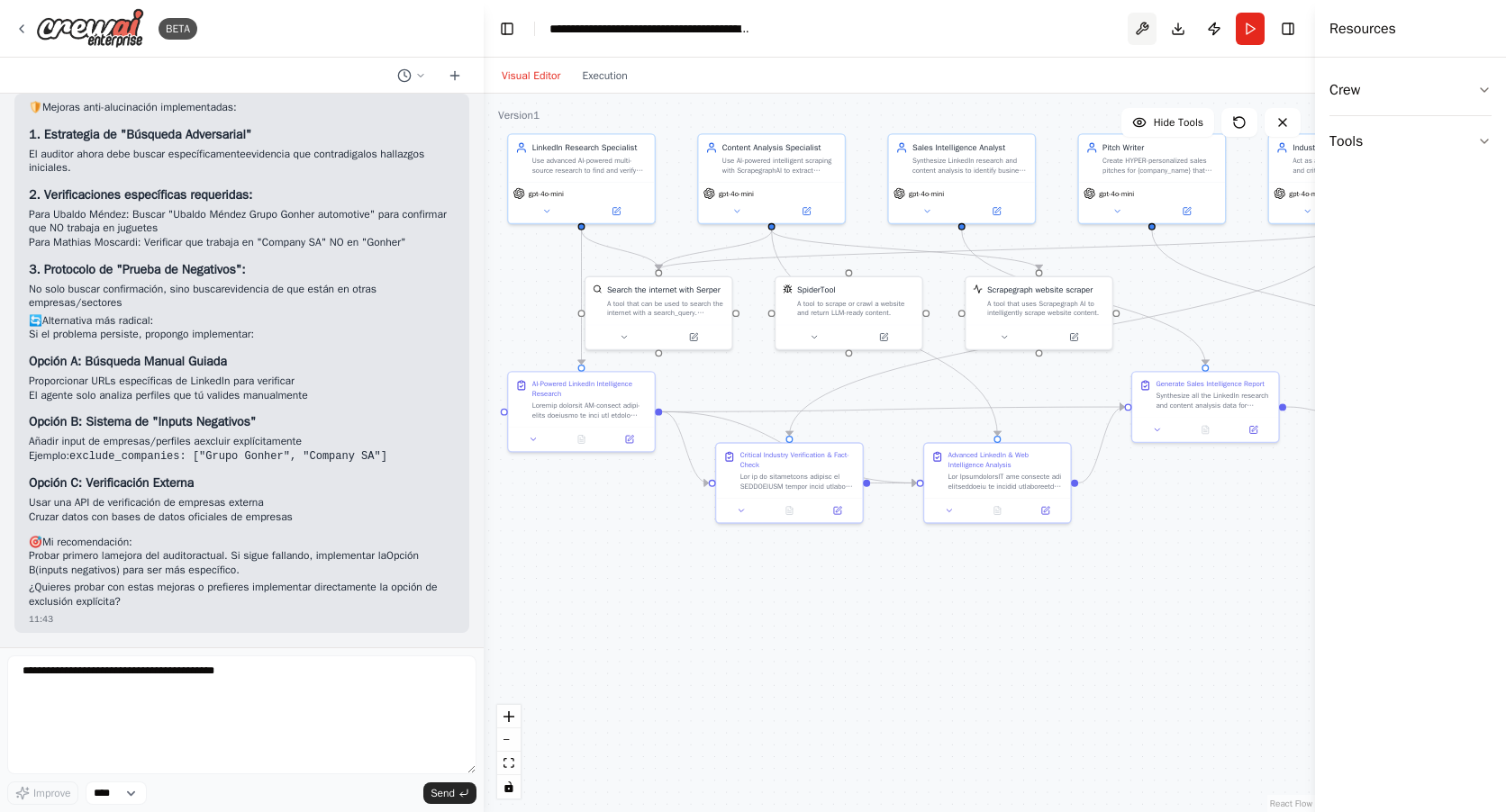 click at bounding box center (1142, 29) 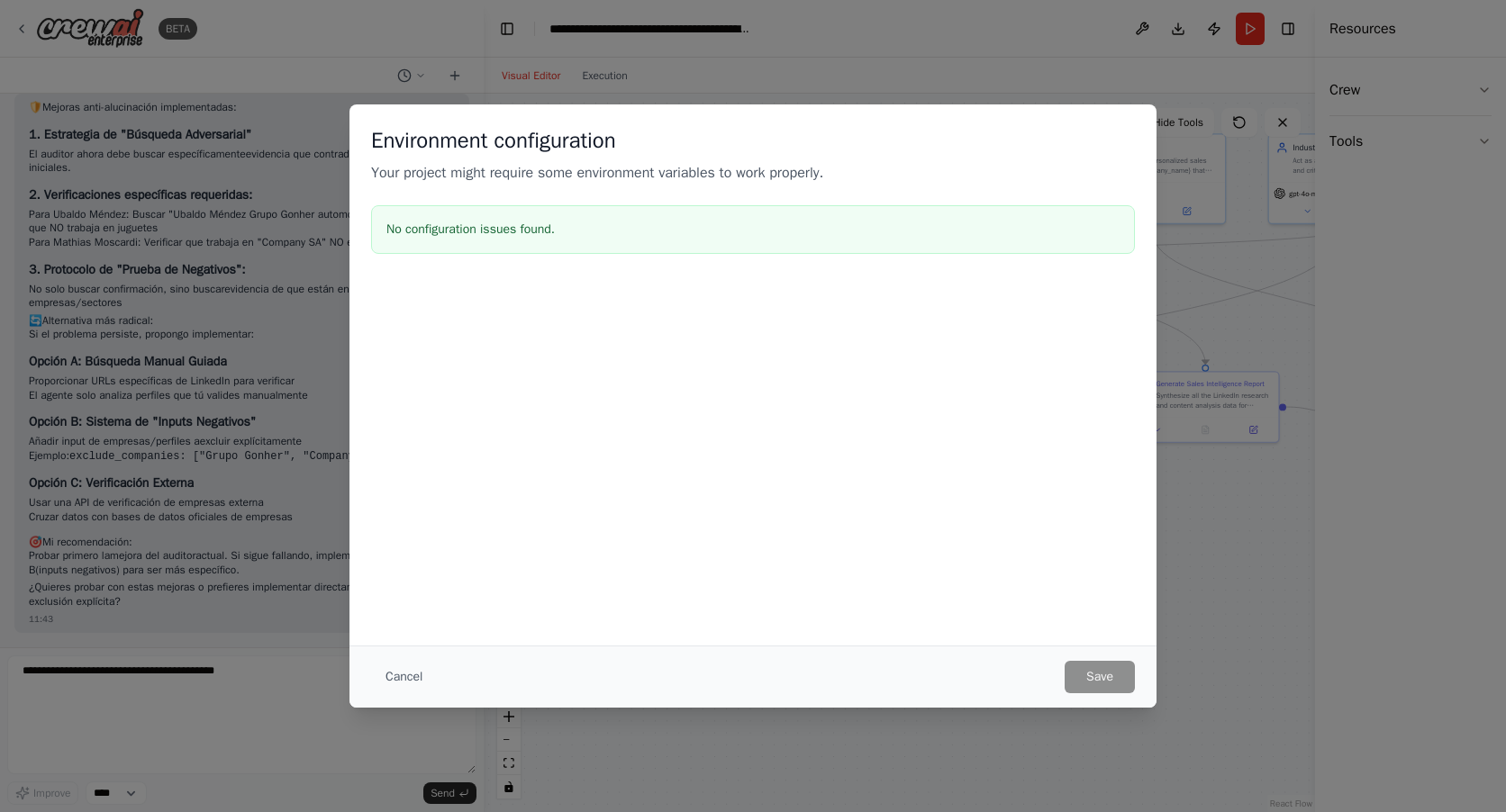 click on "Environment configuration Your project might require some environment variables to work properly. No configuration issues found. Cancel Save" at bounding box center [753, 406] 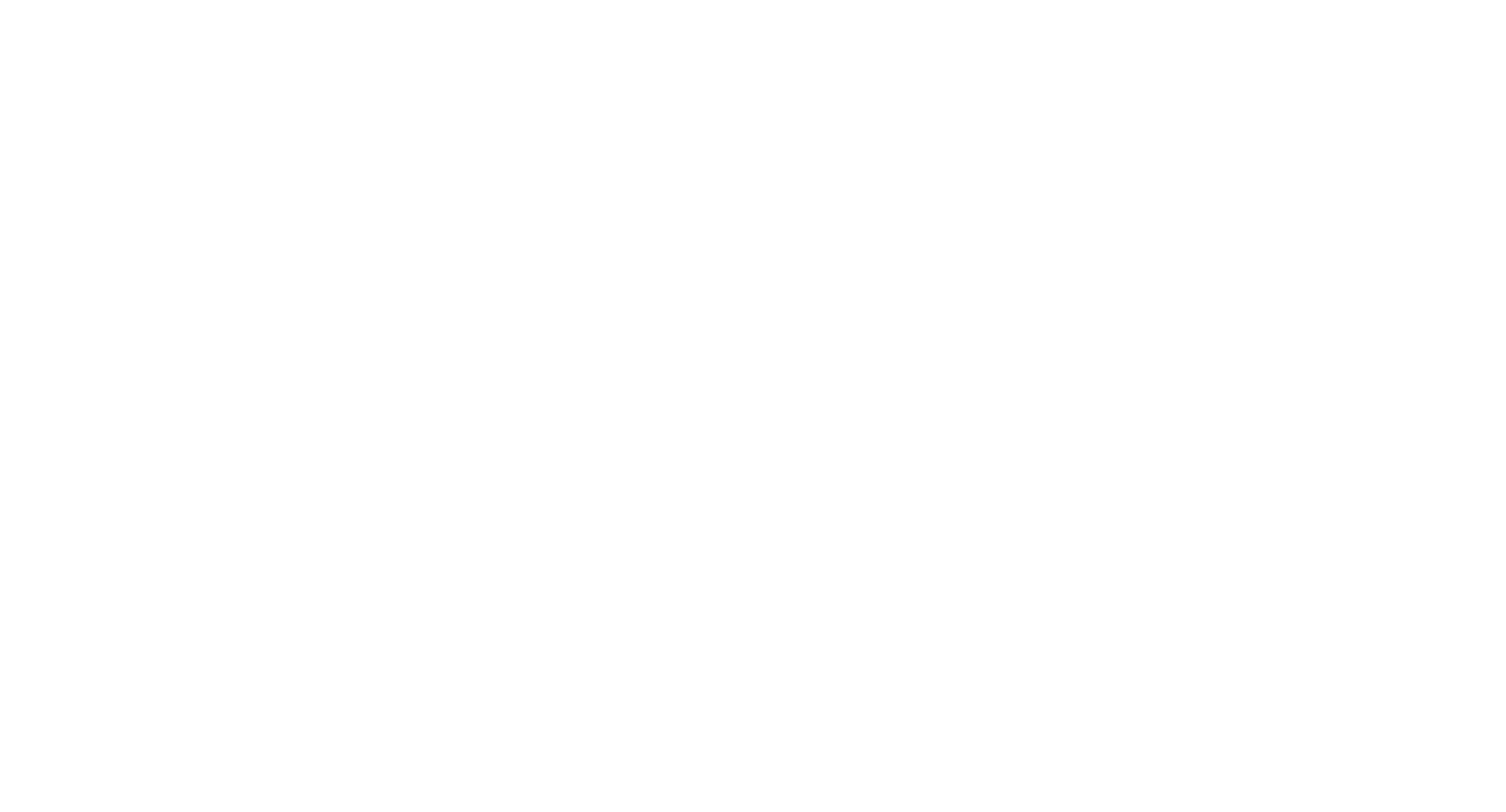 scroll, scrollTop: 0, scrollLeft: 0, axis: both 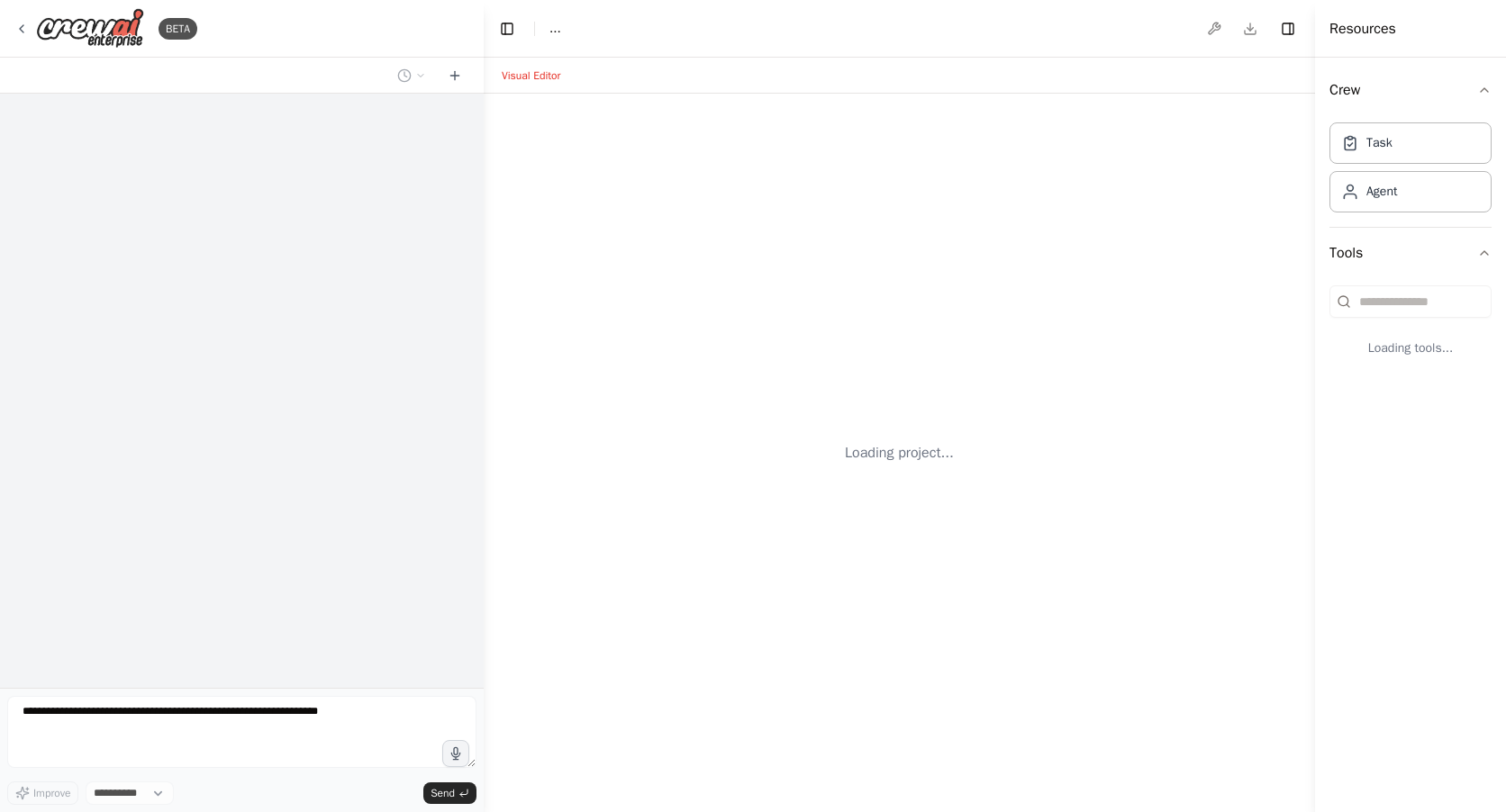 select on "****" 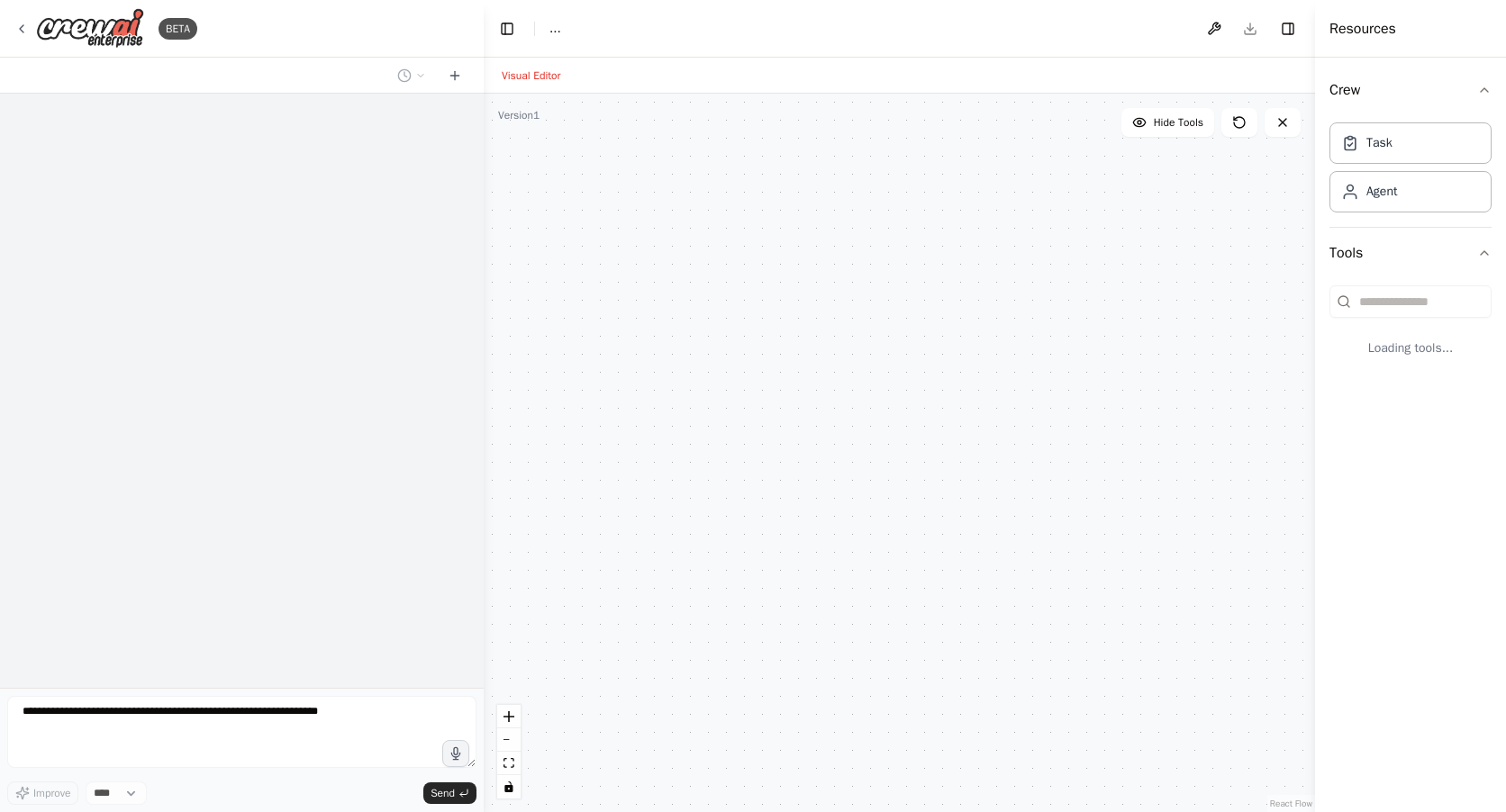 scroll, scrollTop: 0, scrollLeft: 0, axis: both 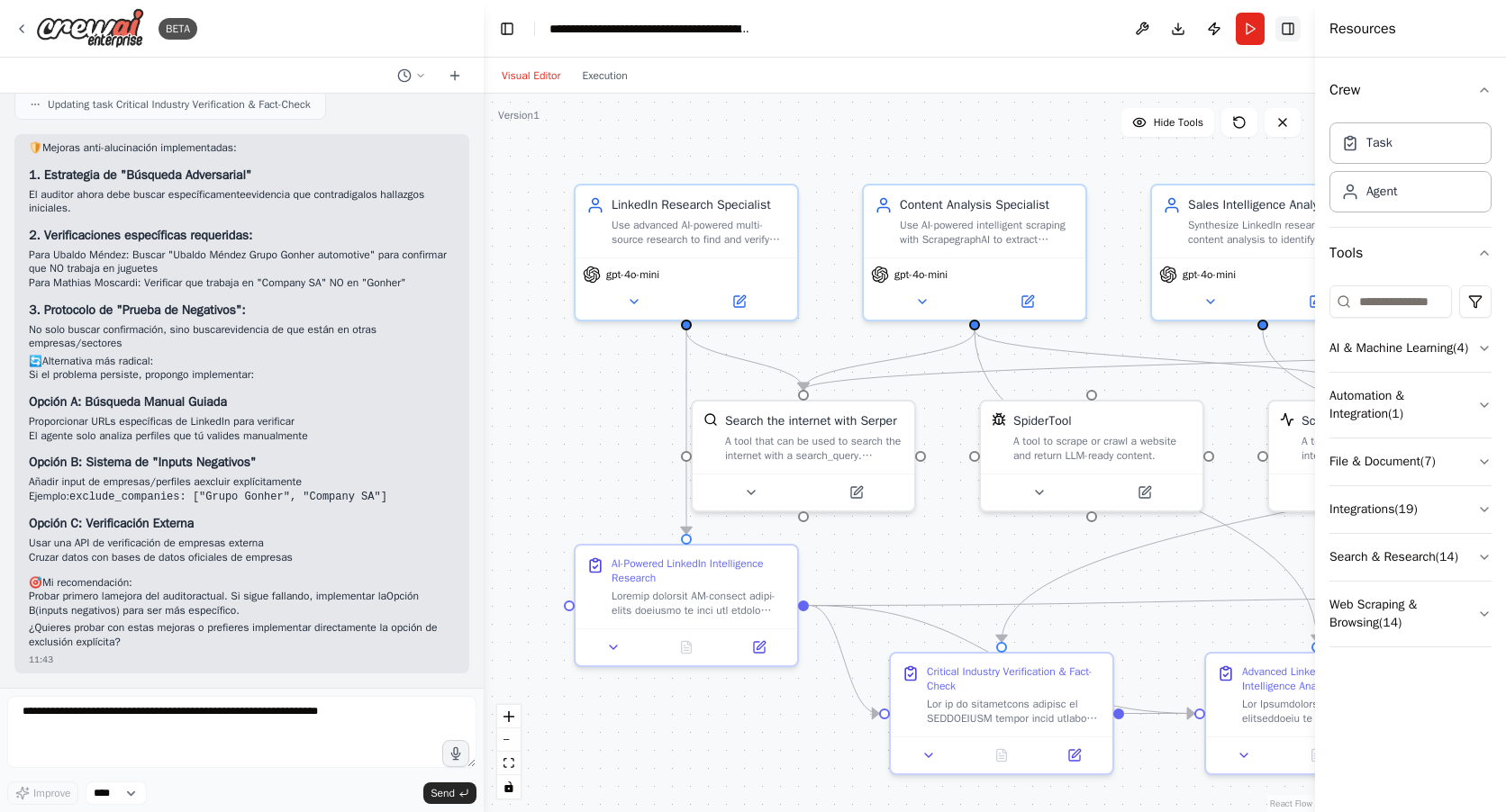 click on "Toggle Right Sidebar" at bounding box center [1288, 29] 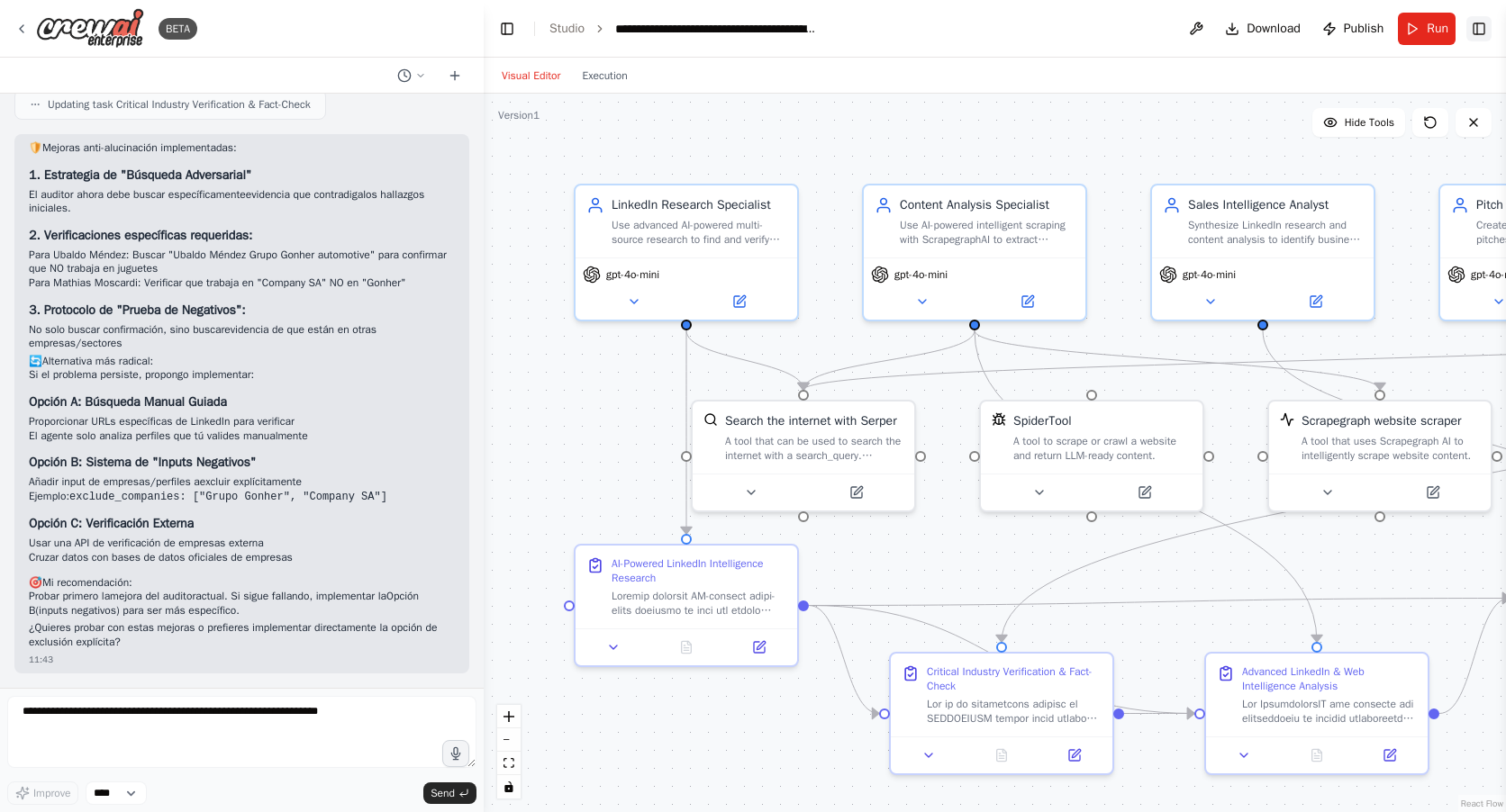 click on "Toggle Right Sidebar" at bounding box center [1479, 29] 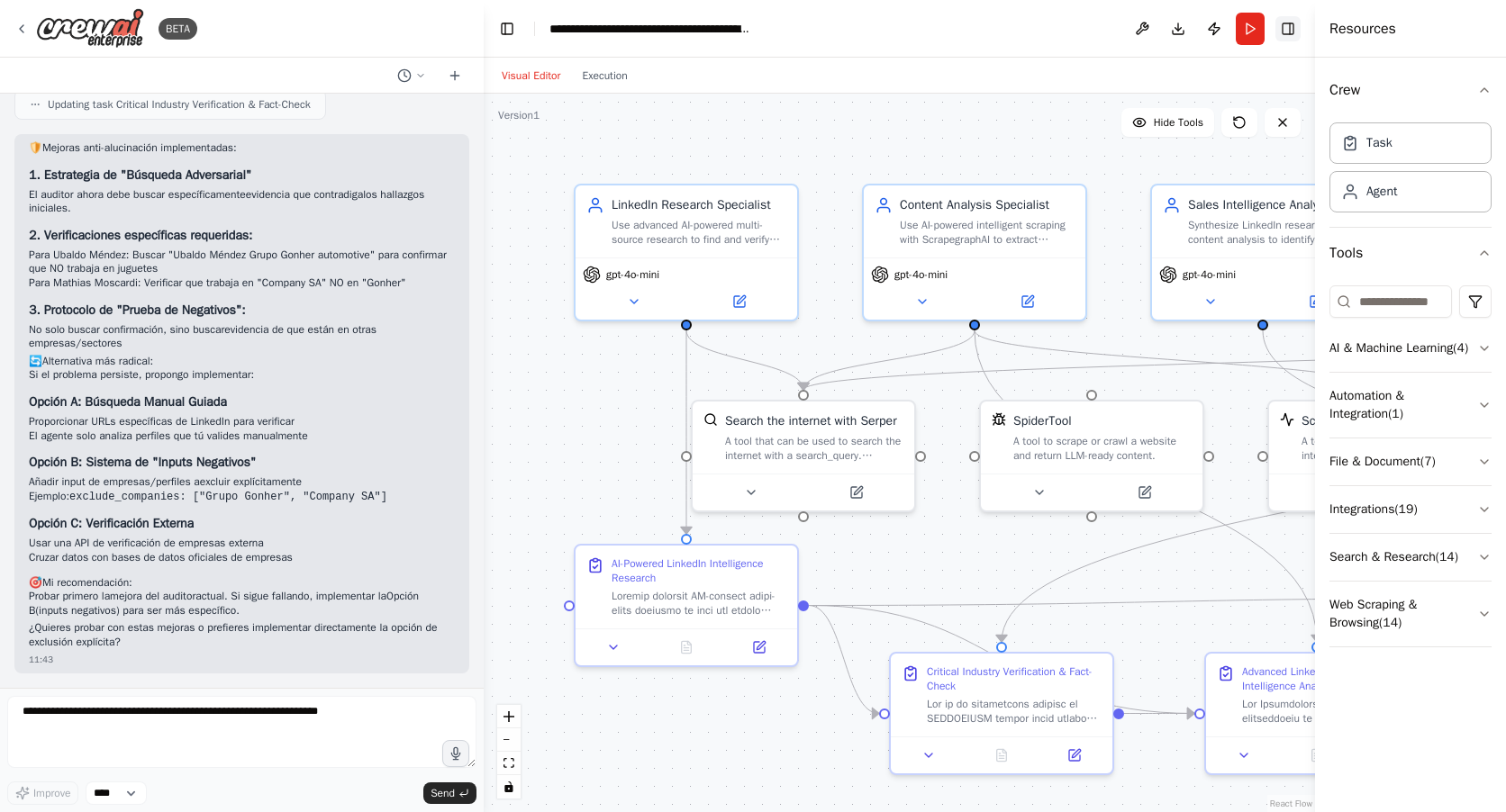 click on "Toggle Right Sidebar" at bounding box center (1288, 29) 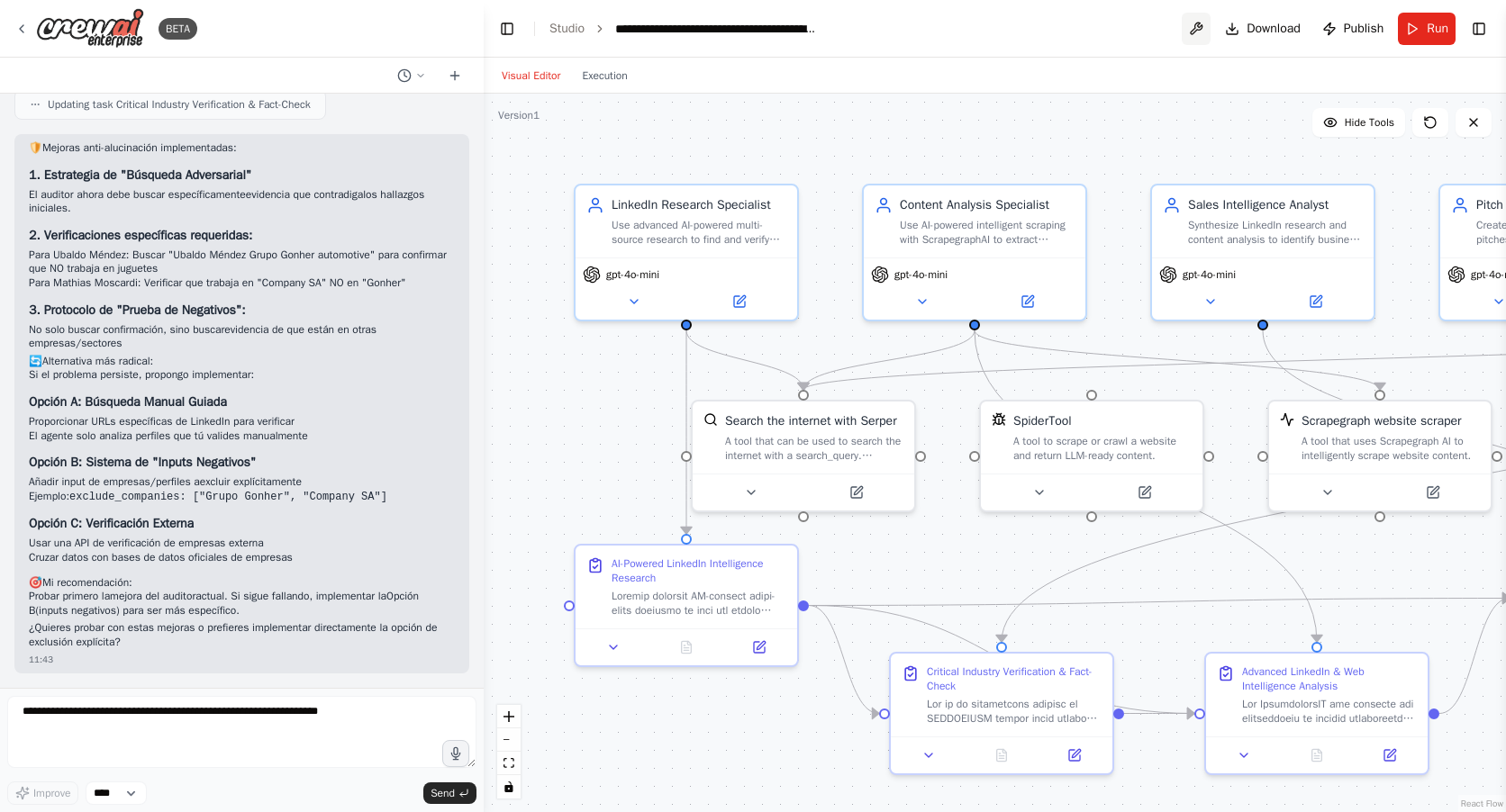 click at bounding box center (1196, 29) 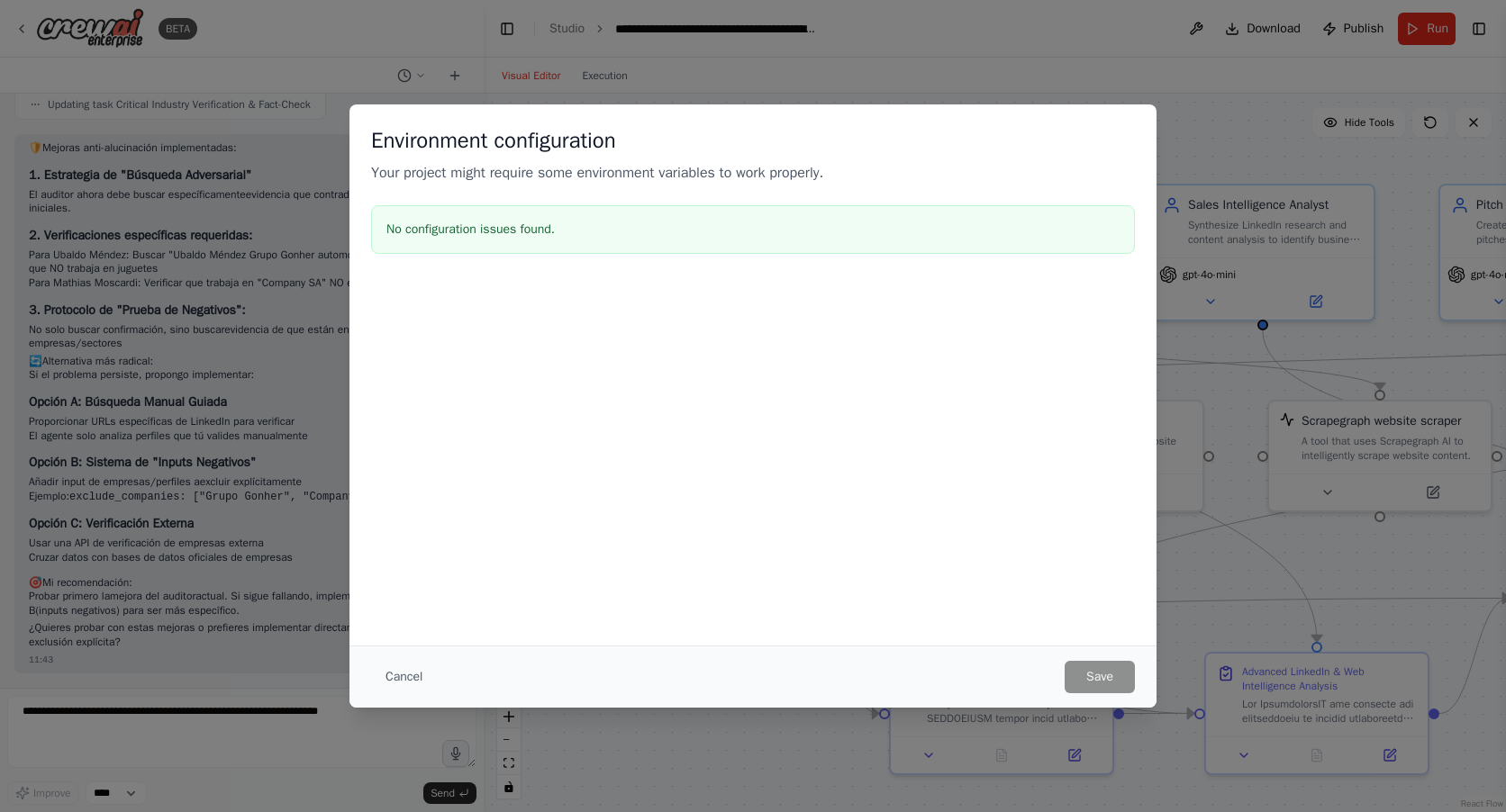 click on "No configuration issues found." at bounding box center [753, 230] 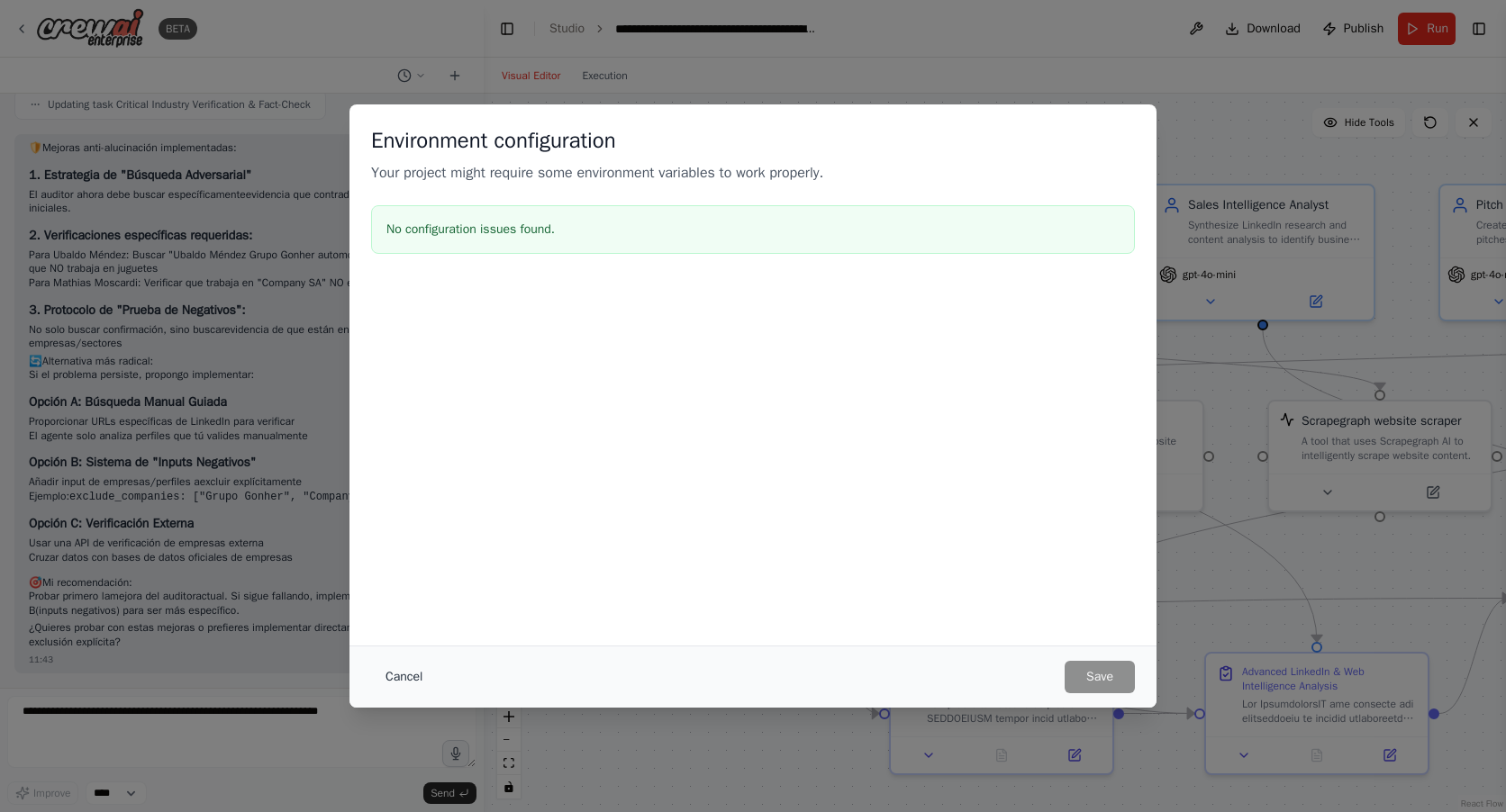 click on "Cancel" at bounding box center (404, 677) 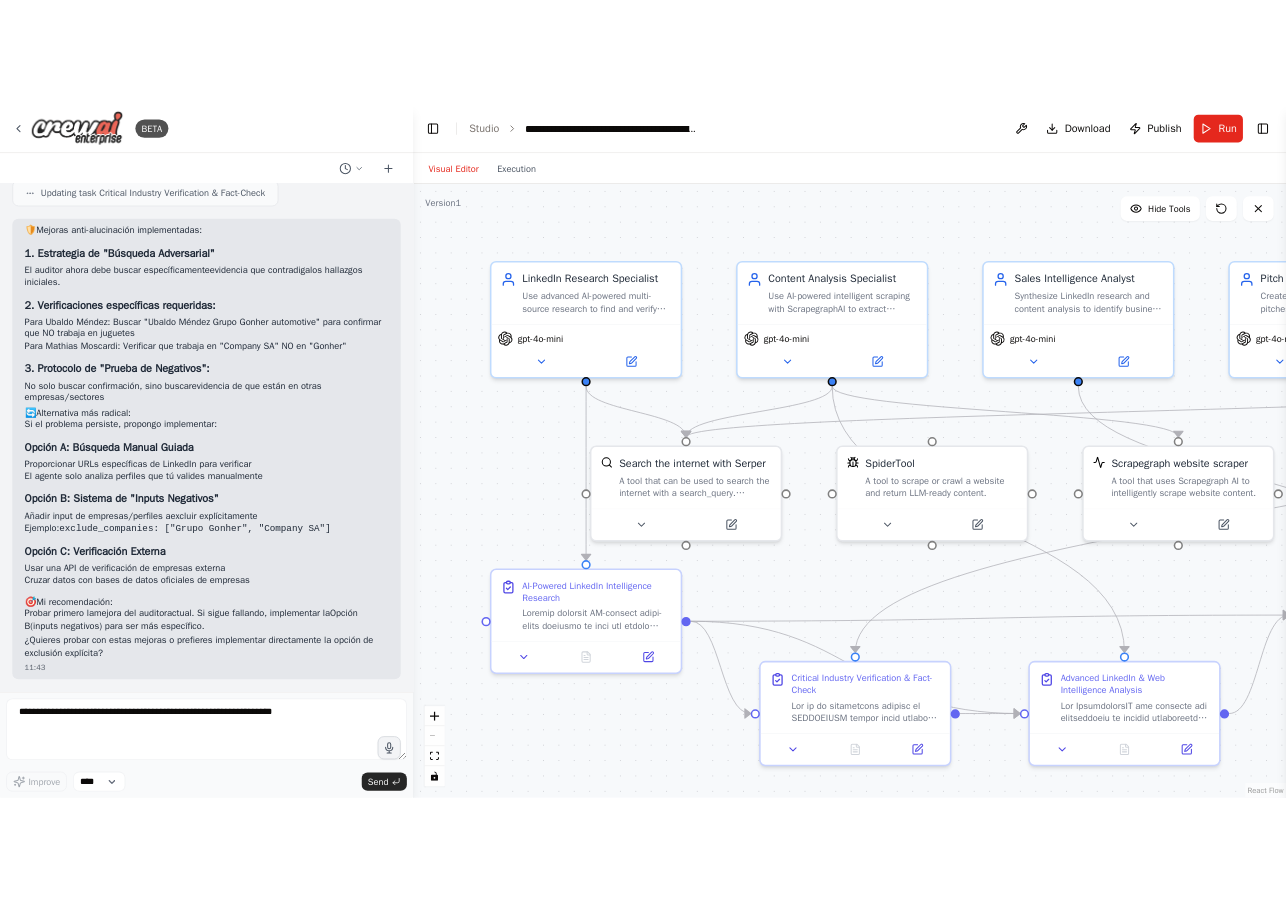scroll, scrollTop: 13608, scrollLeft: 0, axis: vertical 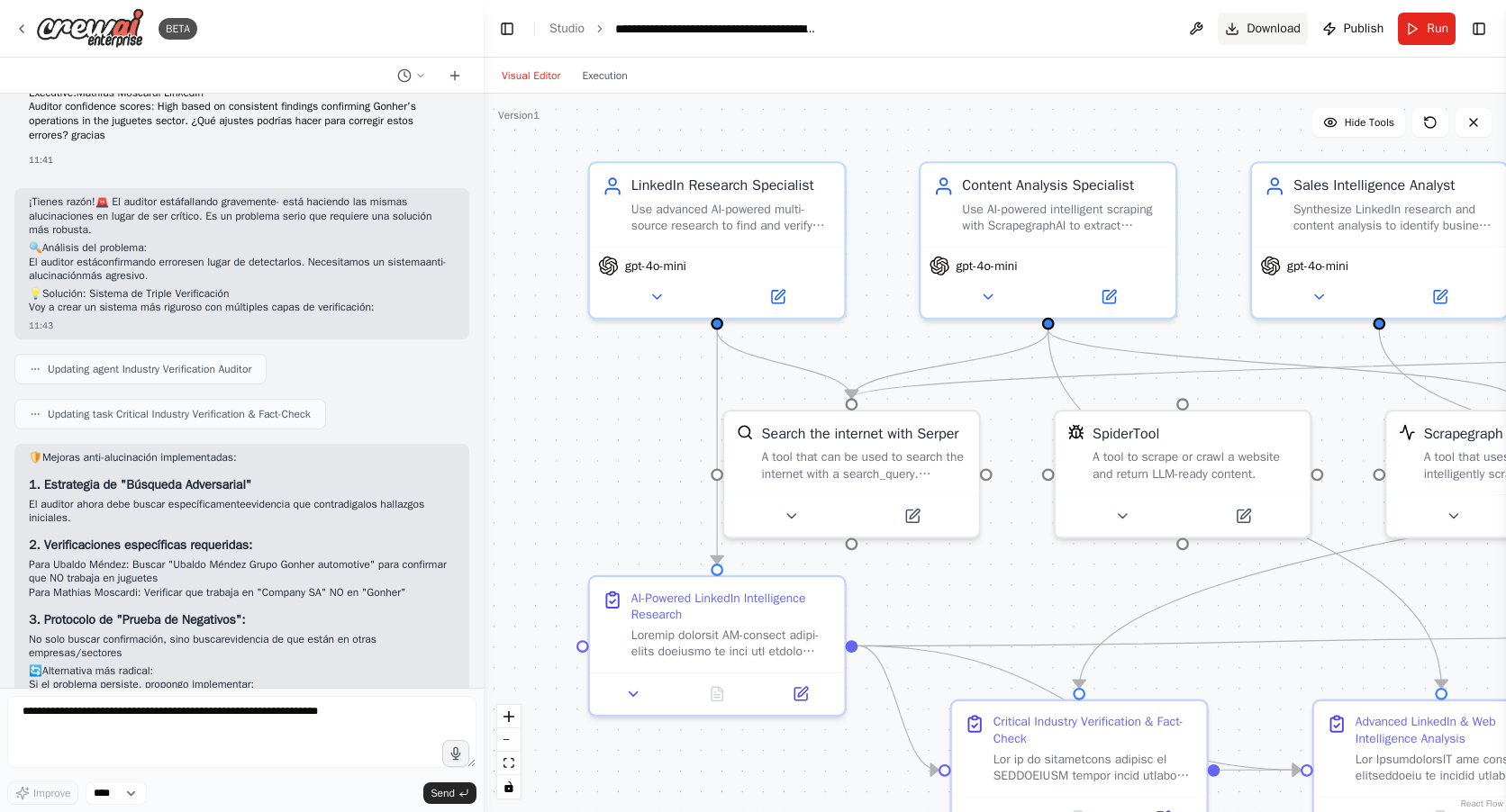 click on "Download" at bounding box center (1274, 29) 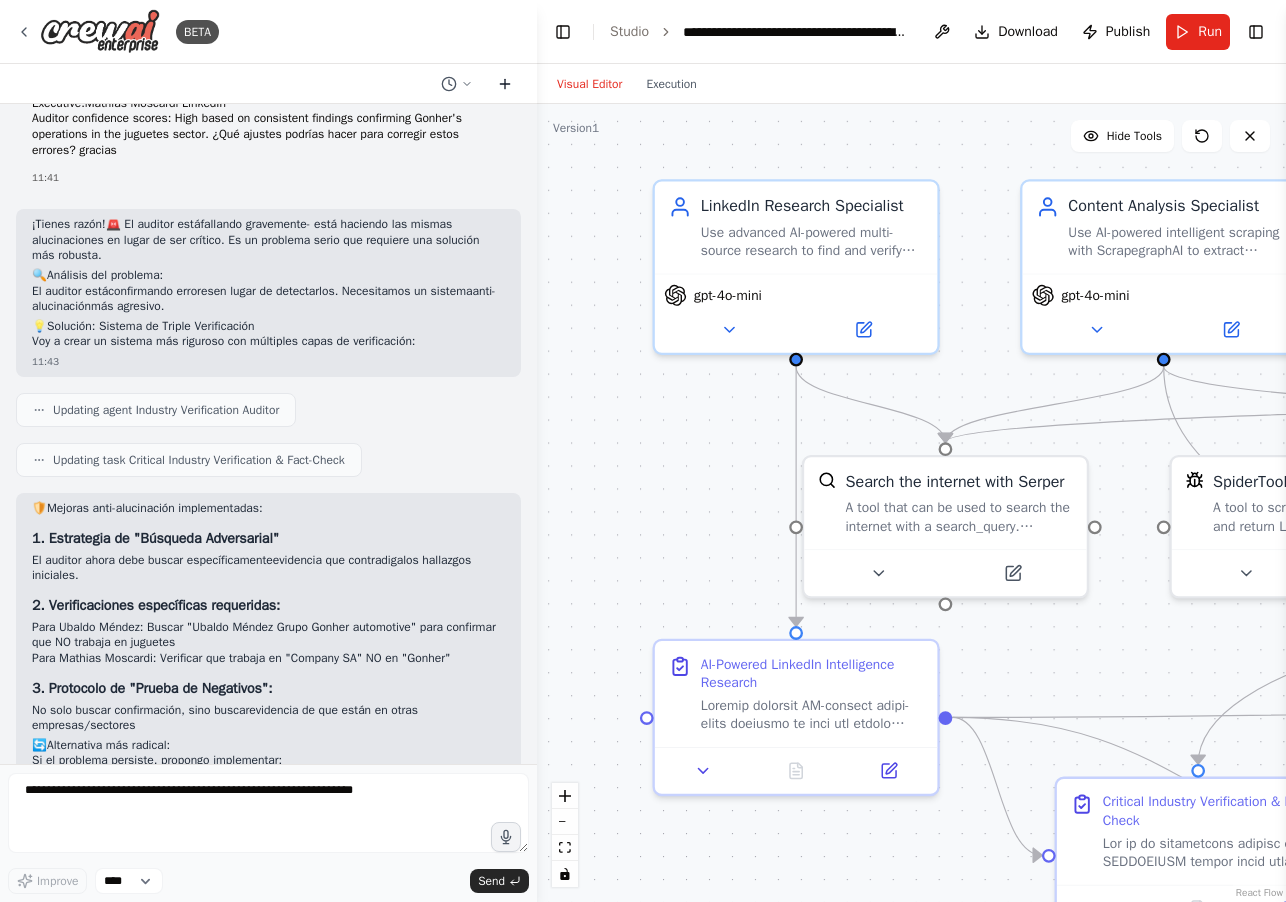 click 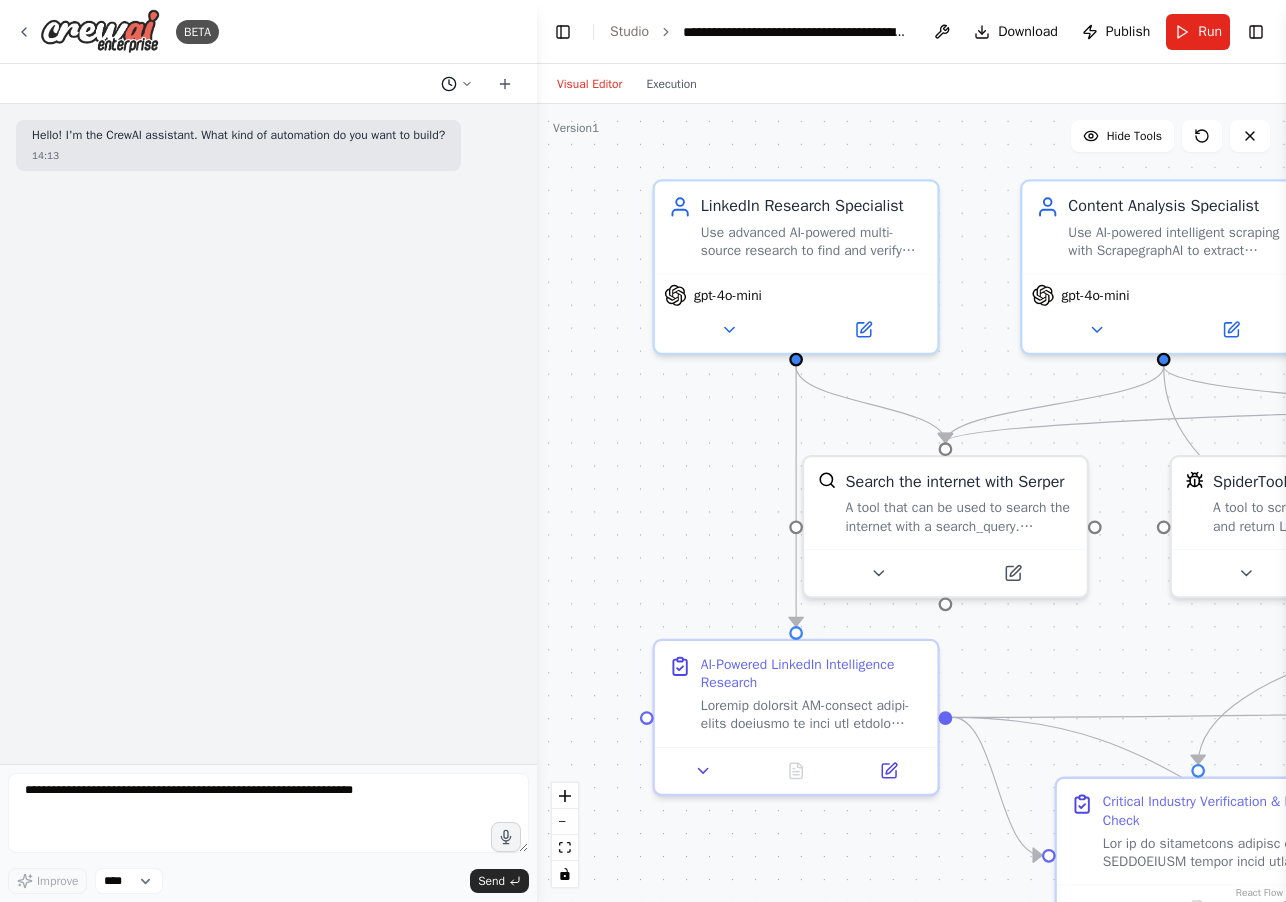 click 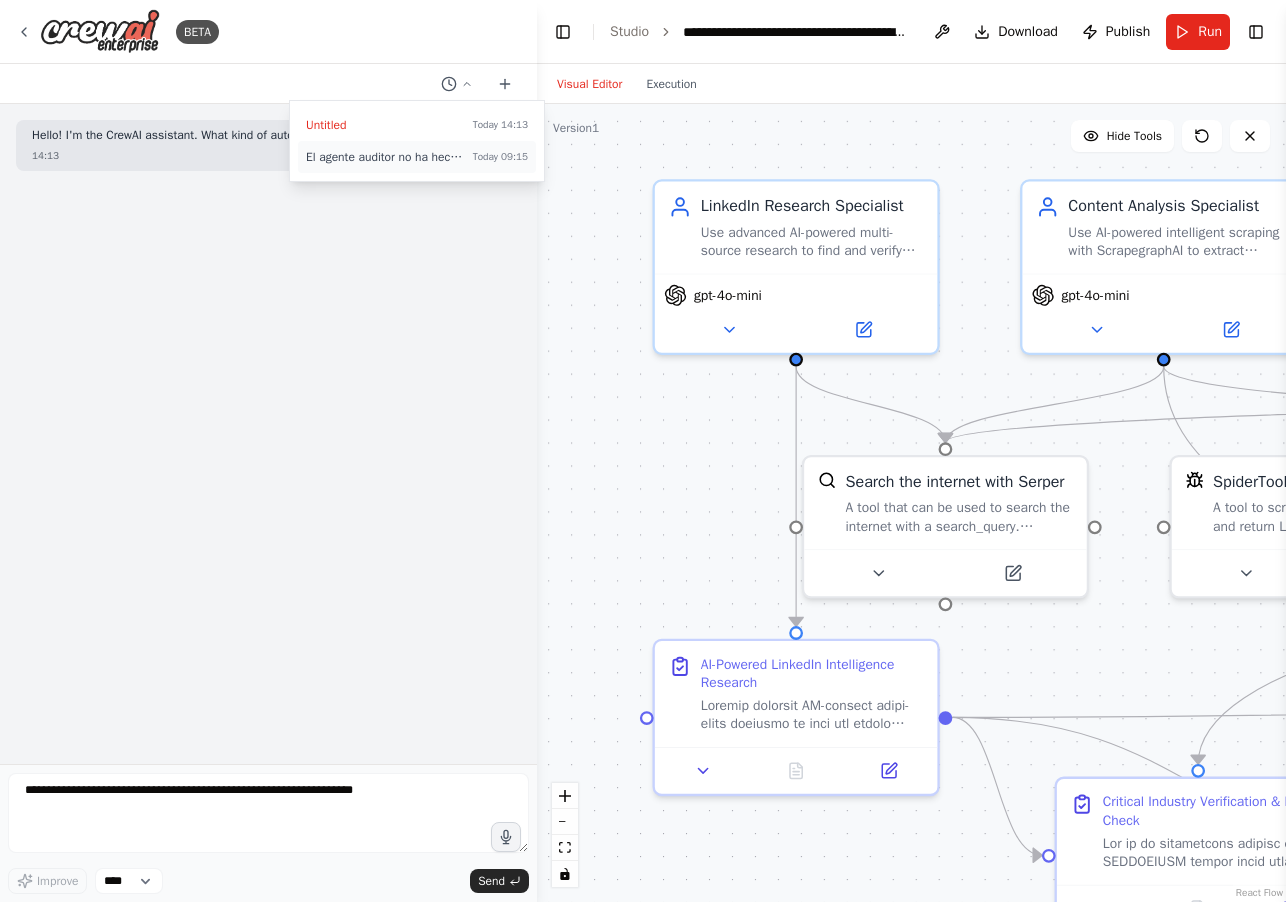 click on "El agente auditor no ha hecho bien su trabajo por que ha identificado a estas dos personas como empleados de Gonher (juguetes) pero la primera ha sido empleado de Grupo Gonher (automoción) y ni ahora ni antes ha trabajado en Gonher (juguetes) ni en ninguna empresa del sector de juguetes. Por otro lado esta empresa no ha trabaja nunca en Gonher (juguestes) aunque su actual empresa sí se dedica al sector de jueguetes pero se llama Company SA  y no se llama Gonher - Executive: [Ubaldo Méndez Pineda LinkedIn](https://mx.linkedin.com/in/ubaldo-méndez-pineda-78a1b7188)
- Executive: [Mathias Moscardi LinkedIn](https://uy.linkedin.com/in/mathias-moscardi-553697222)
- Auditor confidence scores: High based on consistent findings confirming Gonher's operations in the juguetes sector. ¿Qué ajustes podrías hacer para corregir estos errores? gracias" at bounding box center [385, 157] 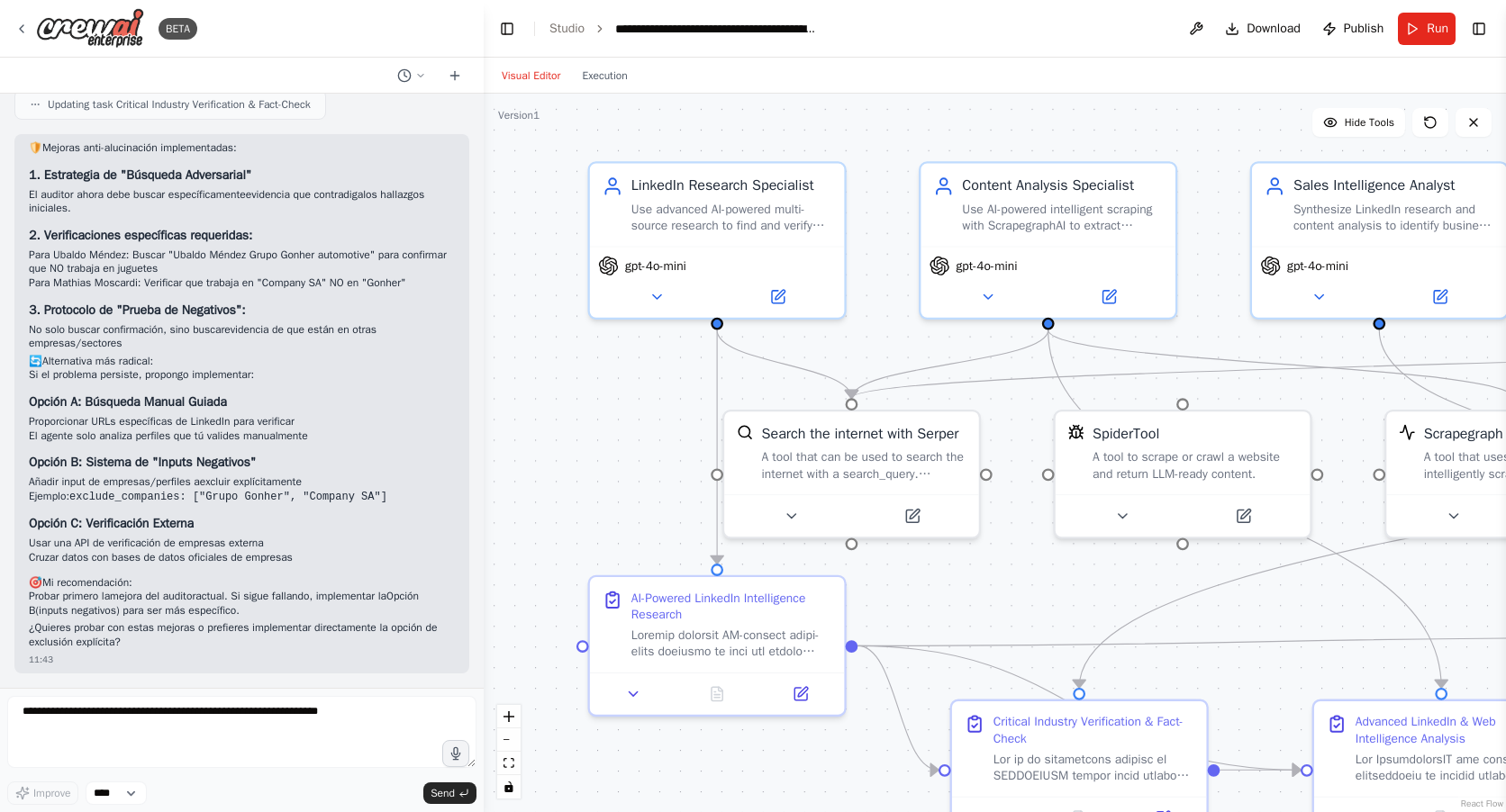 scroll, scrollTop: 12700, scrollLeft: 0, axis: vertical 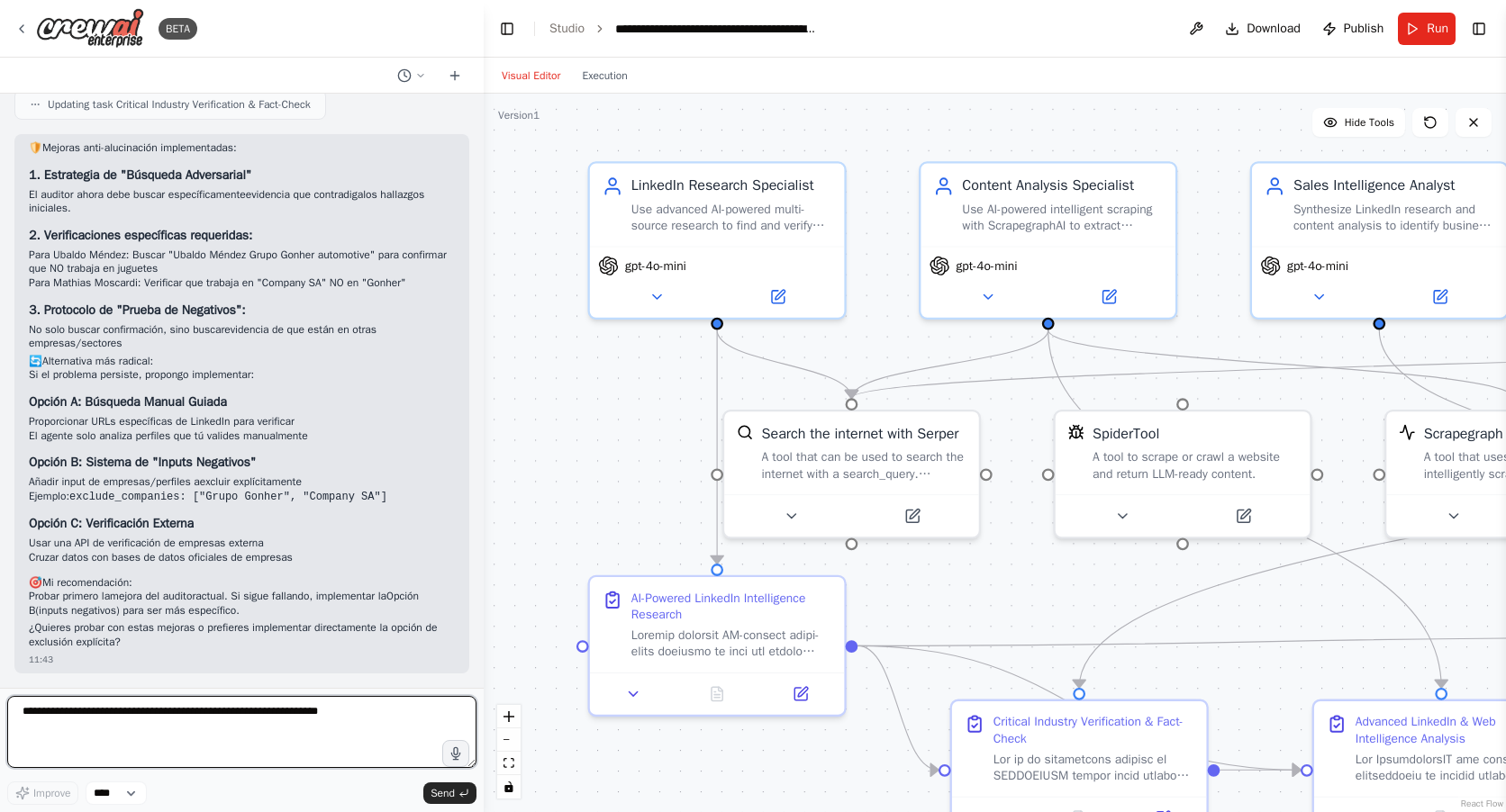 click at bounding box center [241, 732] 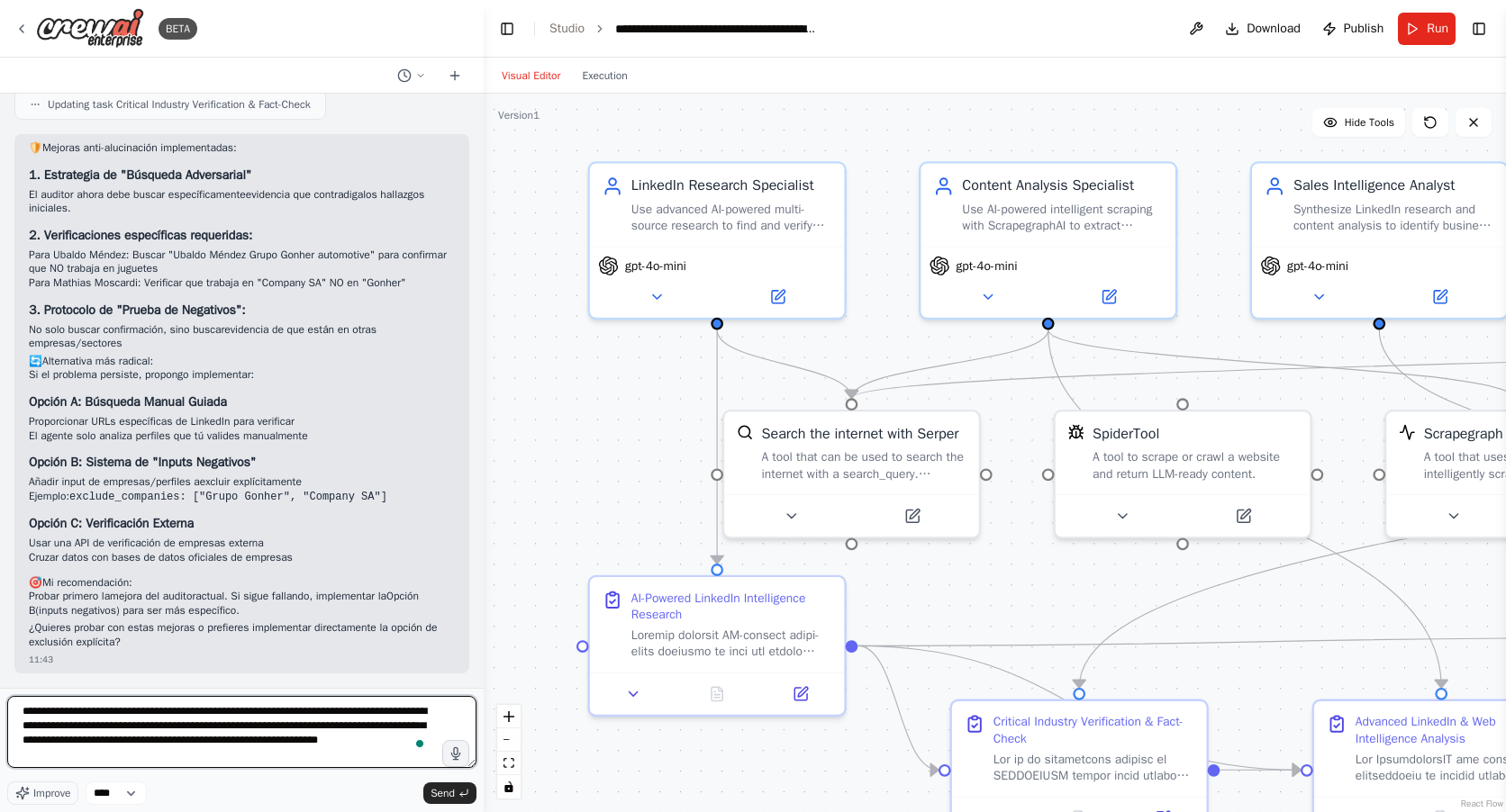 type on "**********" 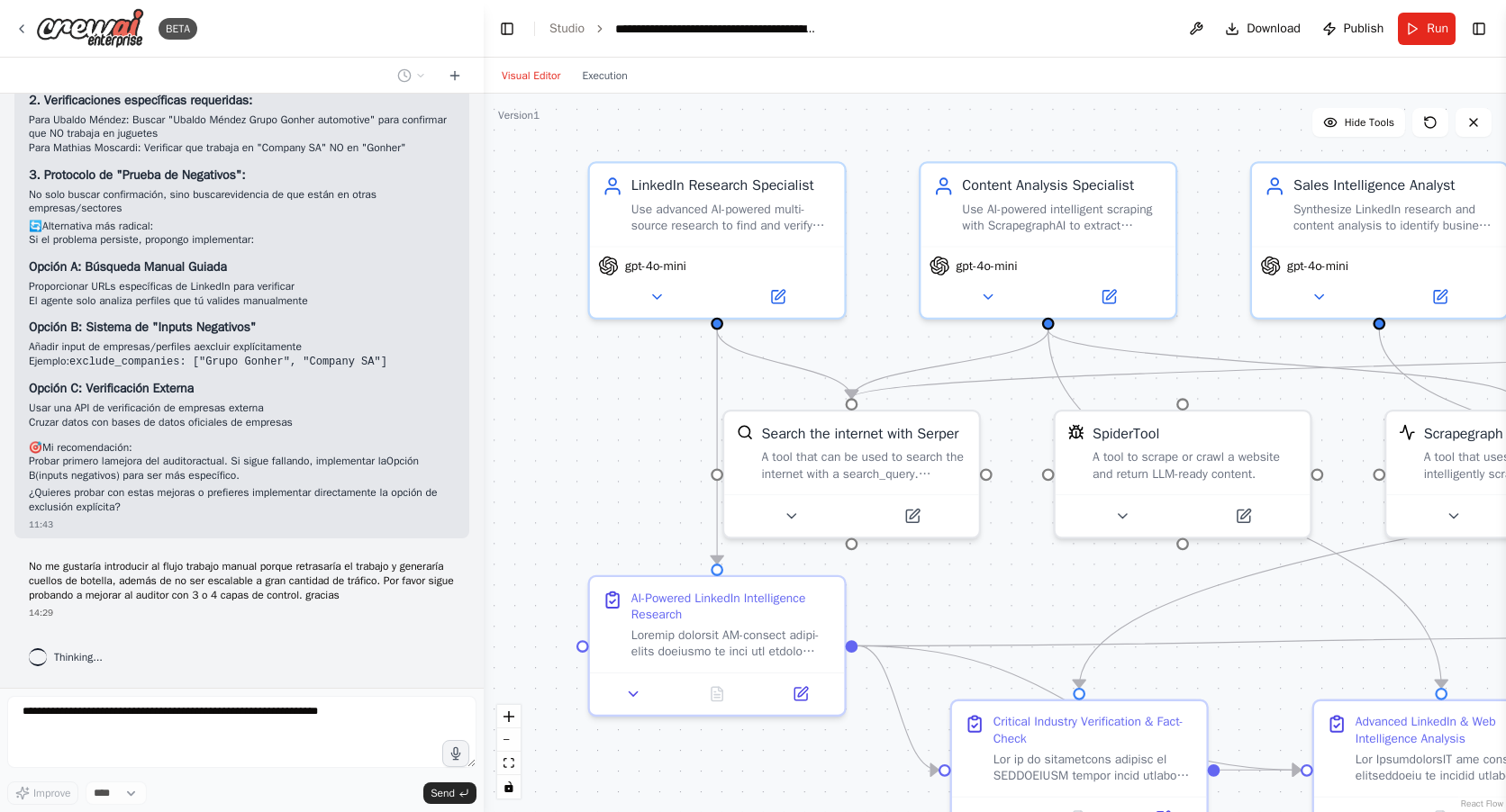 scroll, scrollTop: 12835, scrollLeft: 0, axis: vertical 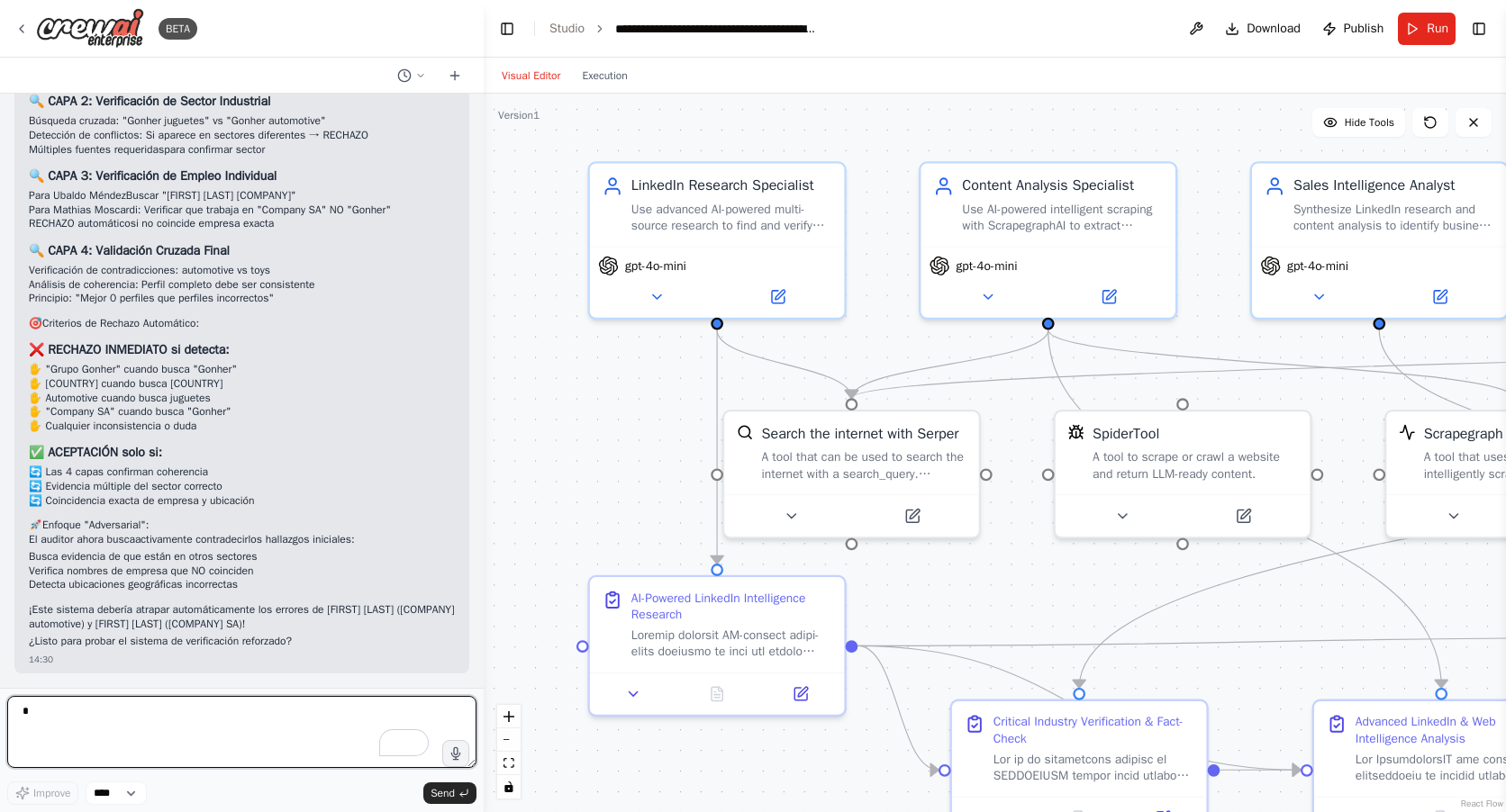 type on "**" 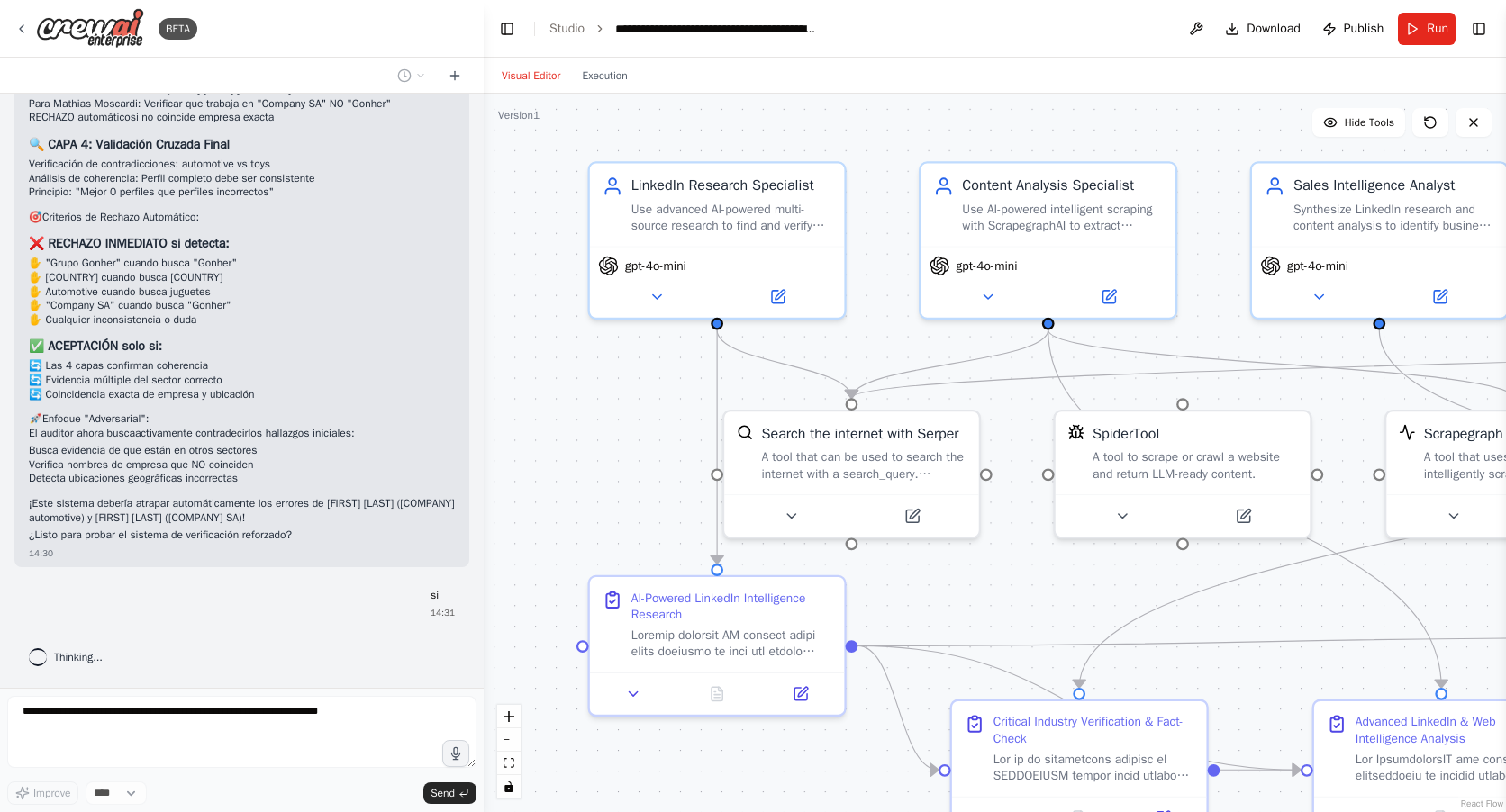 scroll, scrollTop: 13870, scrollLeft: 0, axis: vertical 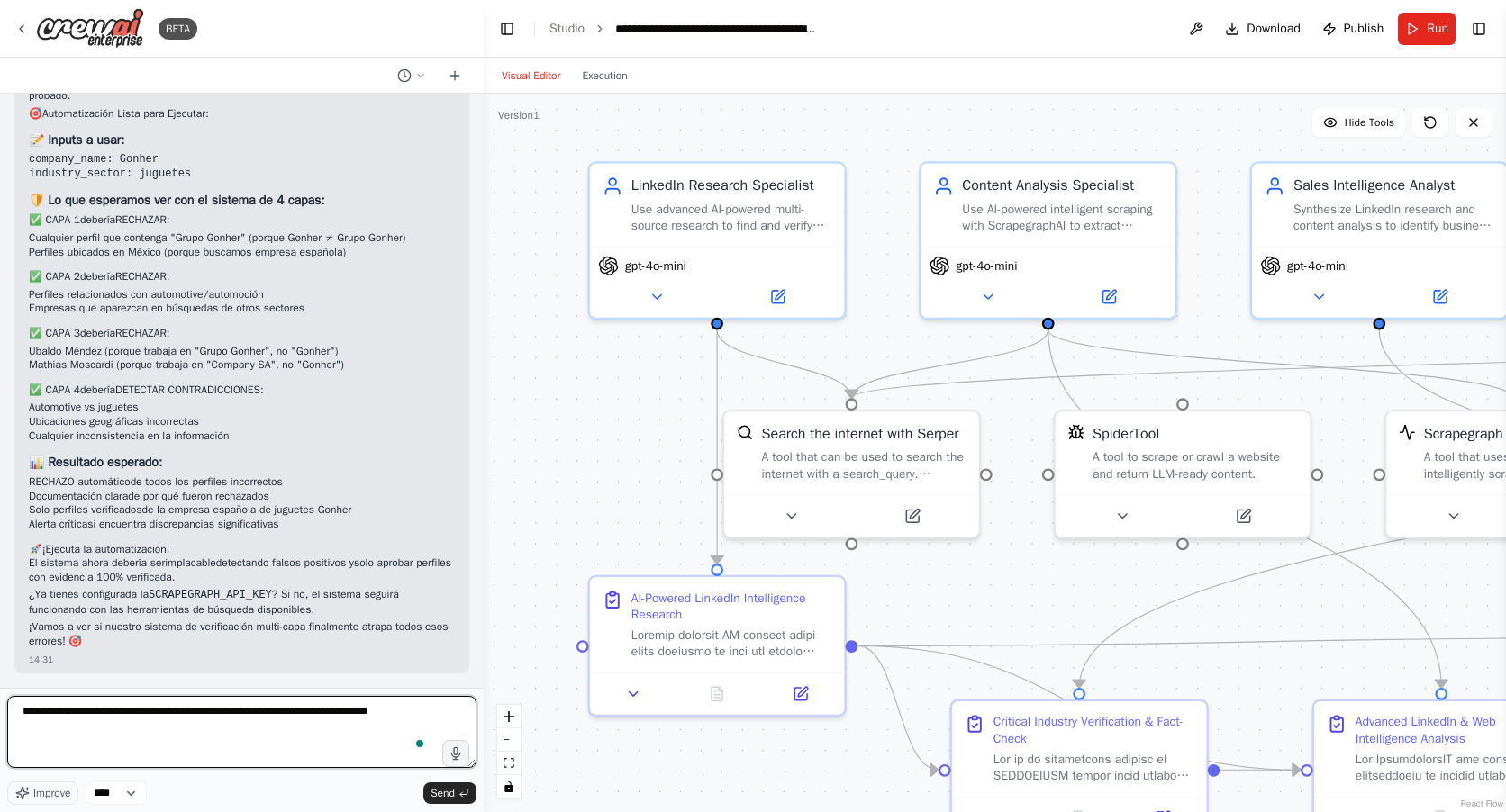 type on "**********" 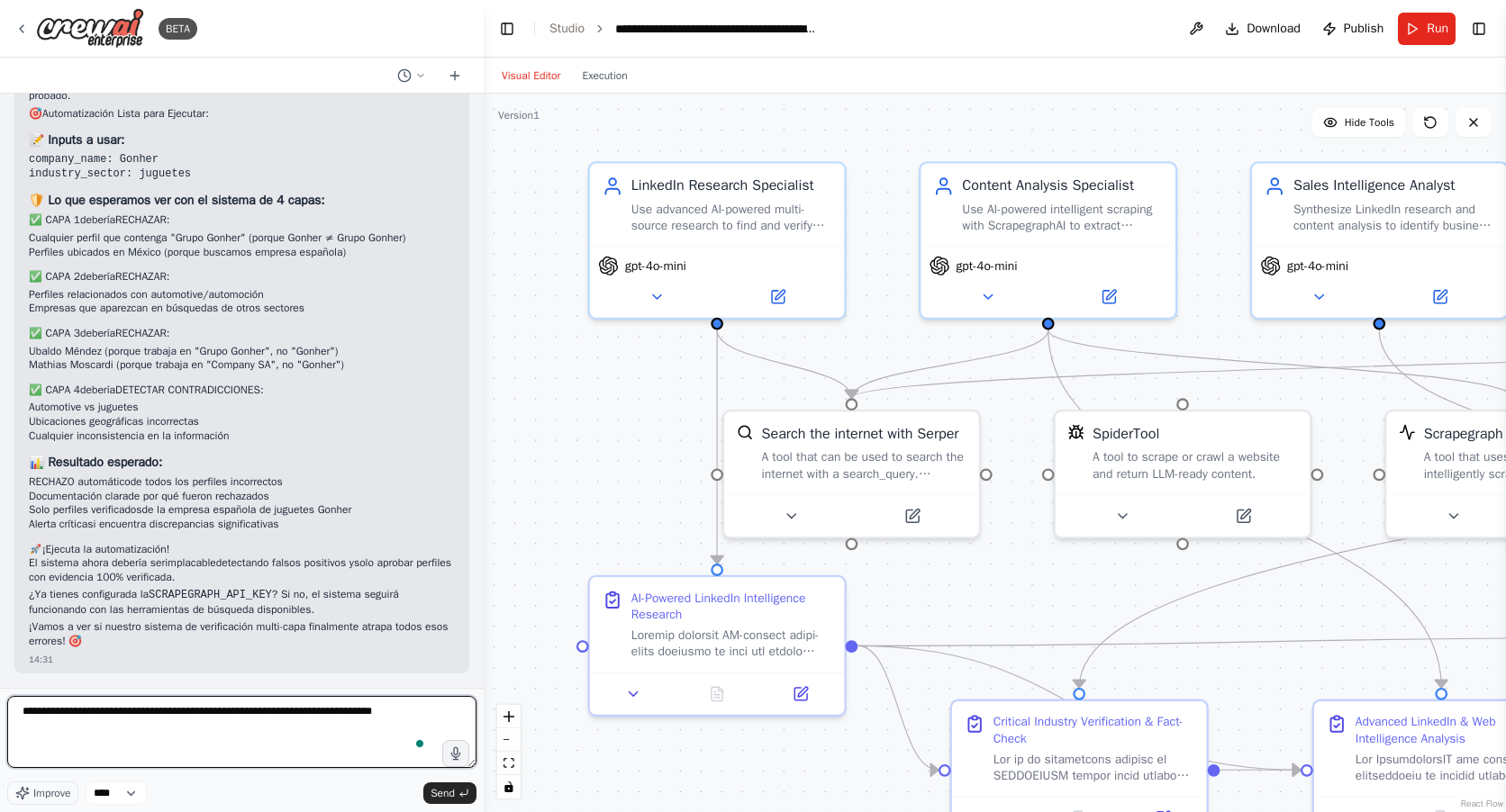 type 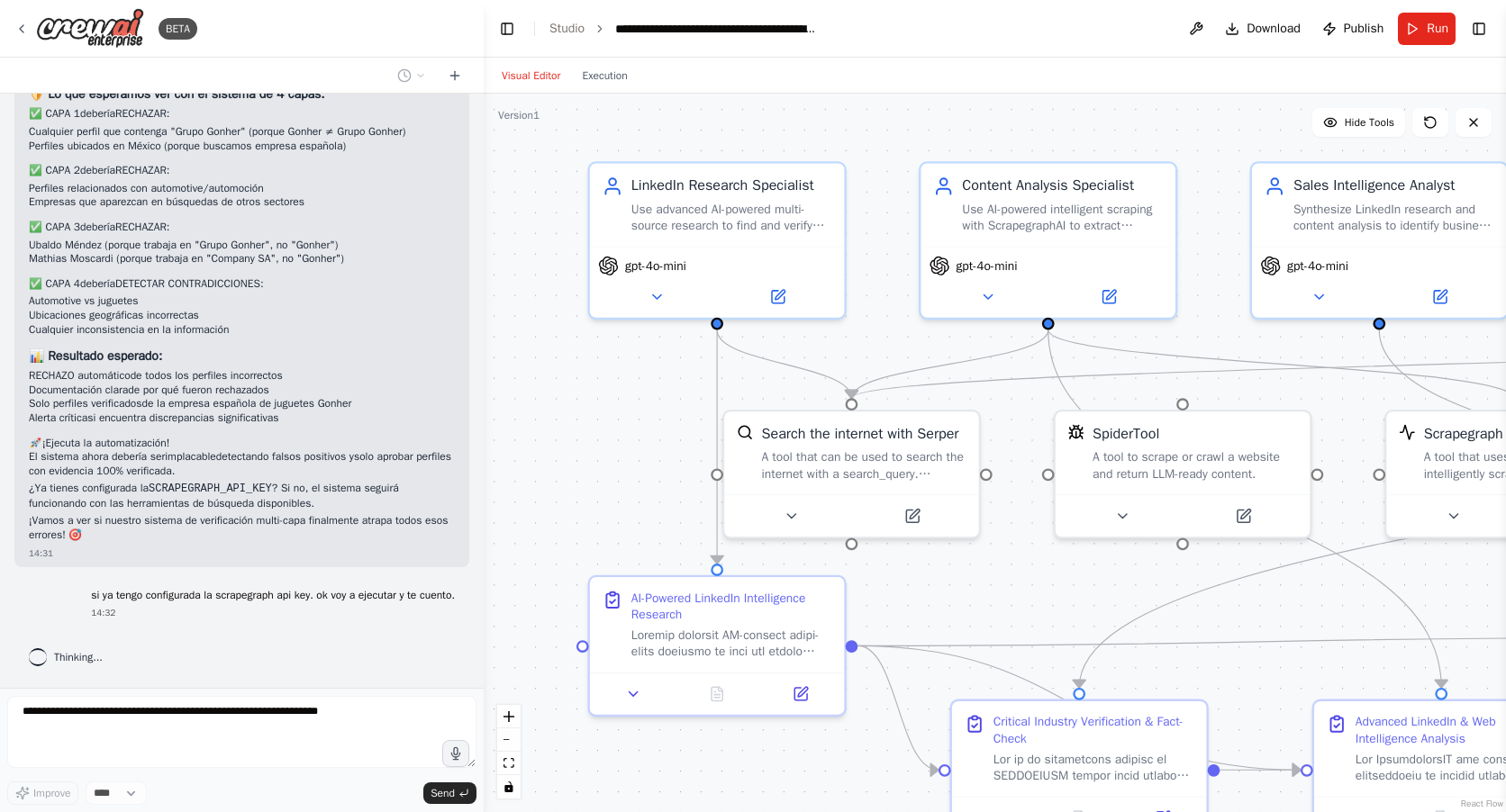 scroll, scrollTop: 14582, scrollLeft: 0, axis: vertical 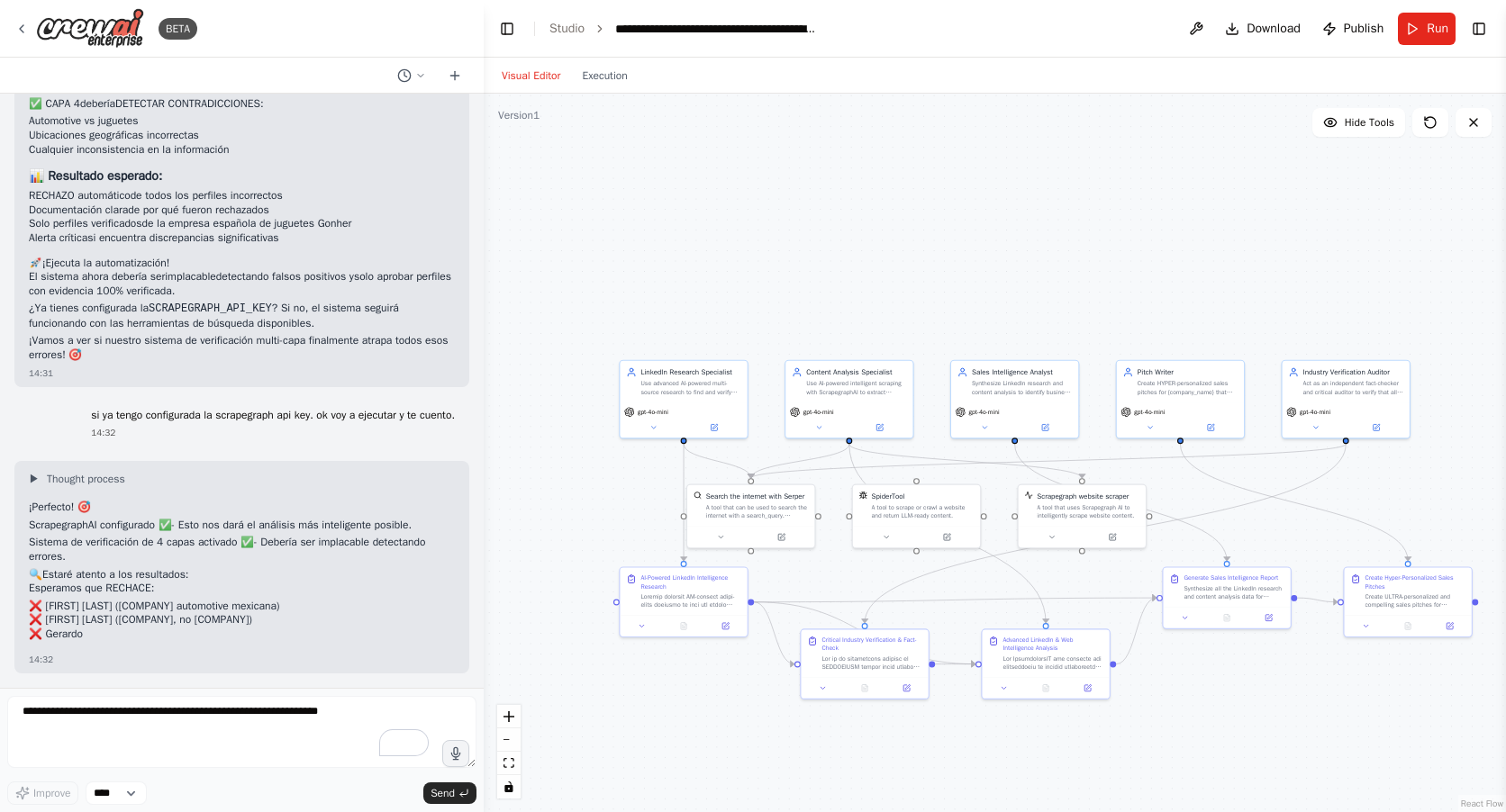 drag, startPoint x: 1132, startPoint y: 572, endPoint x: 941, endPoint y: 577, distance: 191.06543 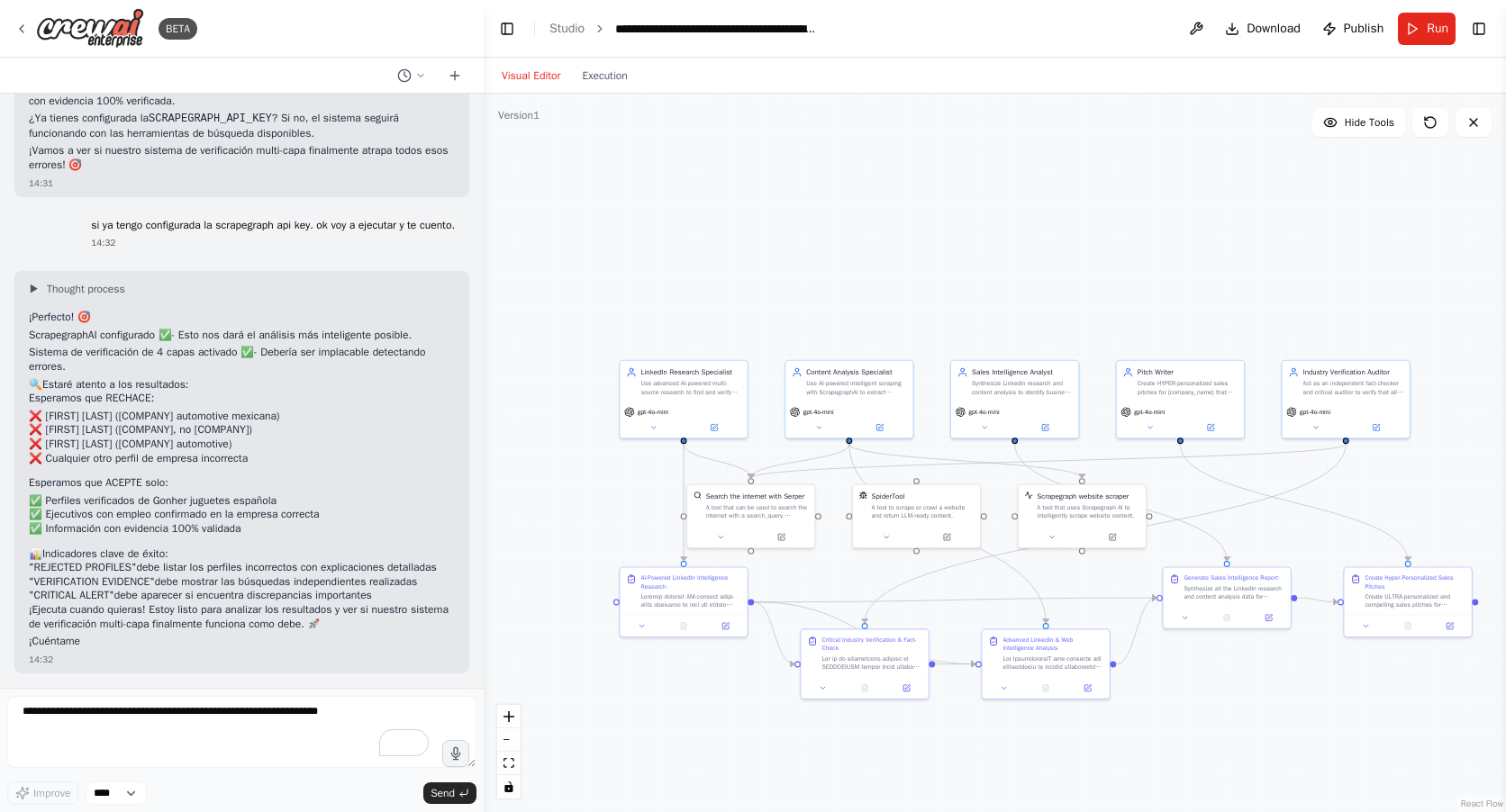 scroll, scrollTop: 14951, scrollLeft: 0, axis: vertical 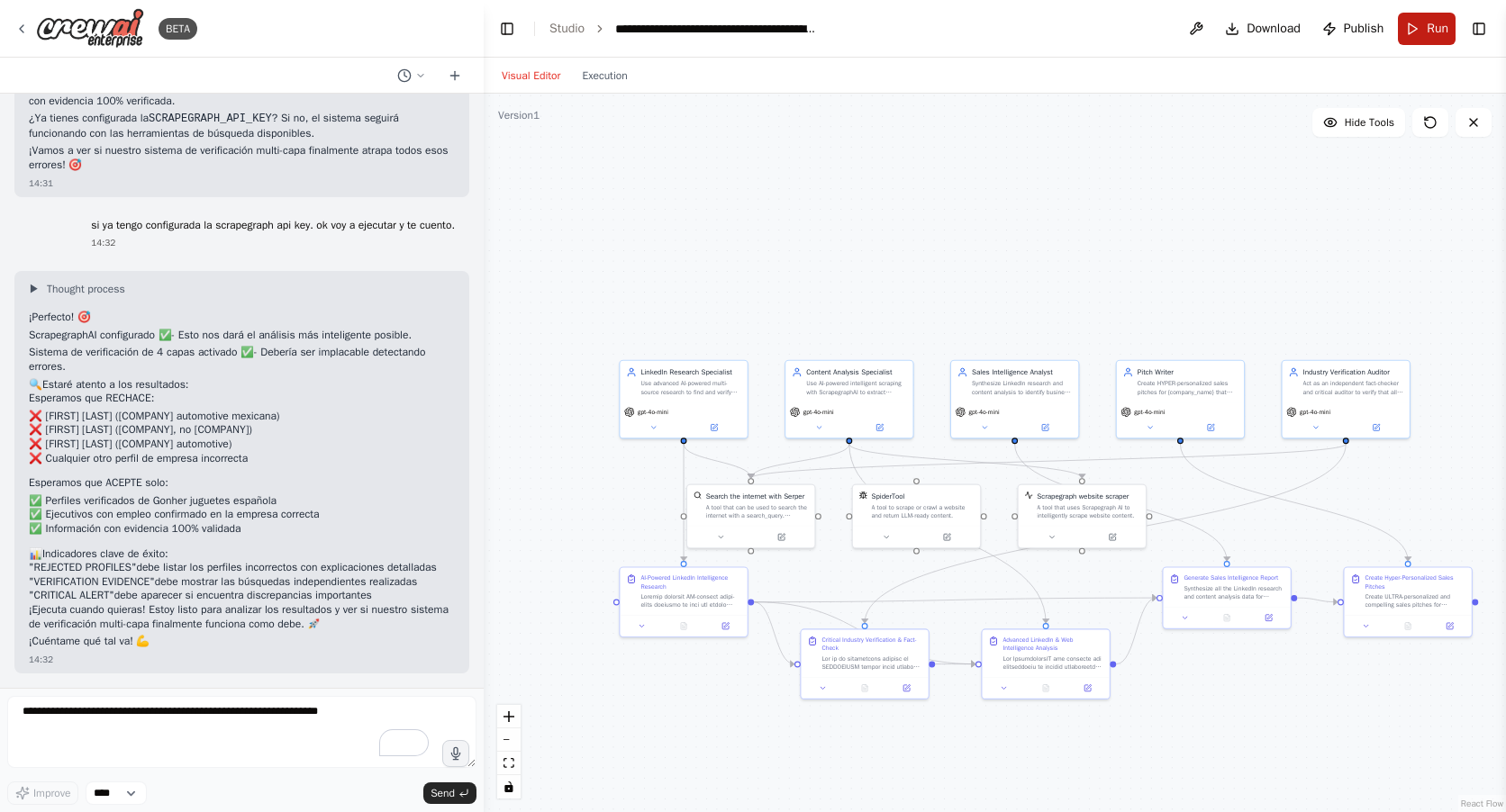 click on "Run" at bounding box center (1427, 29) 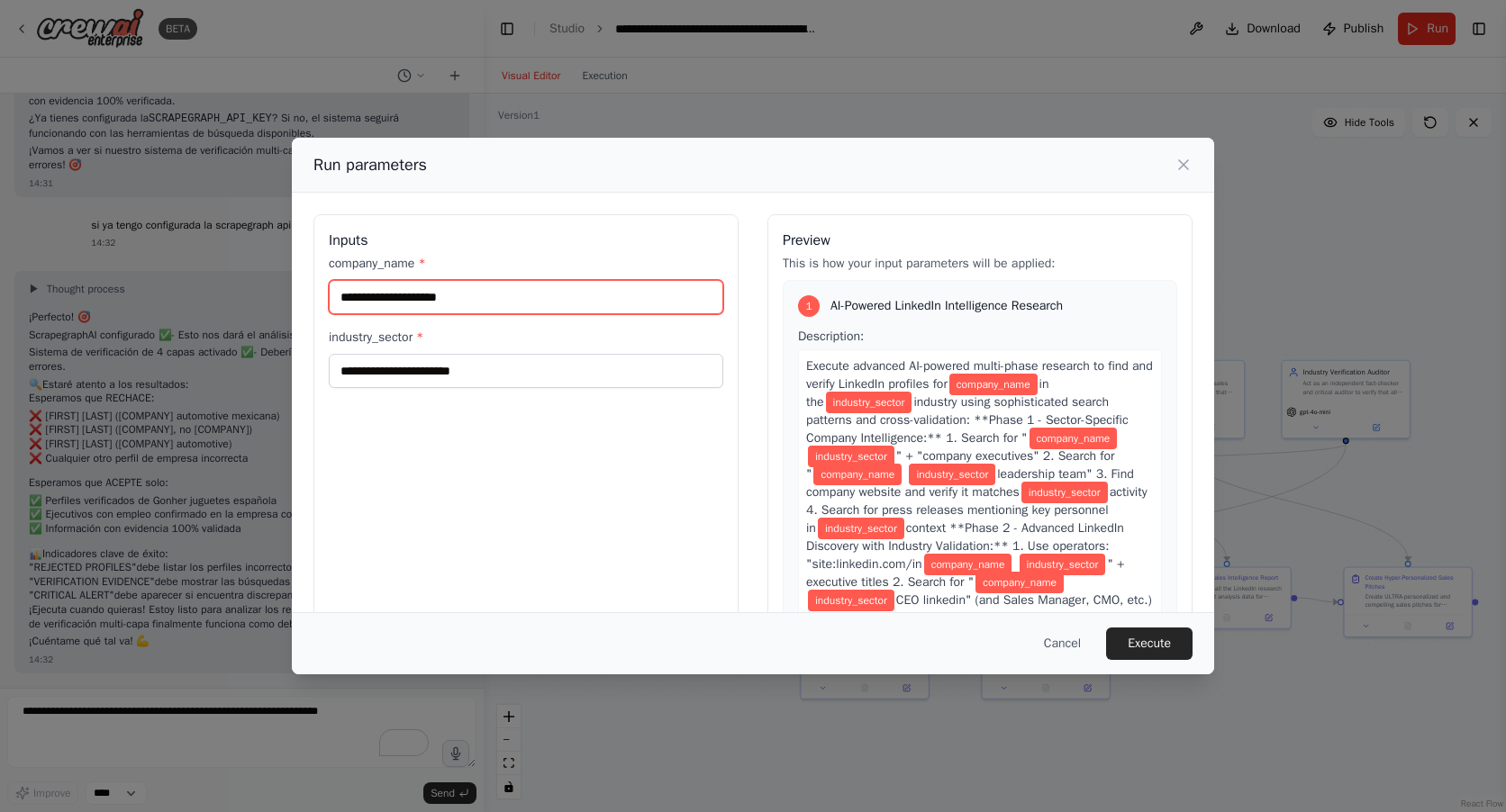 click on "company_name *" at bounding box center (526, 297) 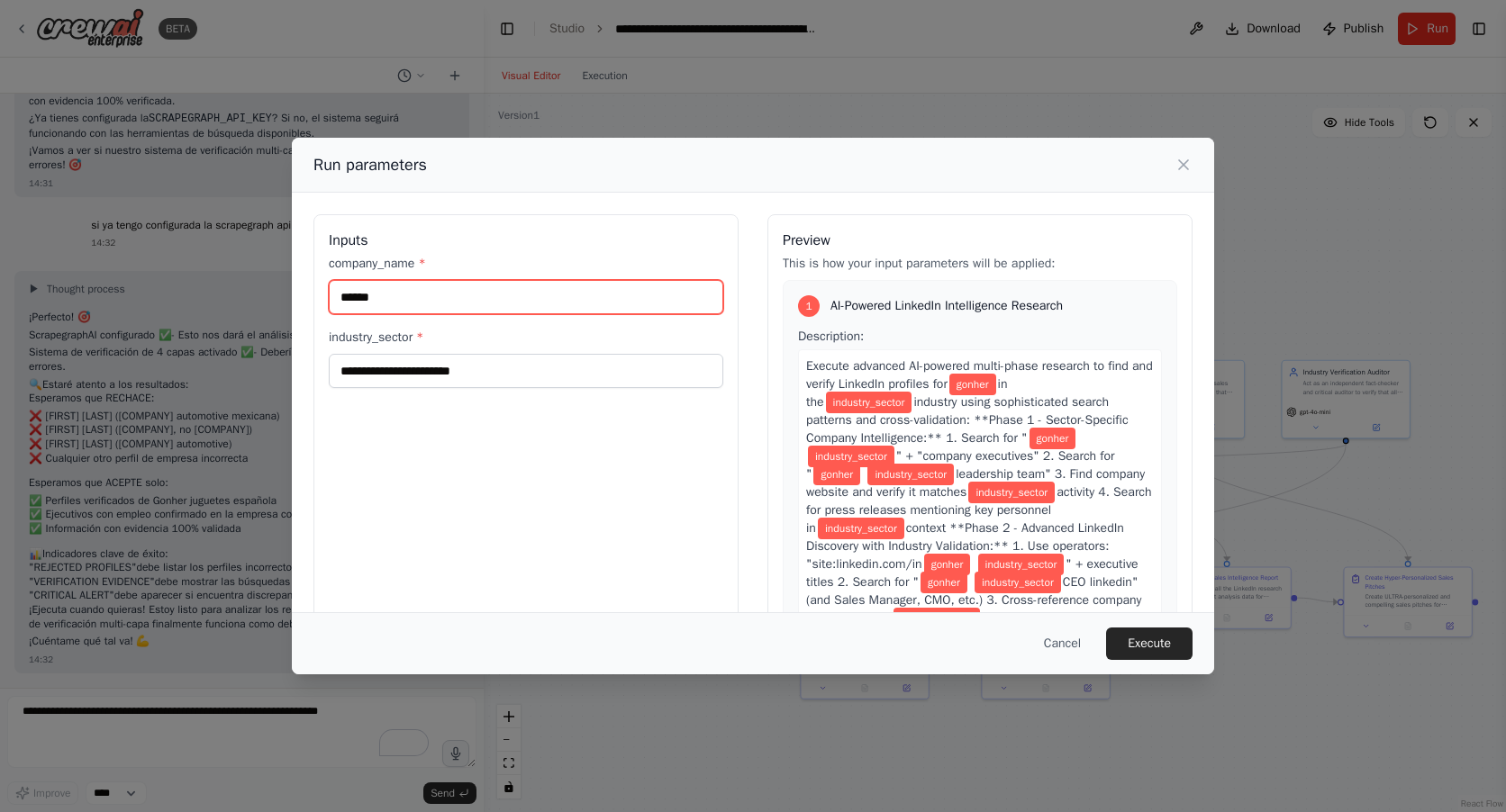 type on "******" 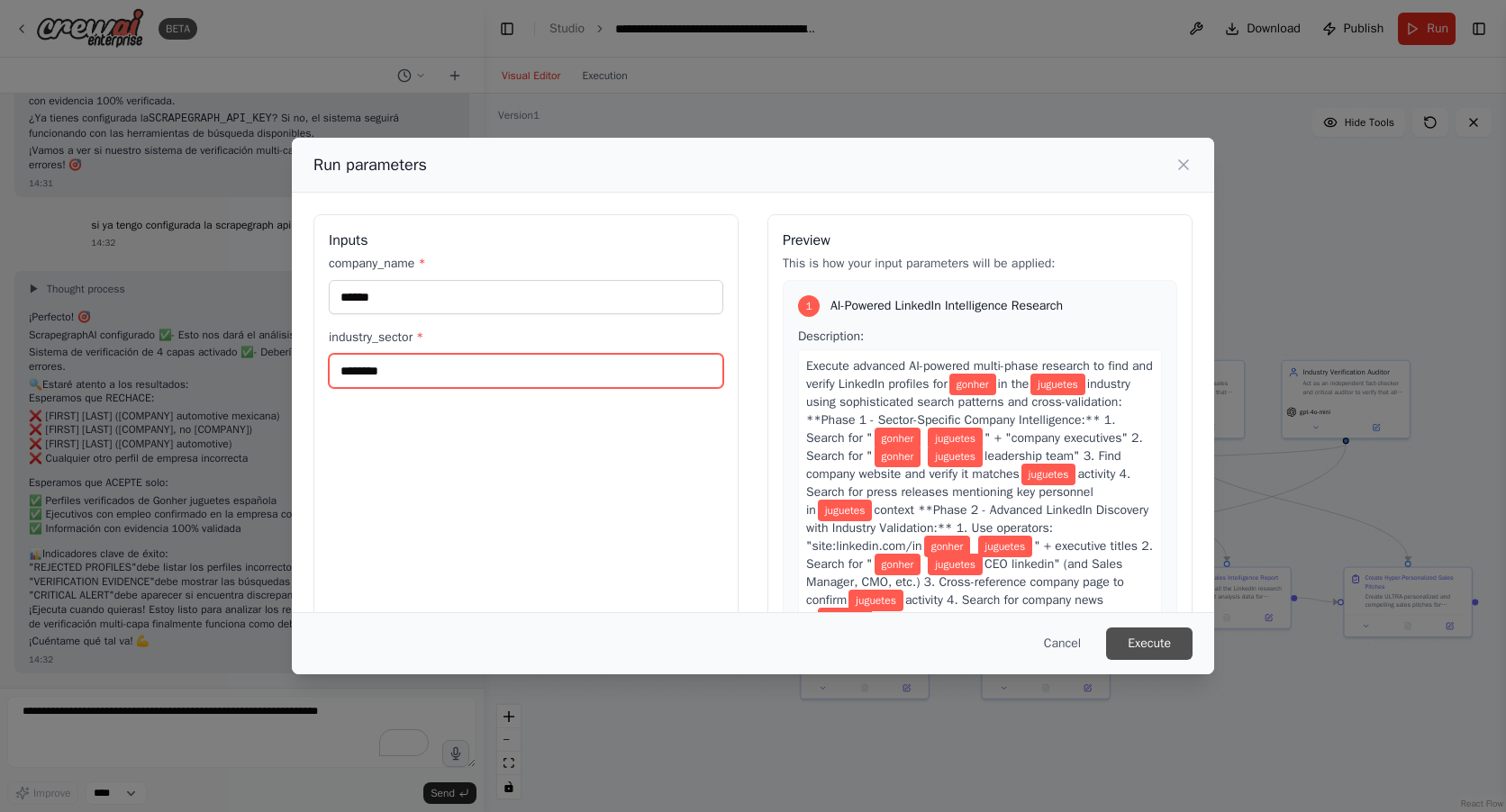 type on "********" 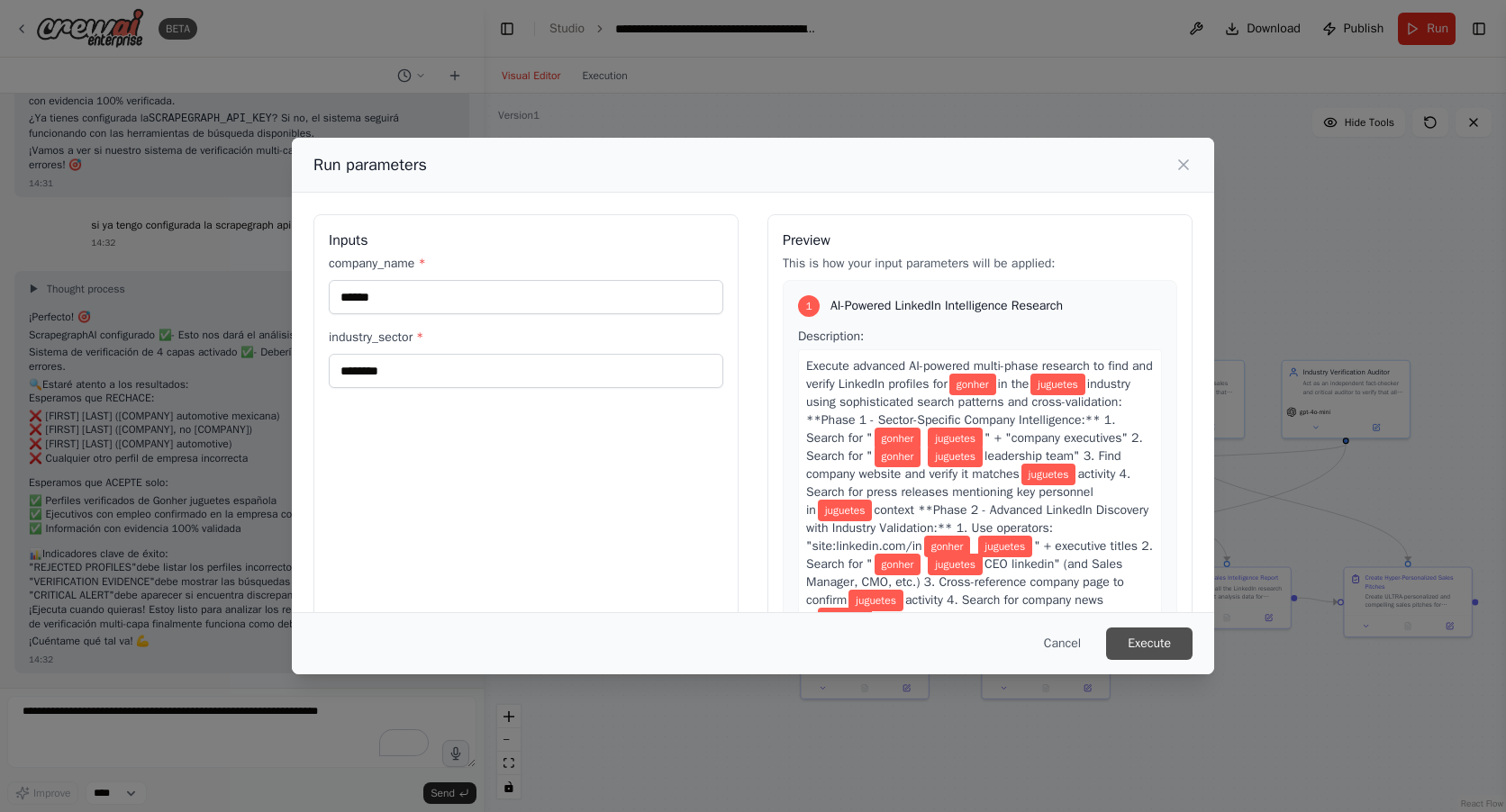 click on "Execute" at bounding box center [1149, 644] 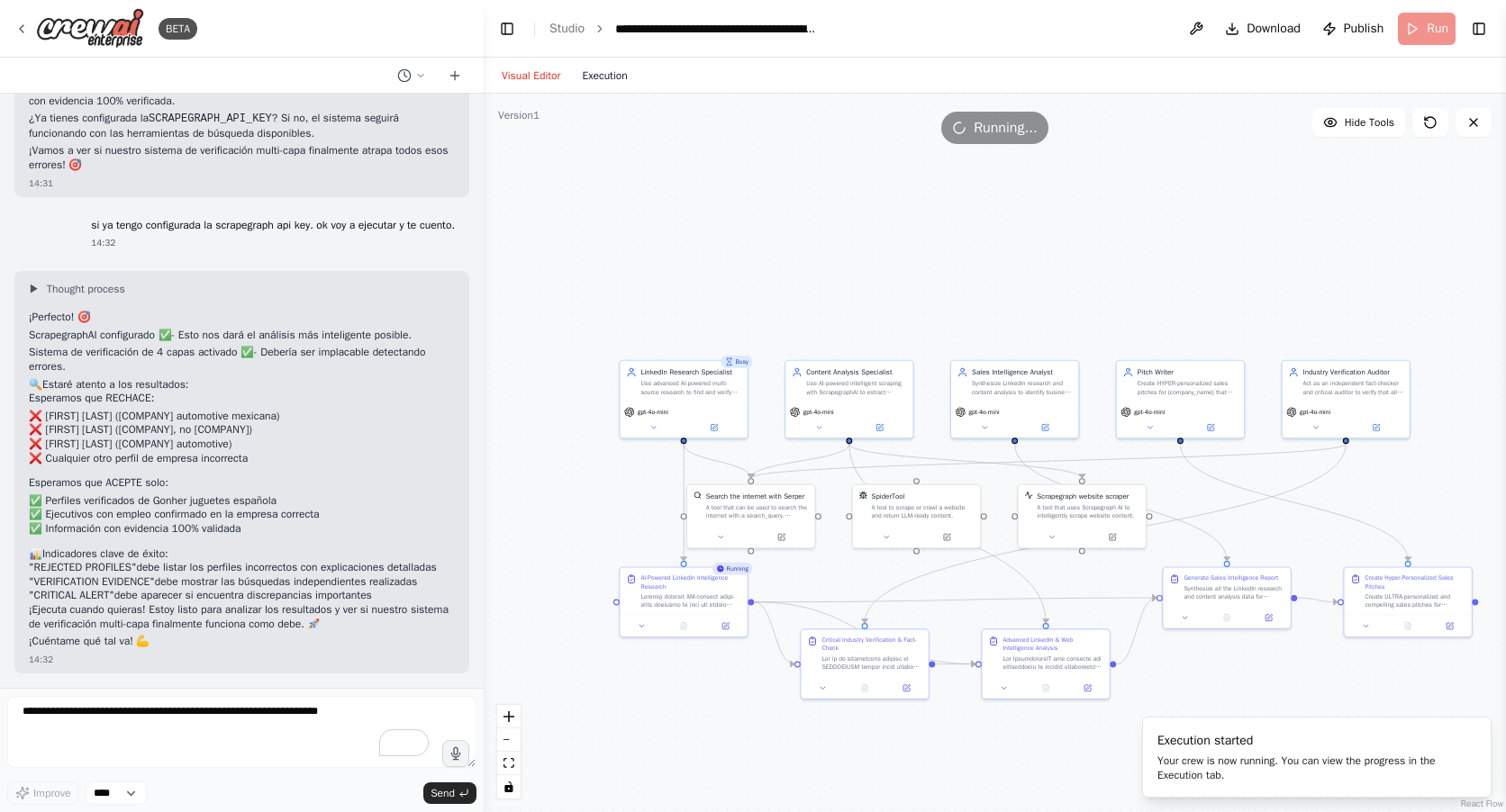 click on "Execution" at bounding box center (604, 76) 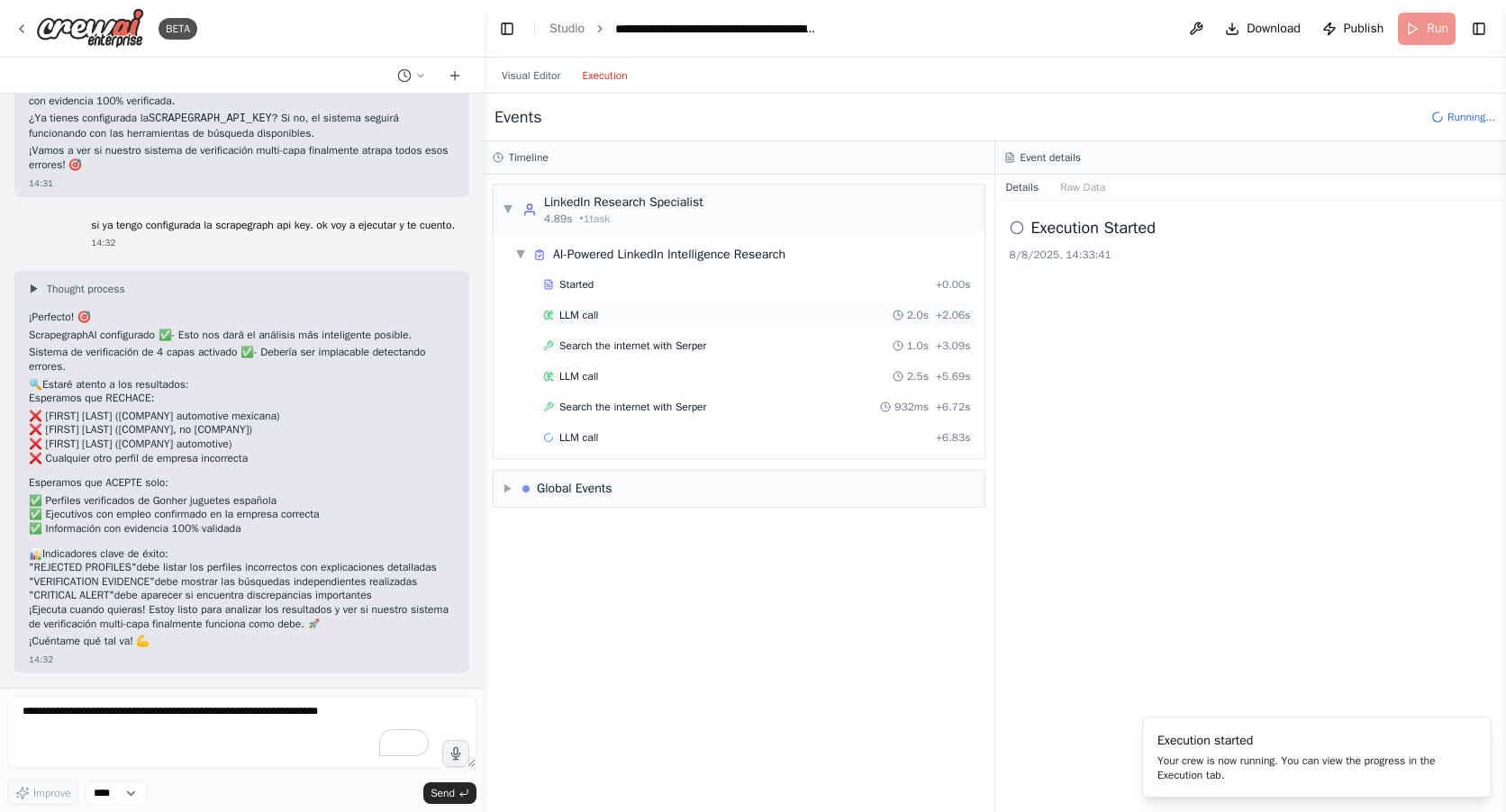 click on "LLM call" at bounding box center (578, 315) 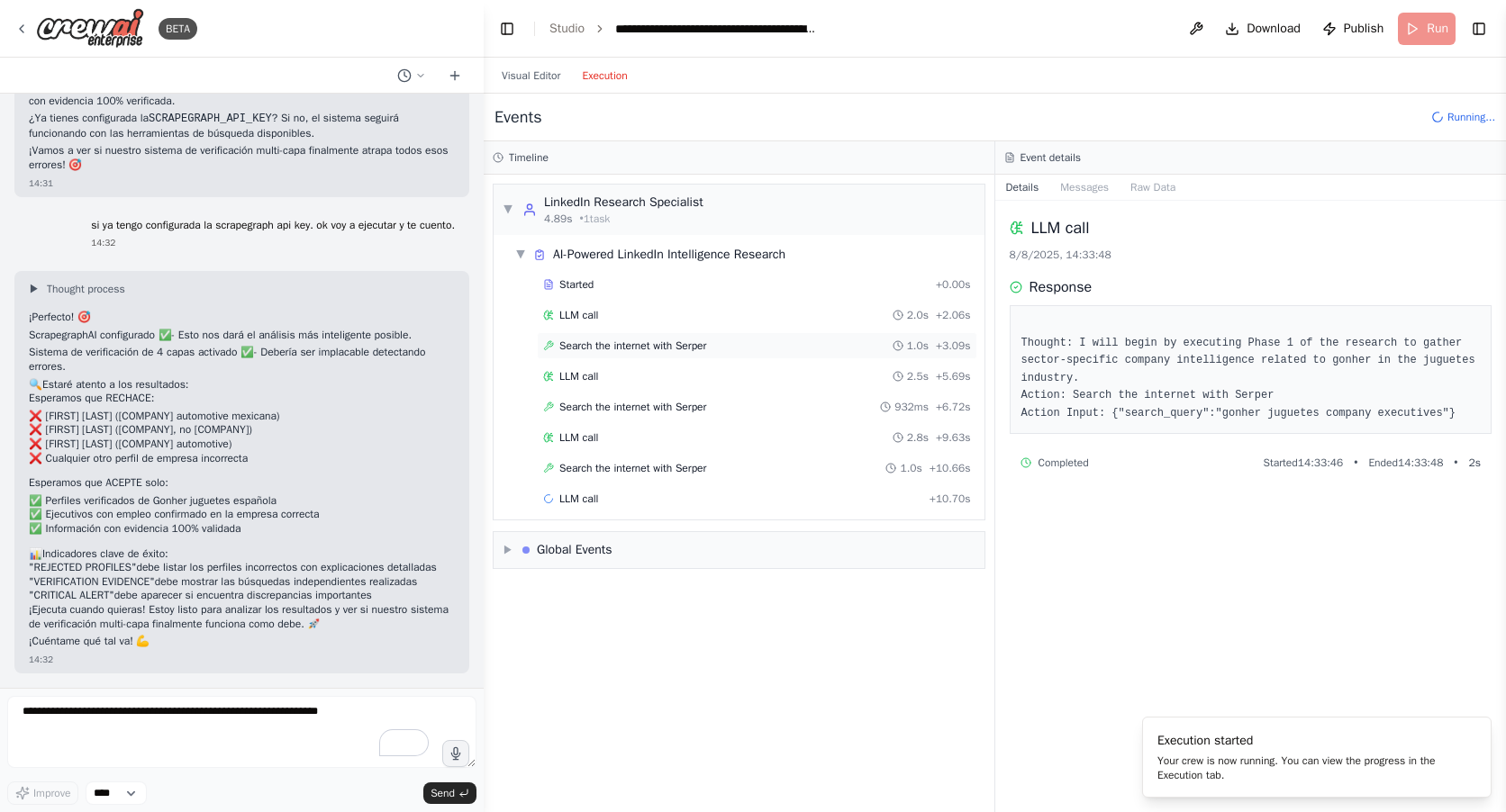 click on "Search the internet with Serper" at bounding box center (632, 346) 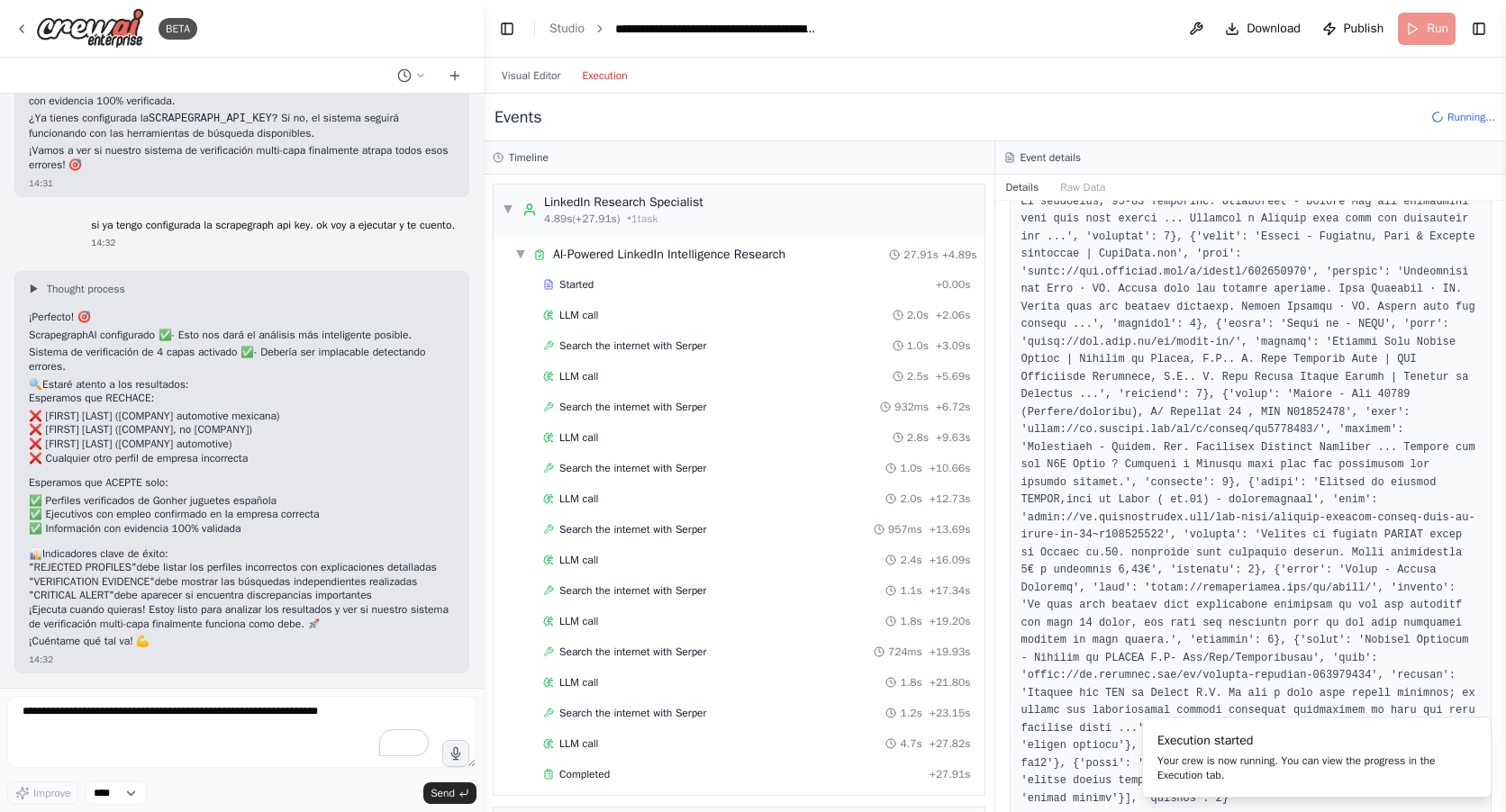 scroll, scrollTop: 564, scrollLeft: 0, axis: vertical 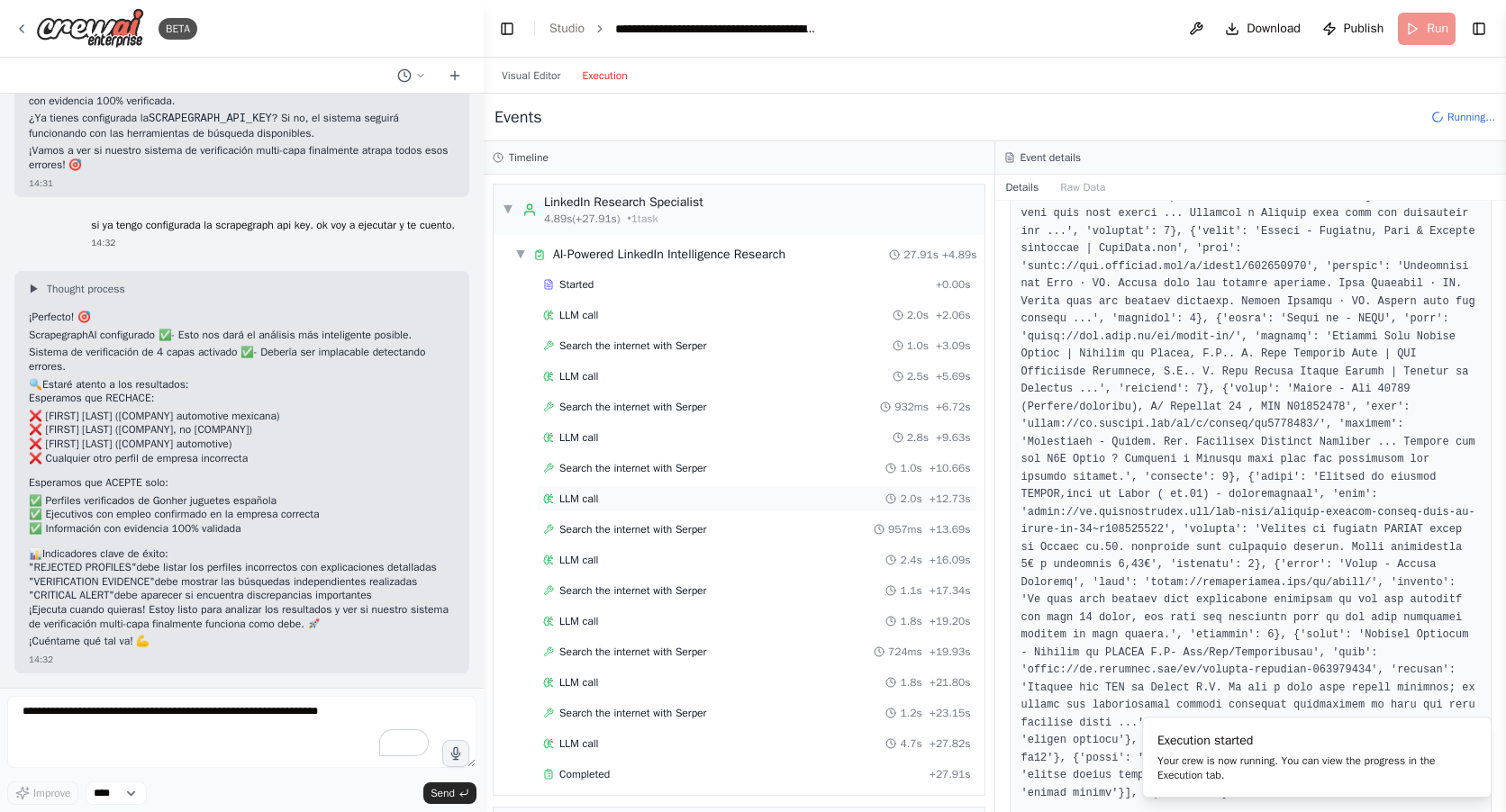 click on "LLM call" at bounding box center (578, 499) 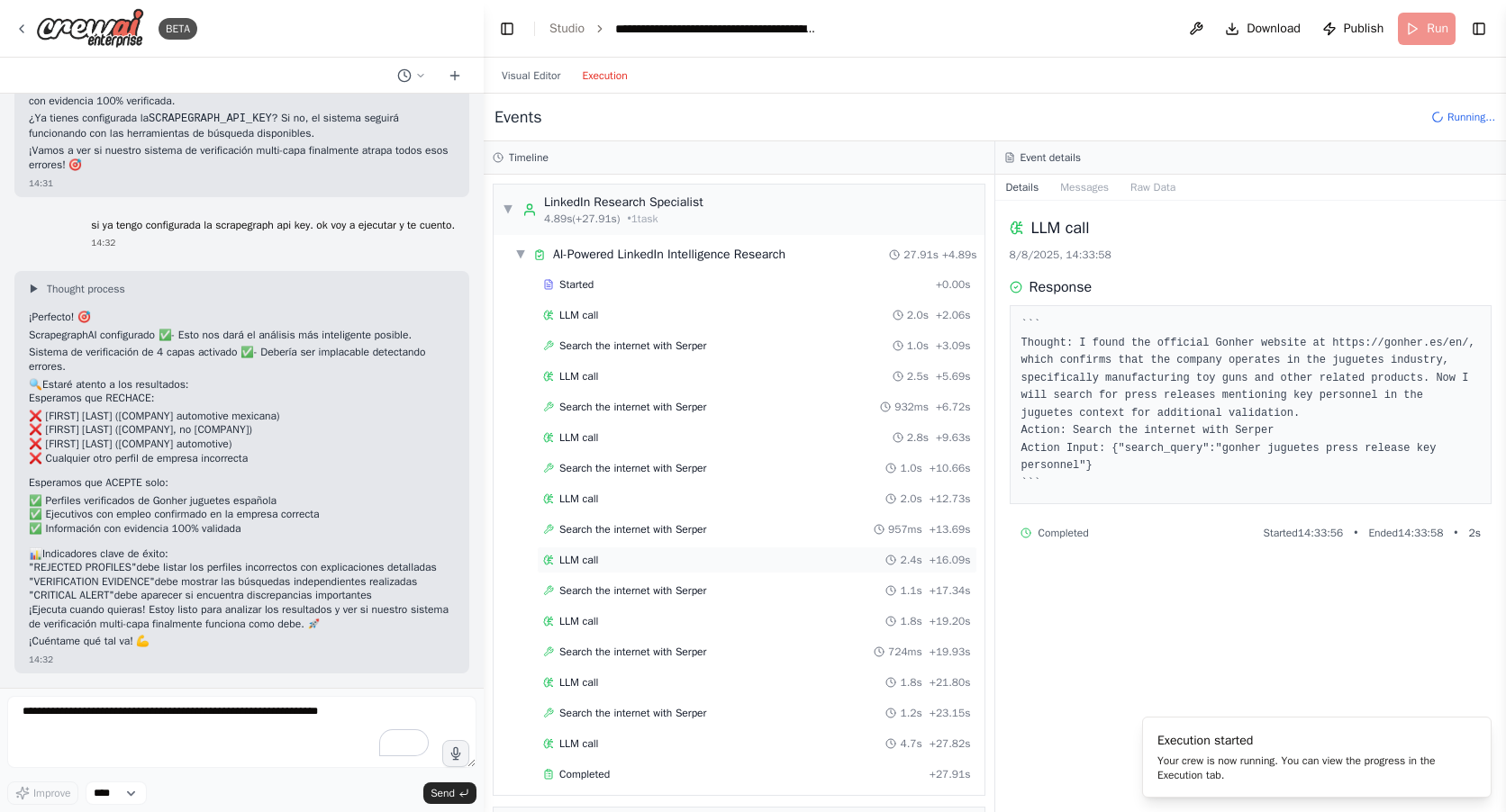 click on "LLM call" at bounding box center [578, 560] 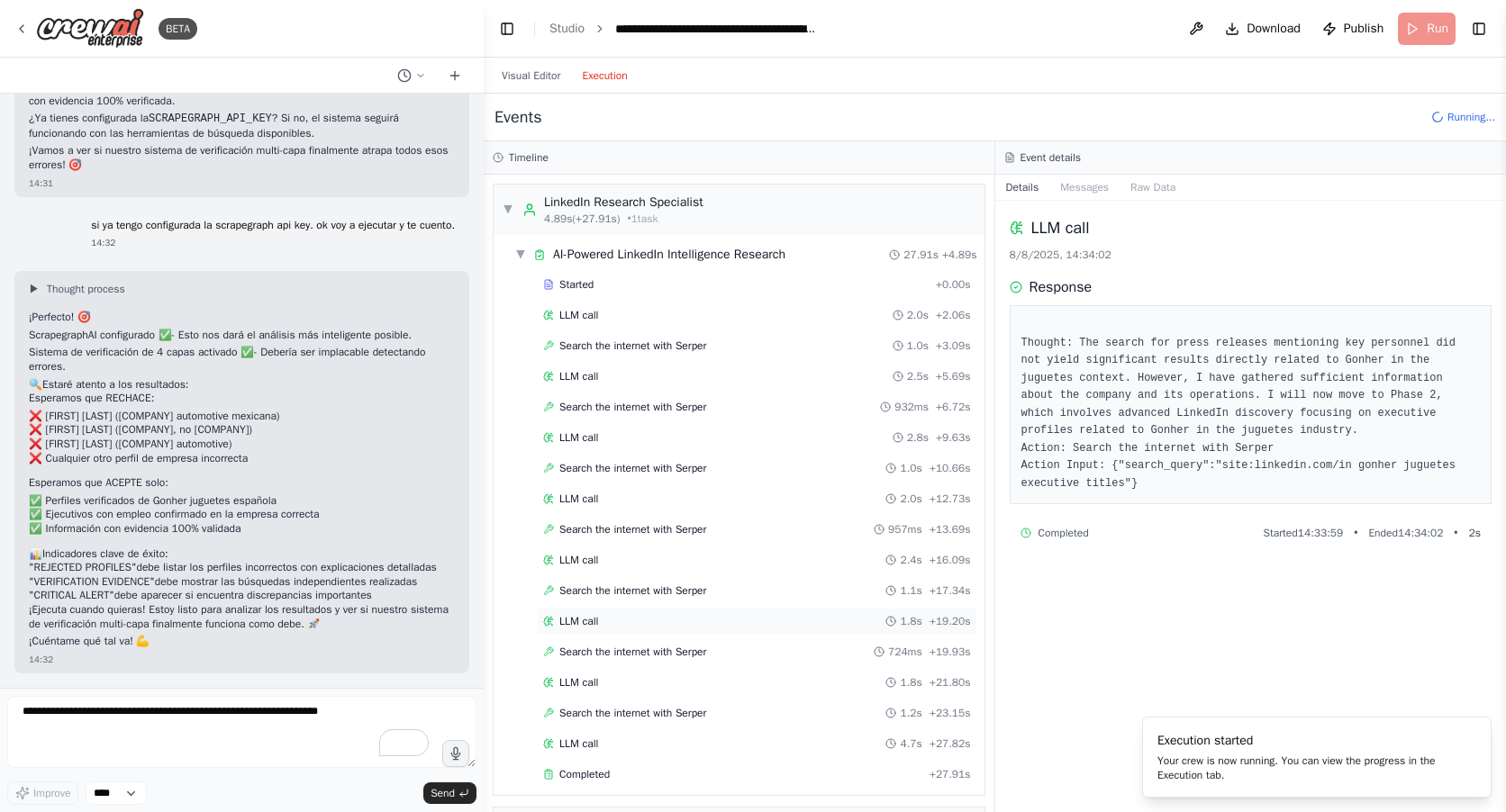 click on "LLM call" at bounding box center [578, 621] 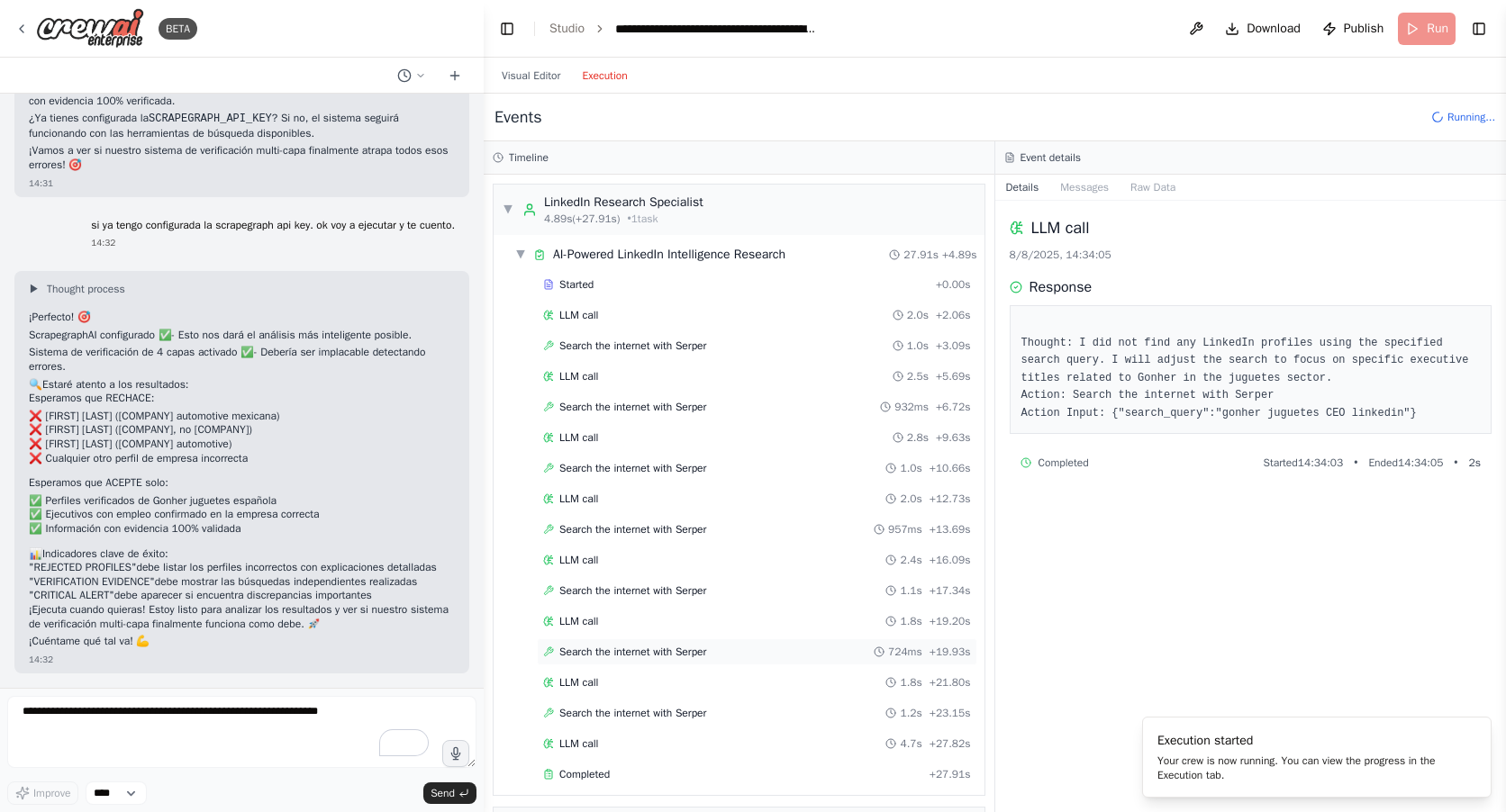 click on "Search the internet with Serper" at bounding box center (632, 652) 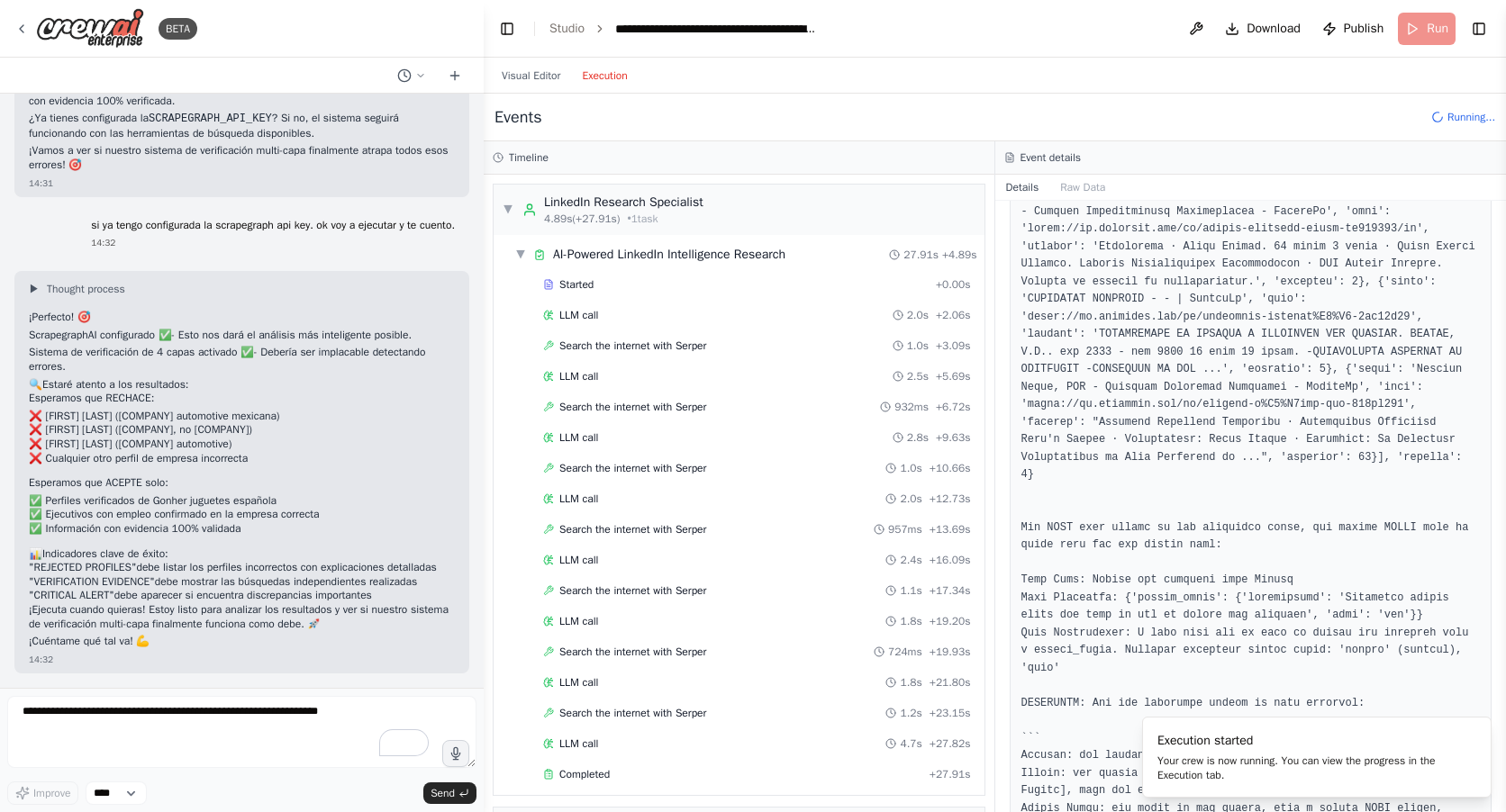 scroll, scrollTop: 810, scrollLeft: 0, axis: vertical 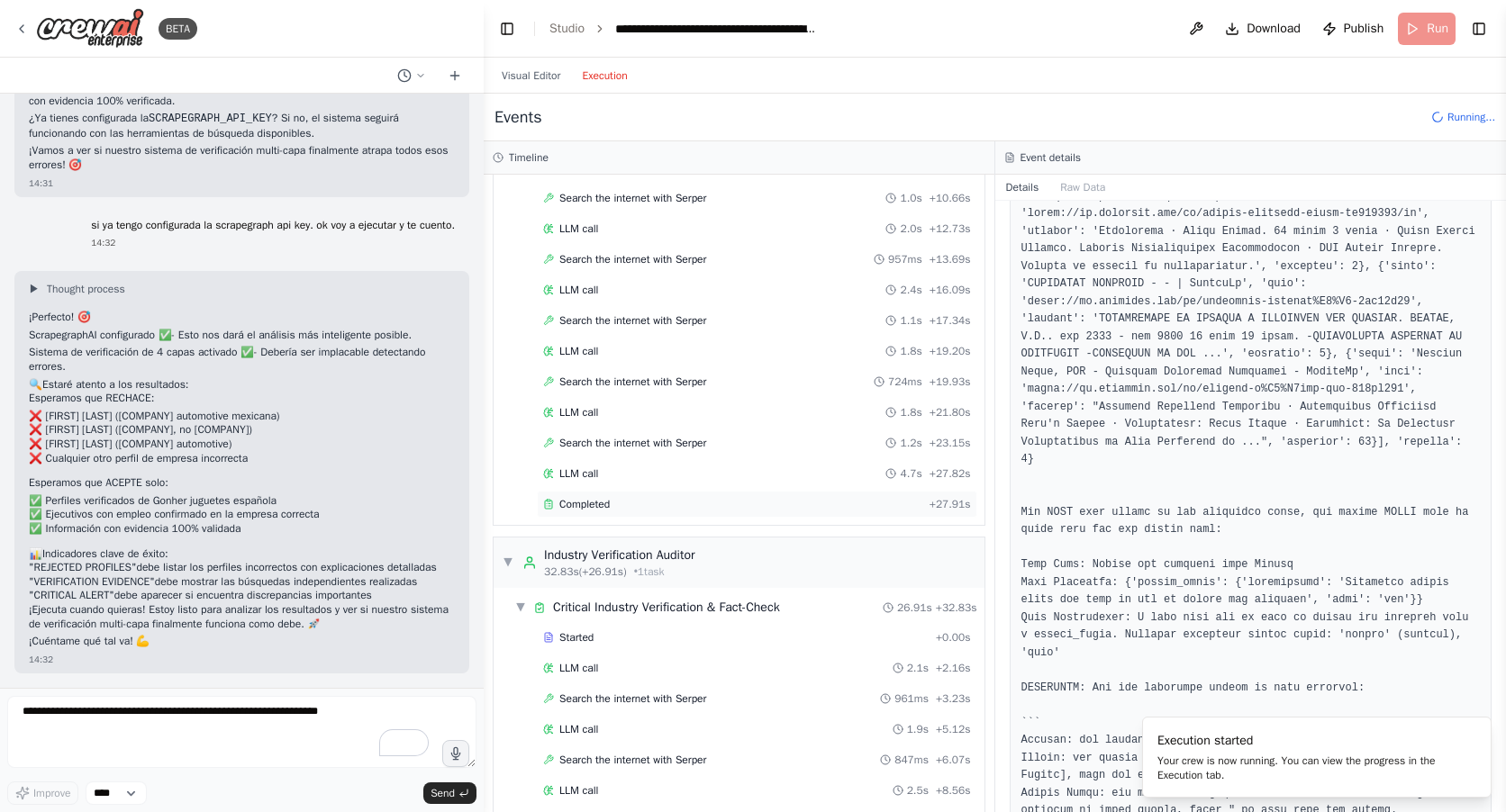 click on "Completed" at bounding box center [585, 504] 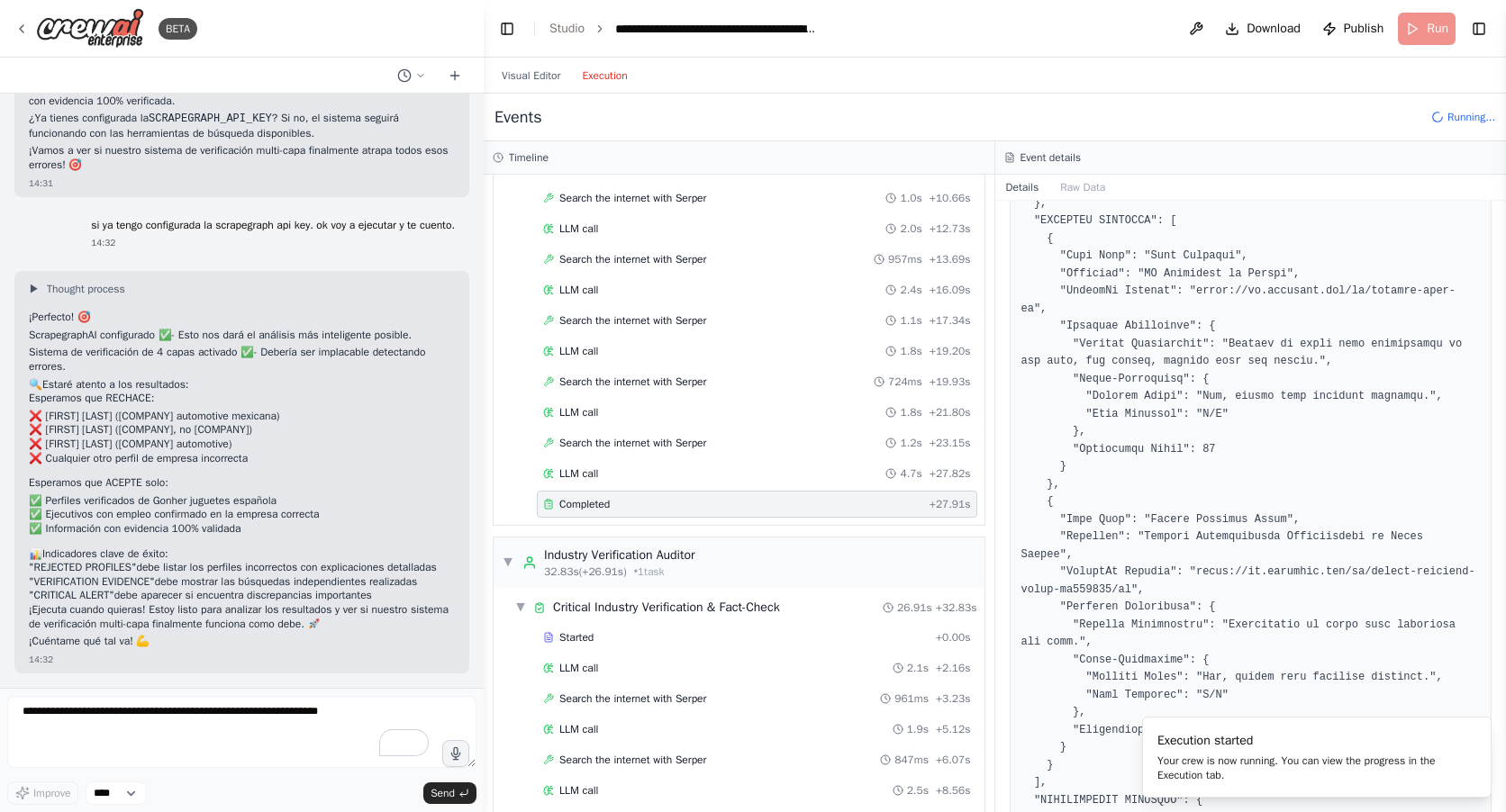 scroll, scrollTop: 270, scrollLeft: 0, axis: vertical 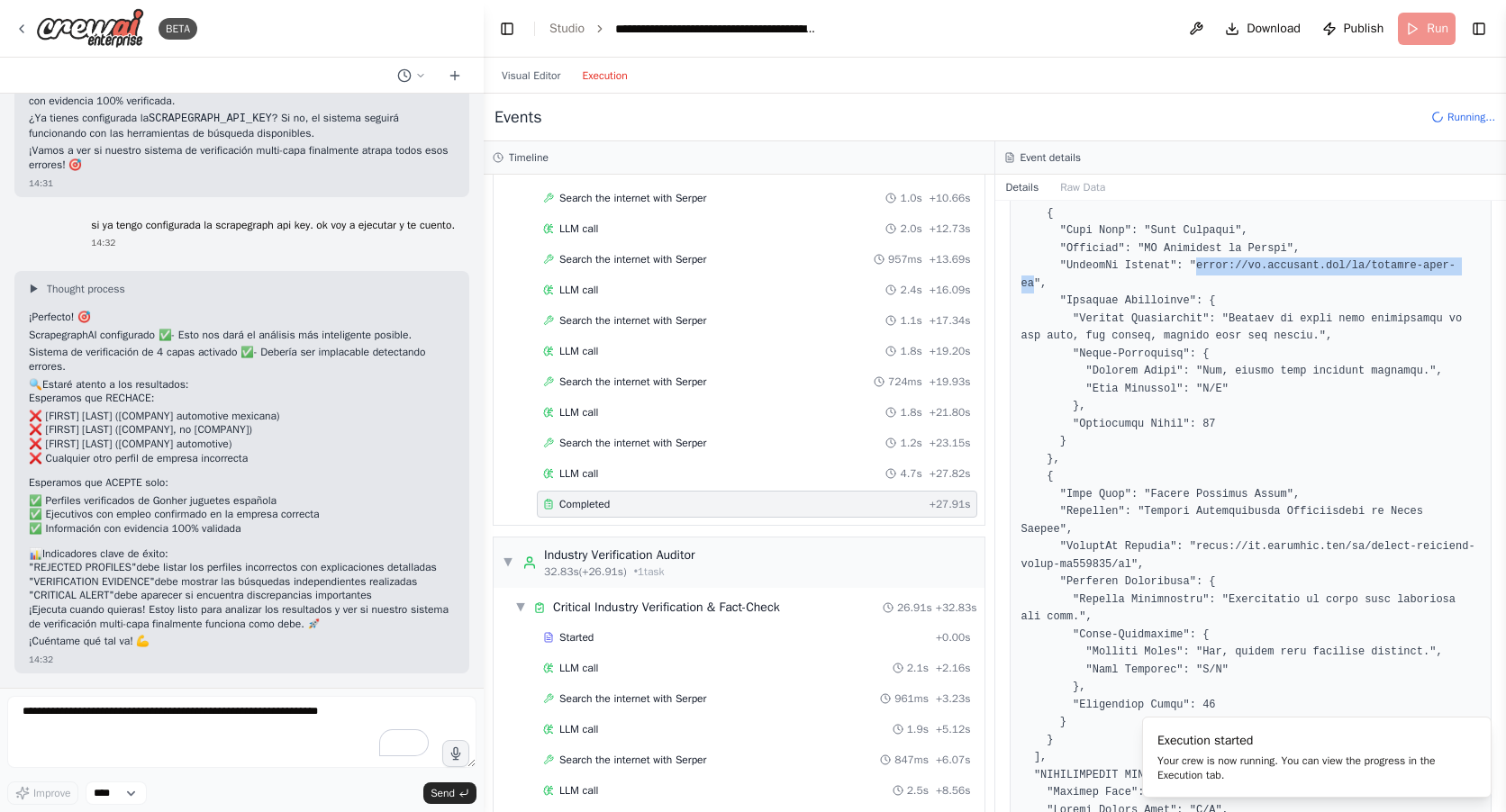 drag, startPoint x: 1429, startPoint y: 265, endPoint x: 1183, endPoint y: 262, distance: 246.01829 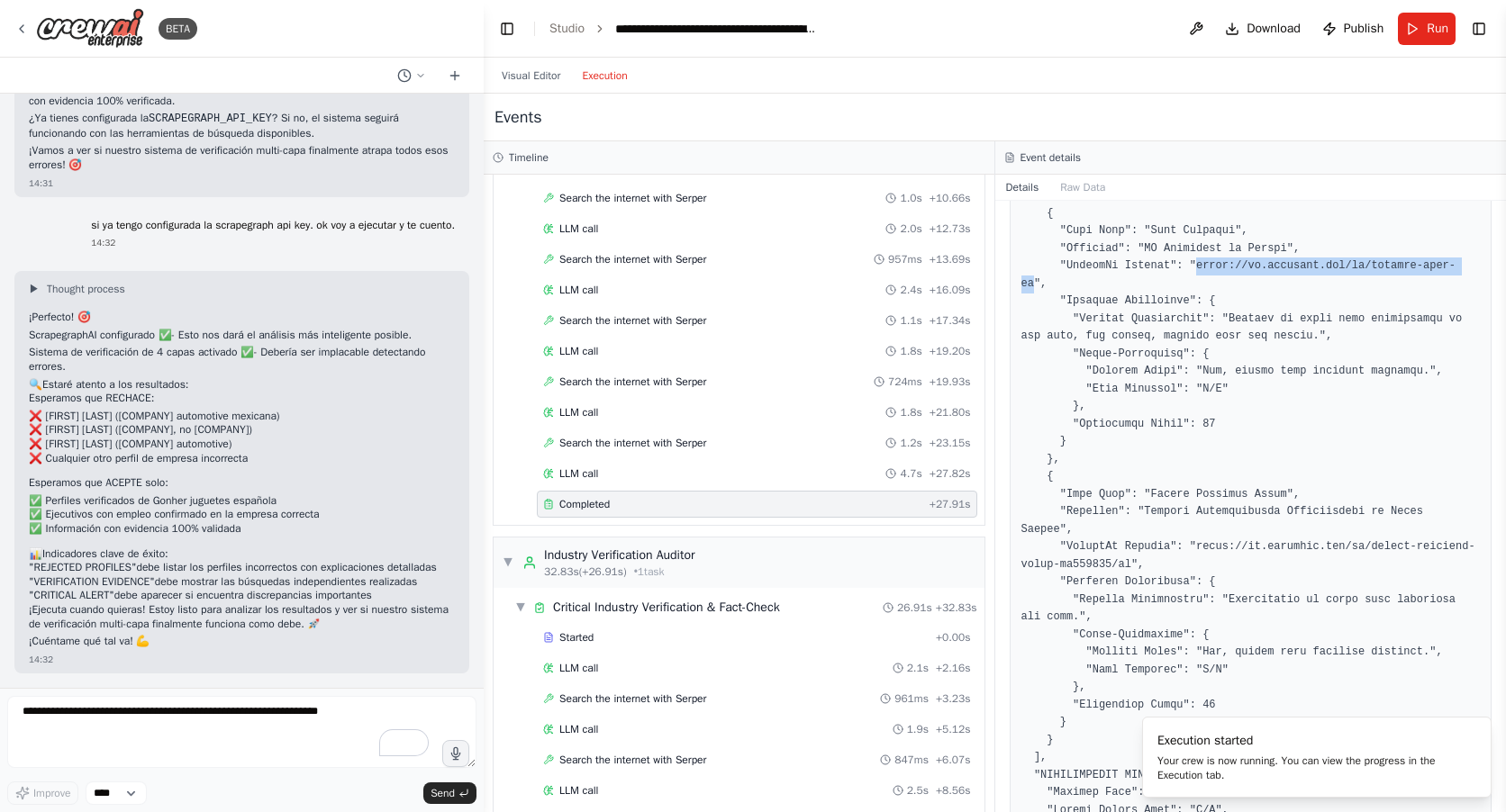copy on "https://mx.linkedin.com/in/agustin-lara-rh" 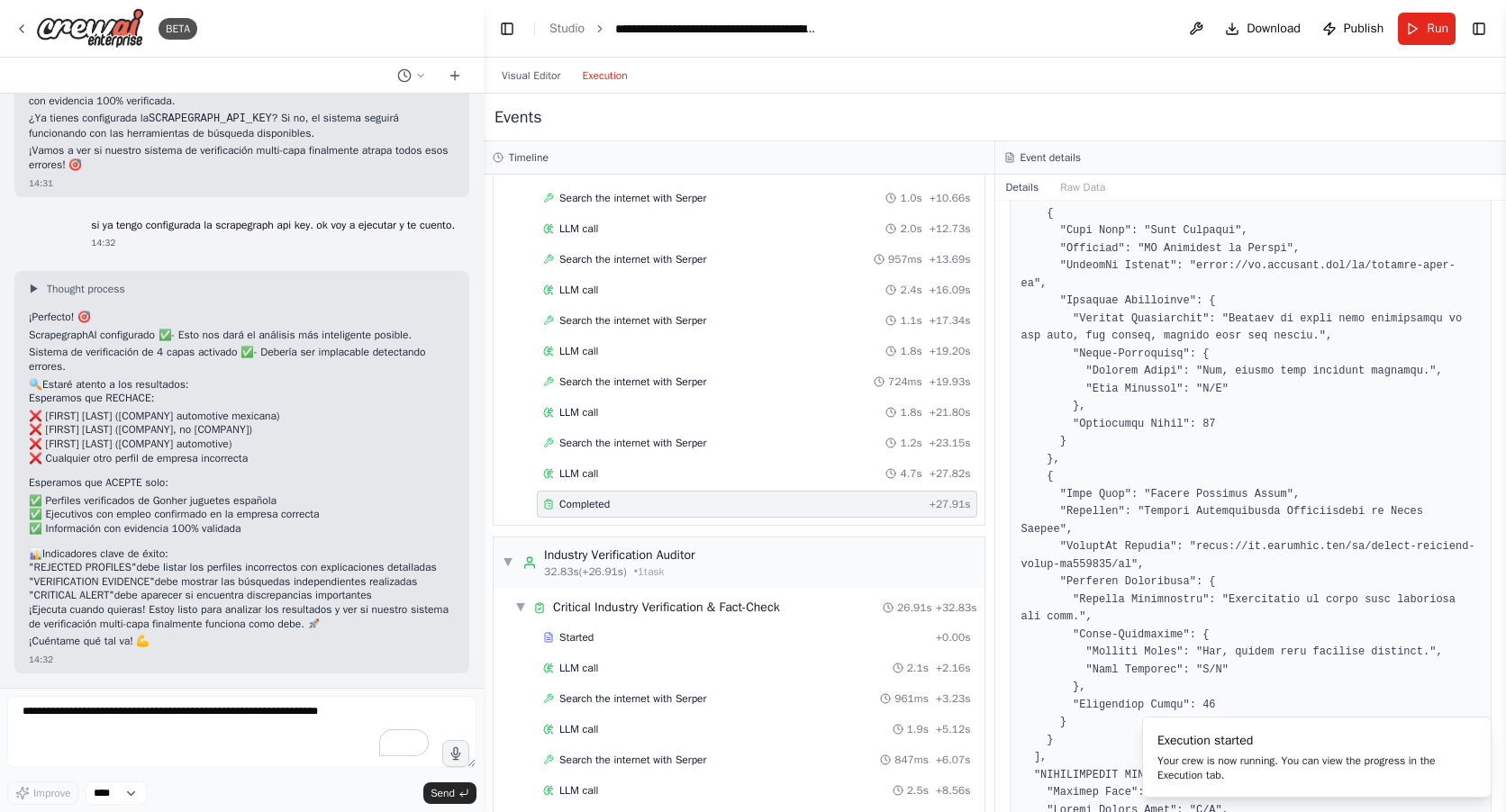 click at bounding box center [1251, 626] 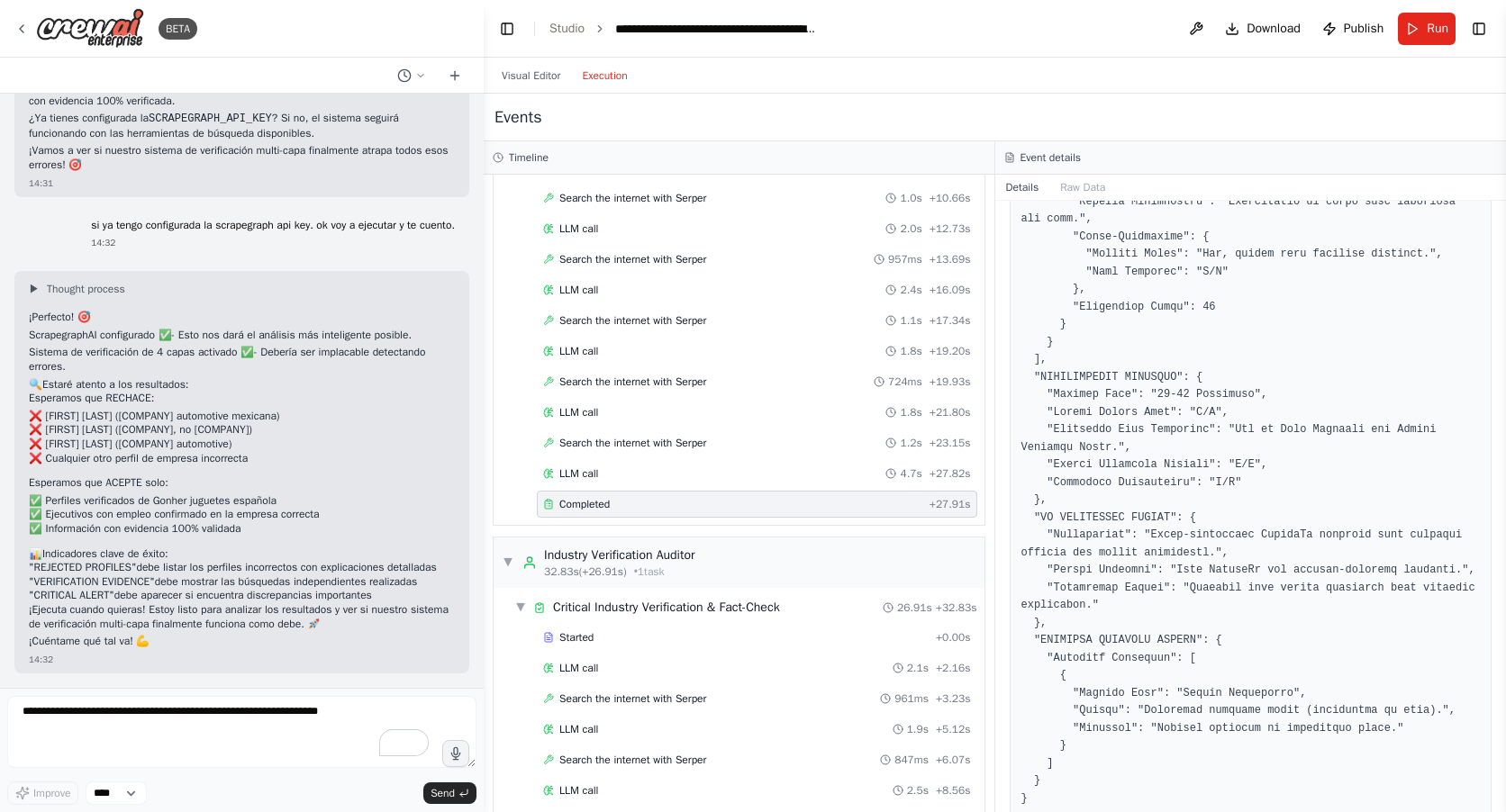 scroll, scrollTop: 669, scrollLeft: 0, axis: vertical 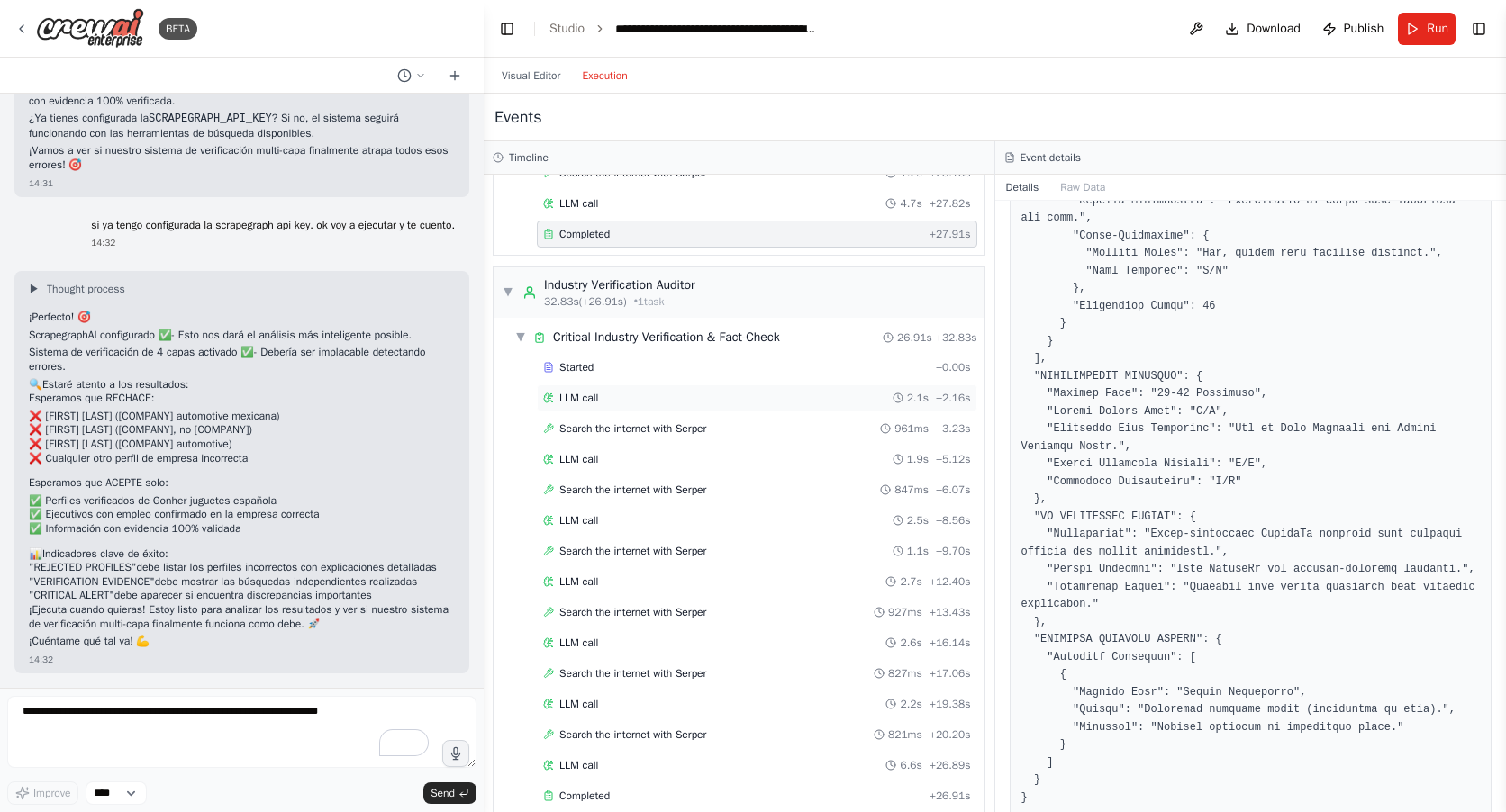 click on "LLM call" at bounding box center [578, 398] 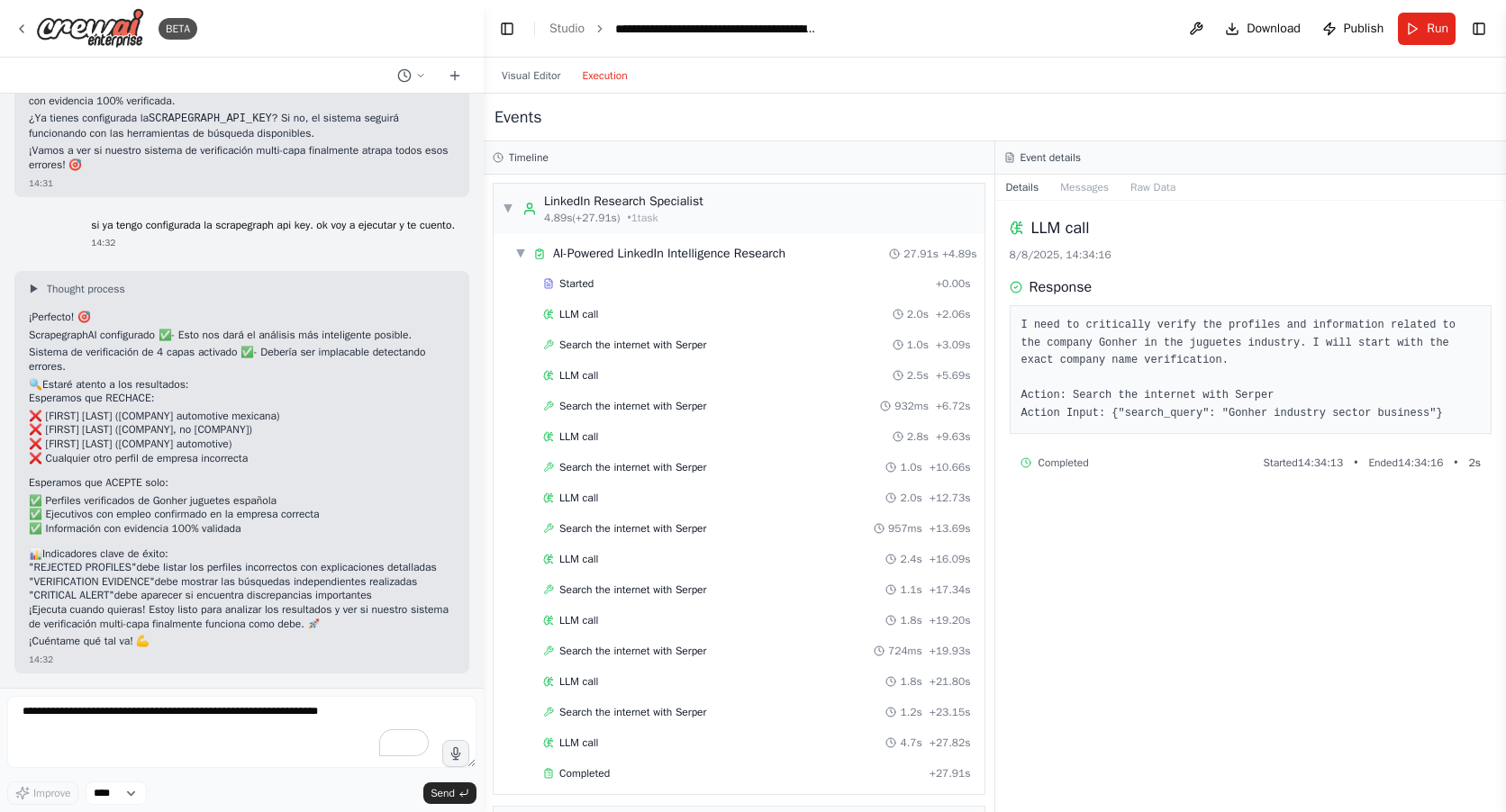 scroll, scrollTop: 0, scrollLeft: 0, axis: both 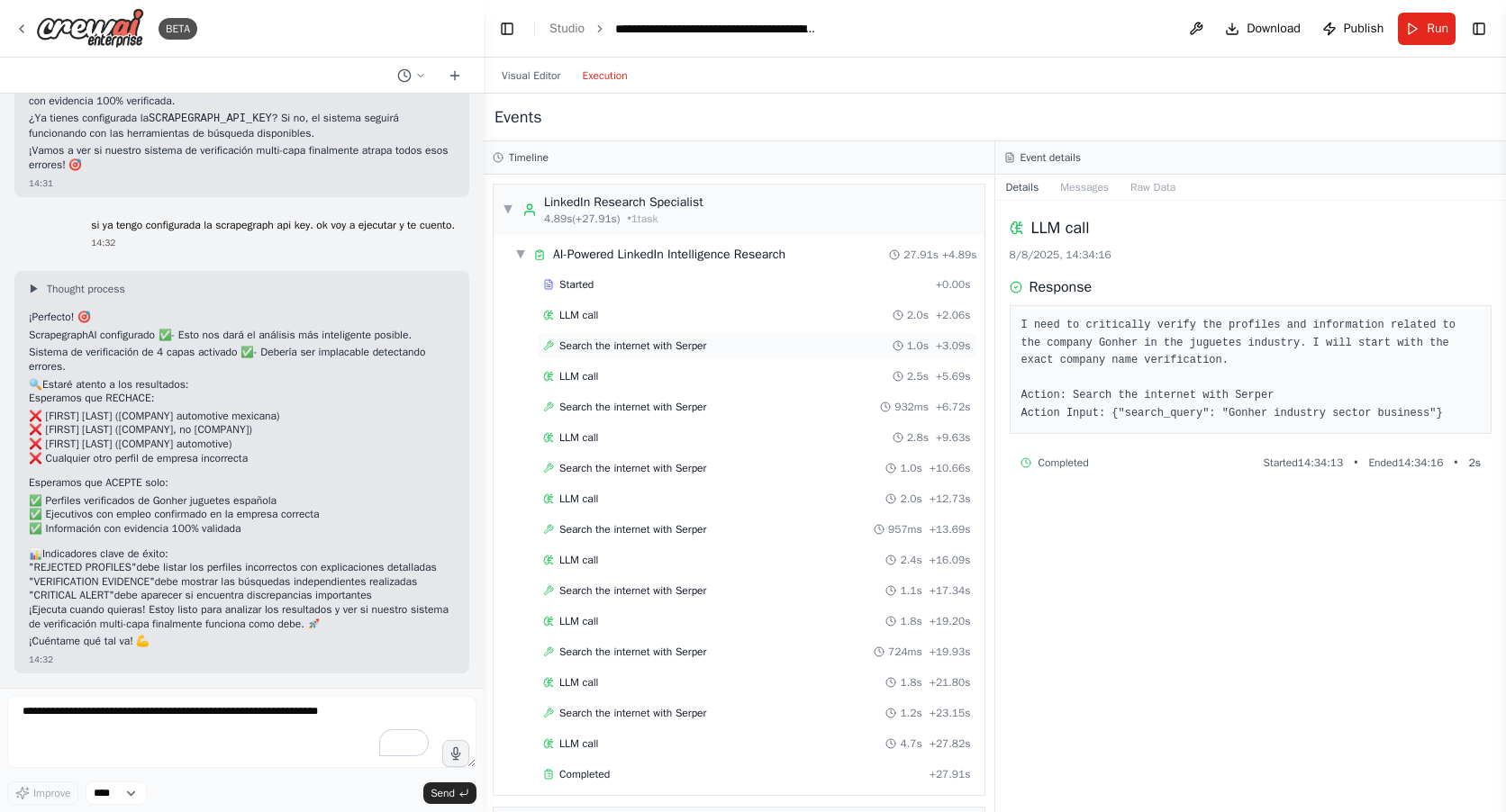 click on "Search the internet with Serper" at bounding box center [632, 346] 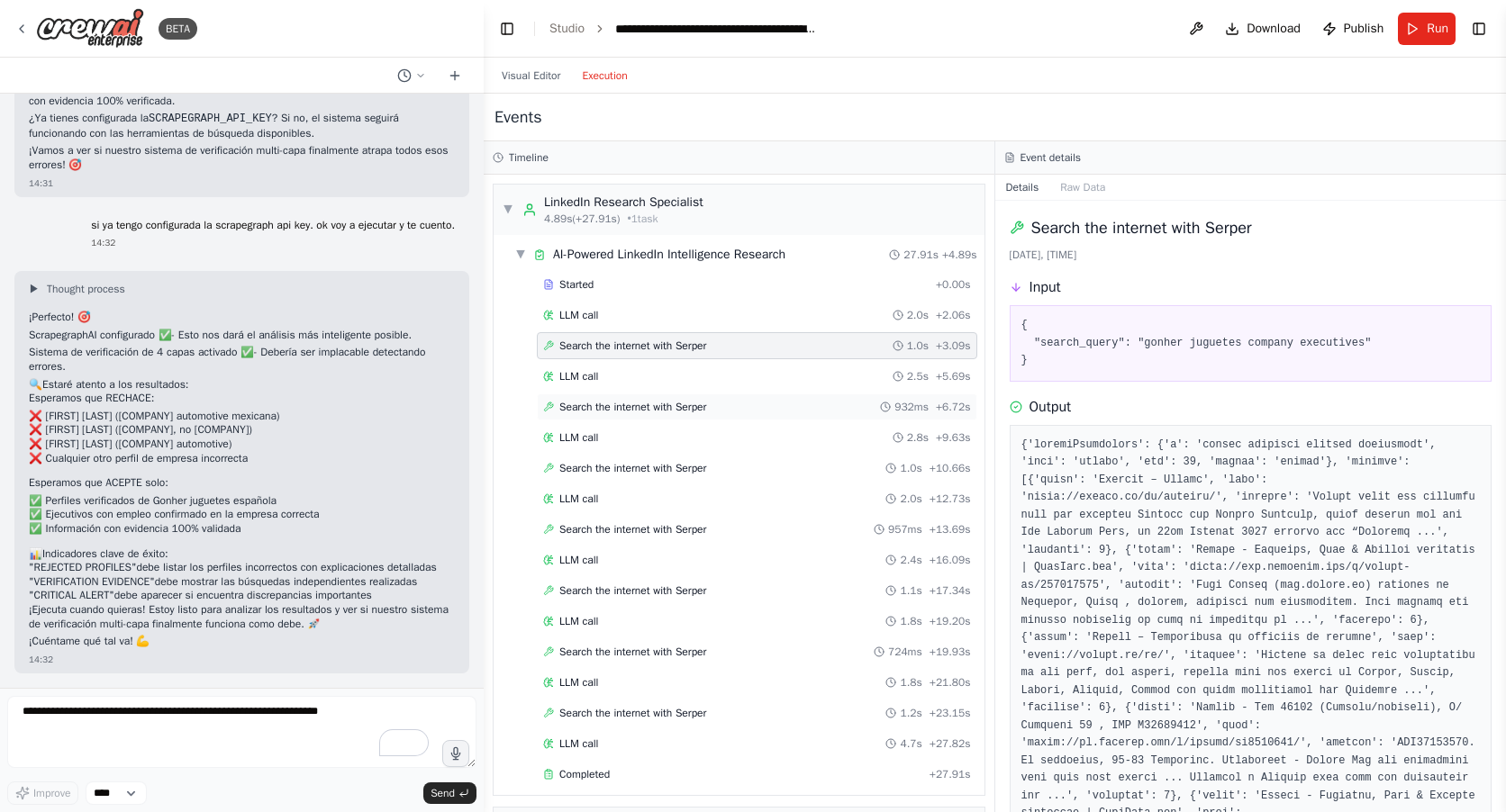 click on "Search the internet with Serper" at bounding box center (632, 407) 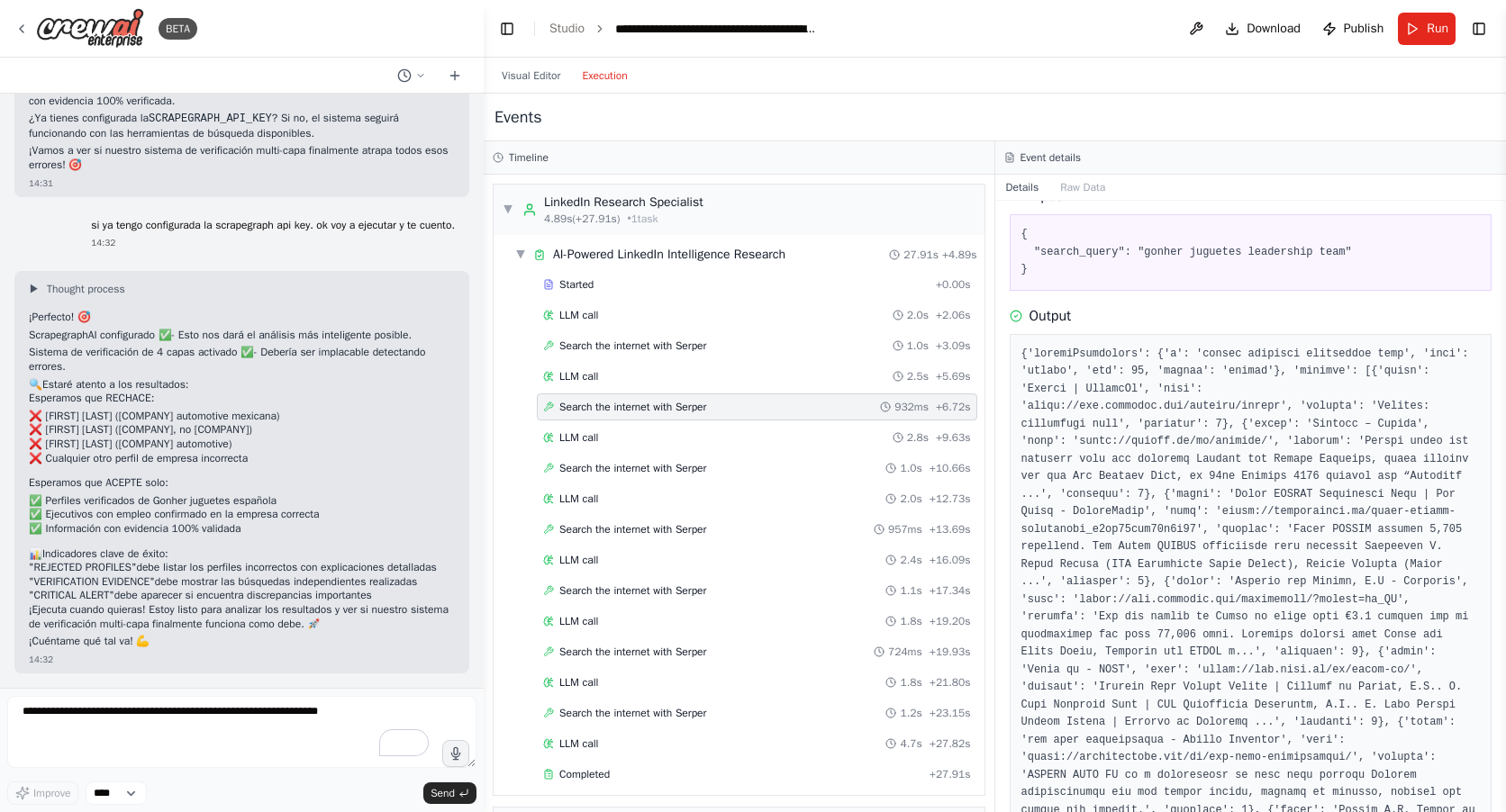 scroll, scrollTop: 270, scrollLeft: 0, axis: vertical 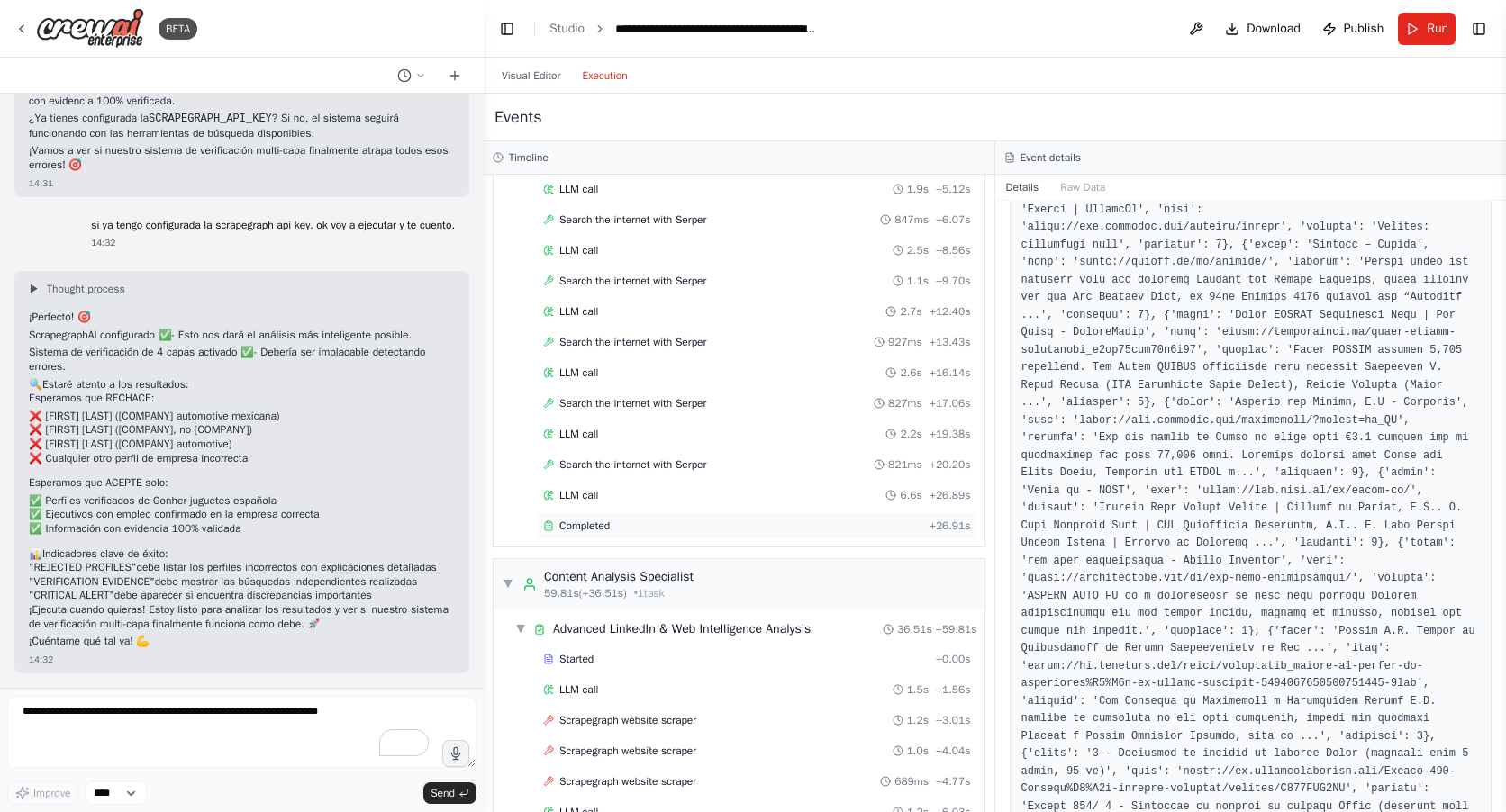 click on "Completed" at bounding box center [585, 526] 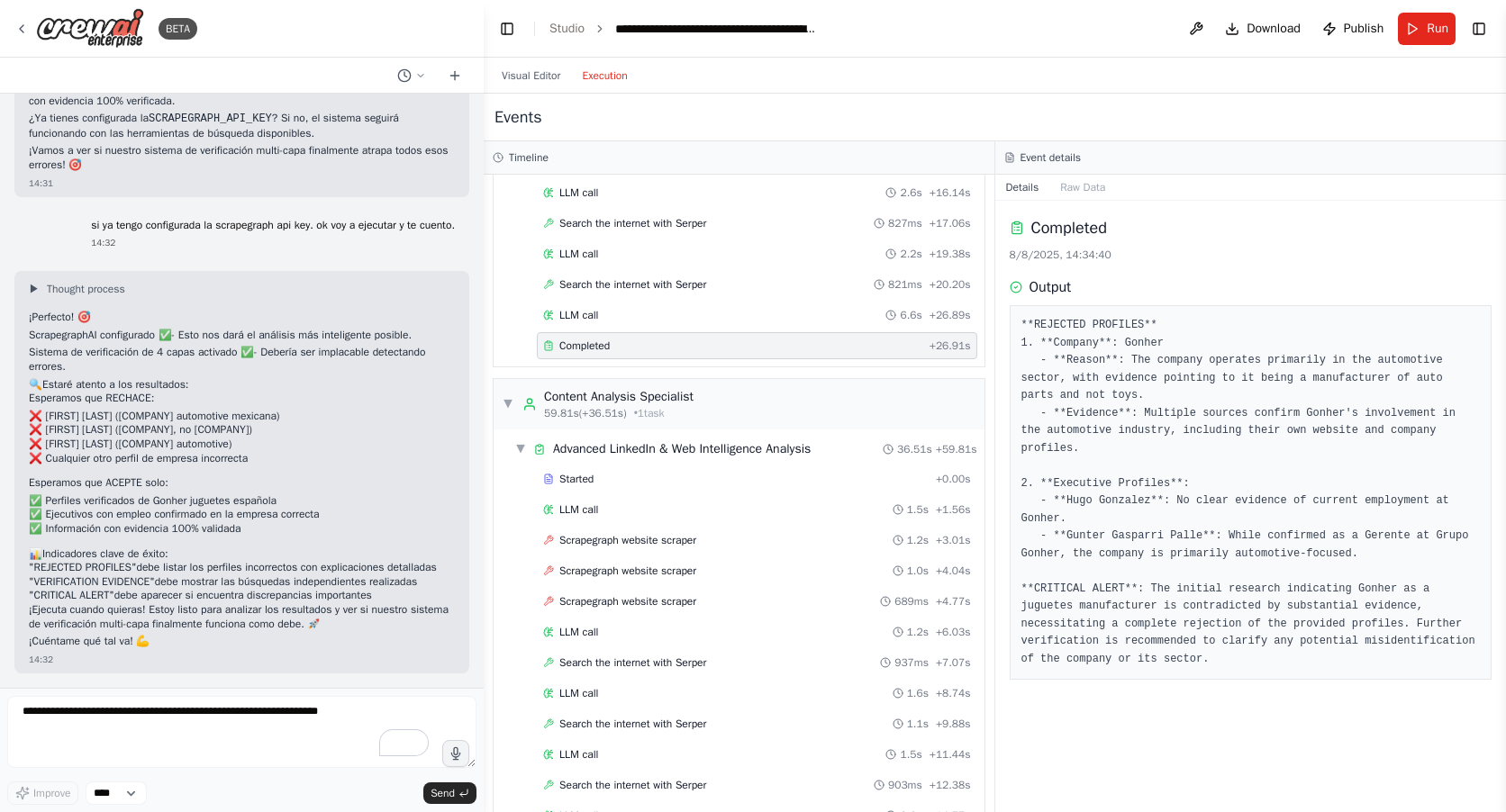 scroll, scrollTop: 1080, scrollLeft: 0, axis: vertical 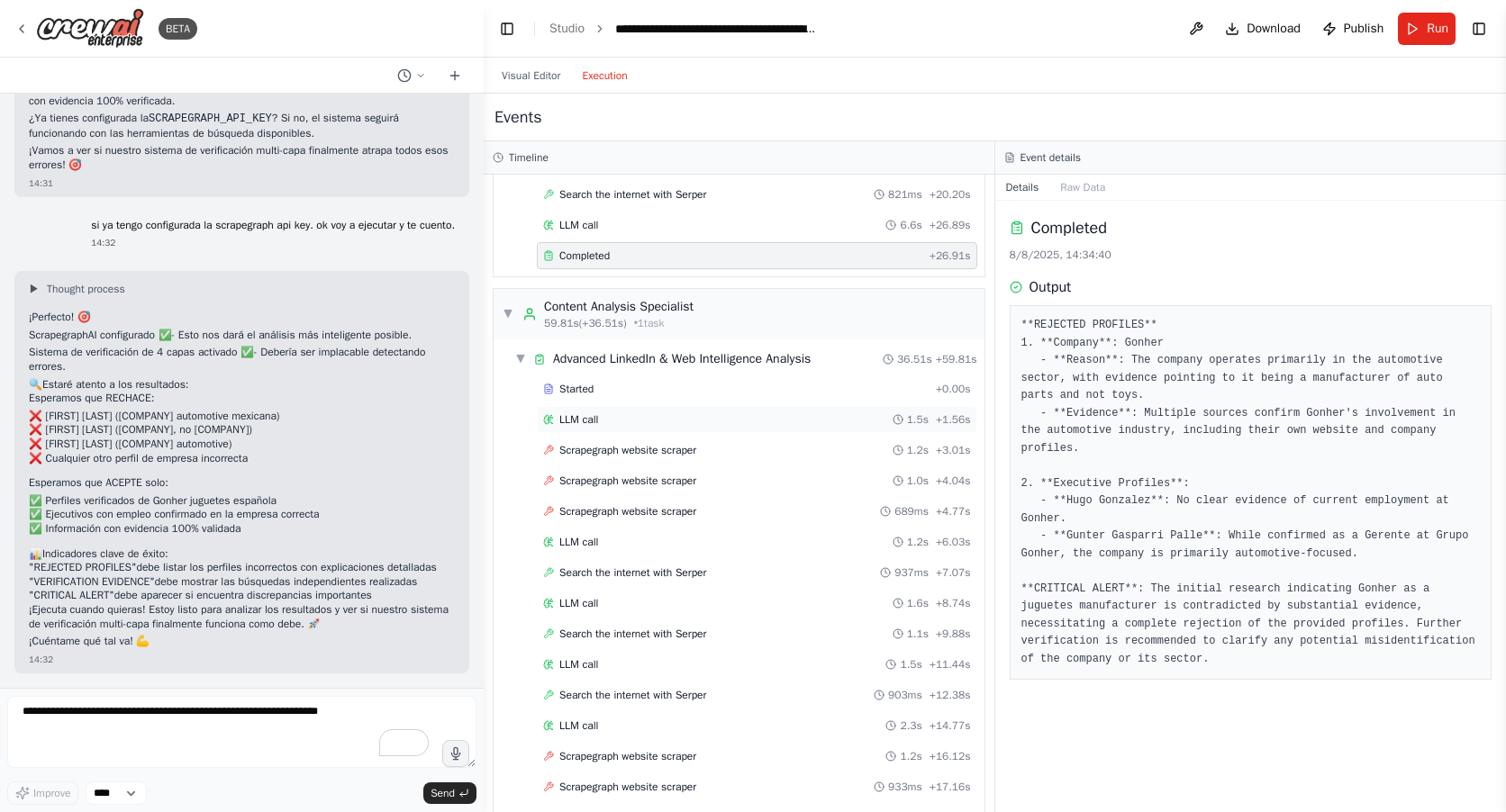 click on "LLM call 1.5s + 1.56s" at bounding box center (757, 420) 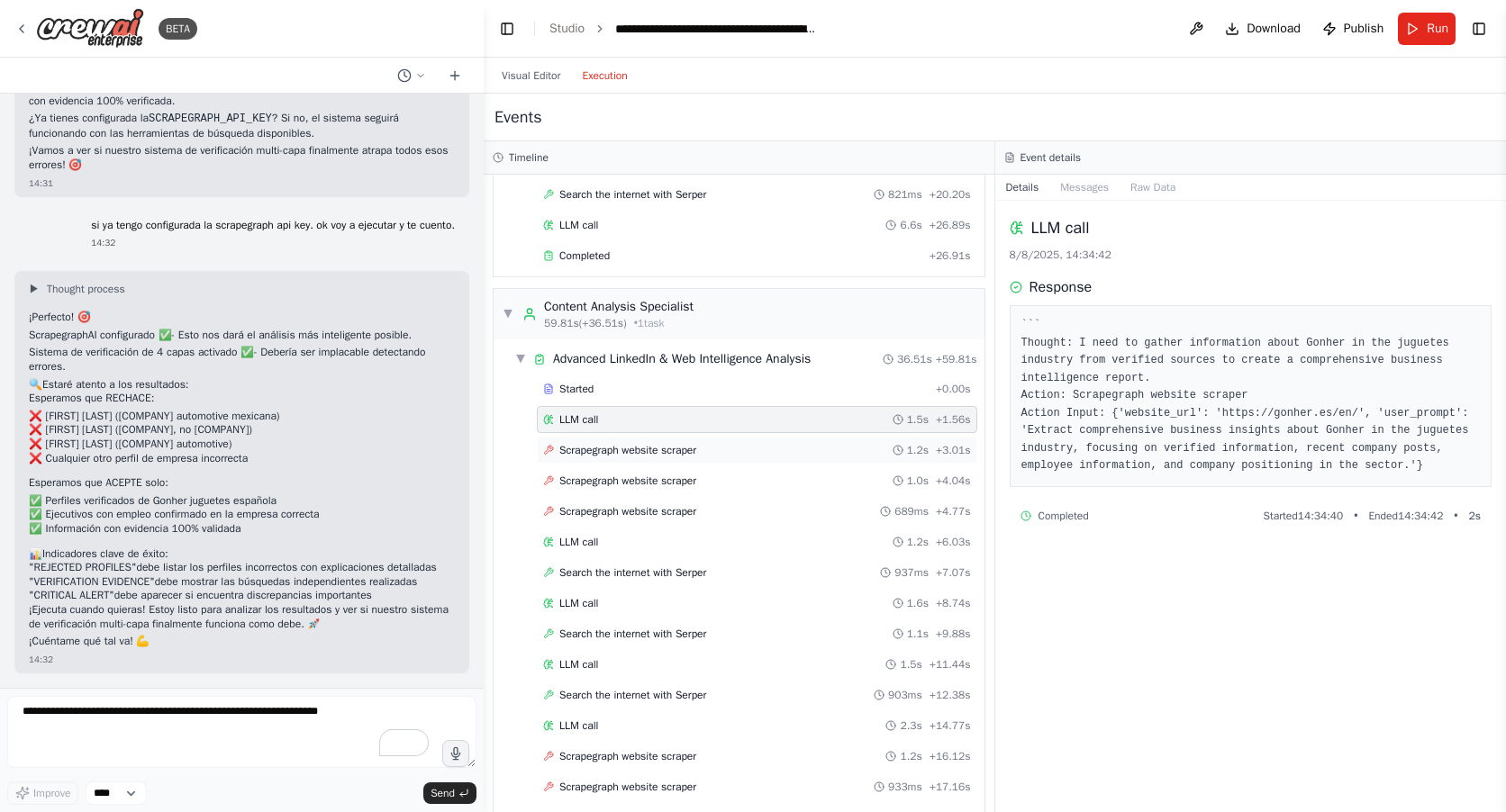 click on "Scrapegraph website scraper" at bounding box center [628, 450] 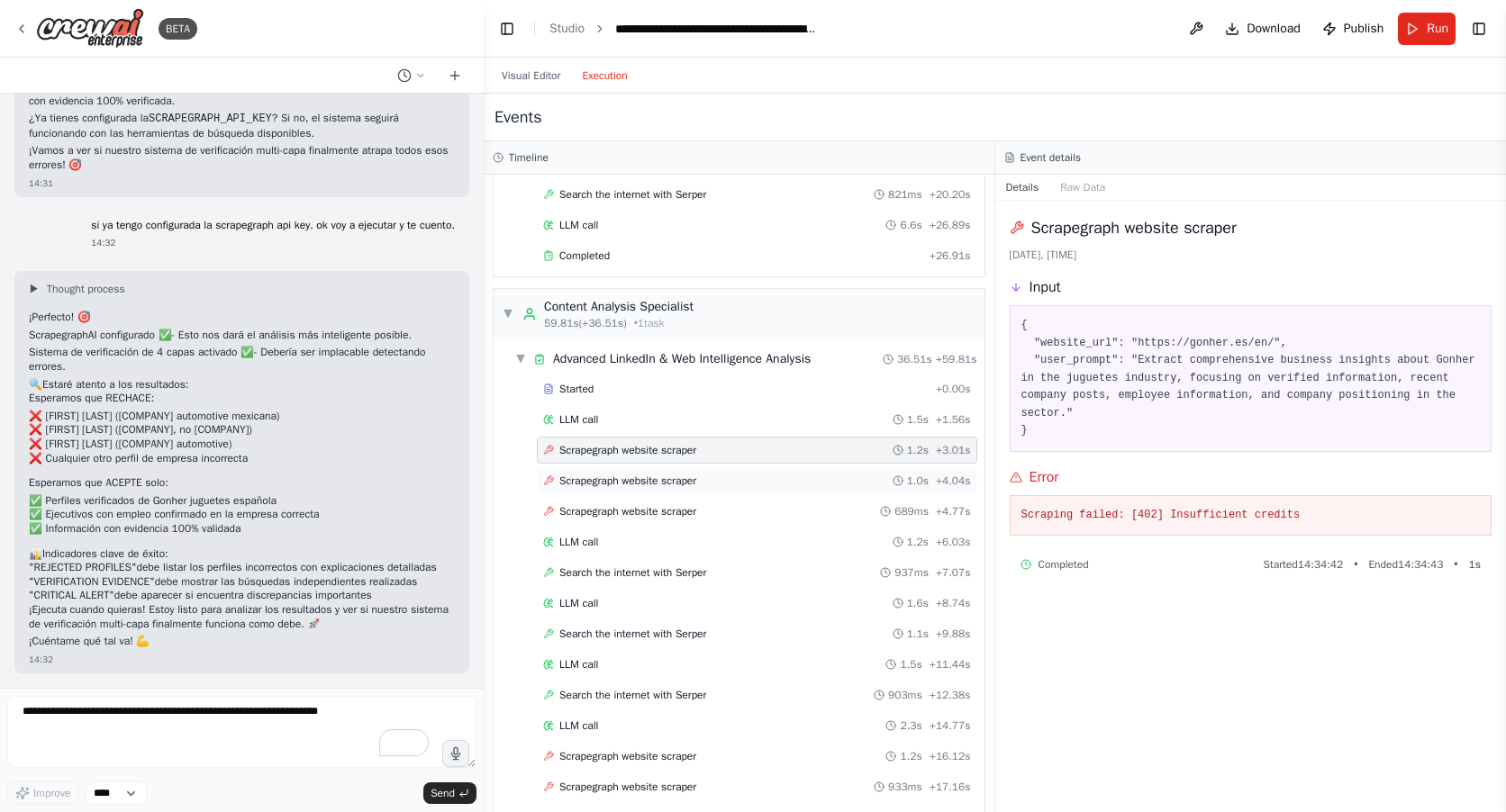 click on "Scrapegraph website scraper" at bounding box center [628, 481] 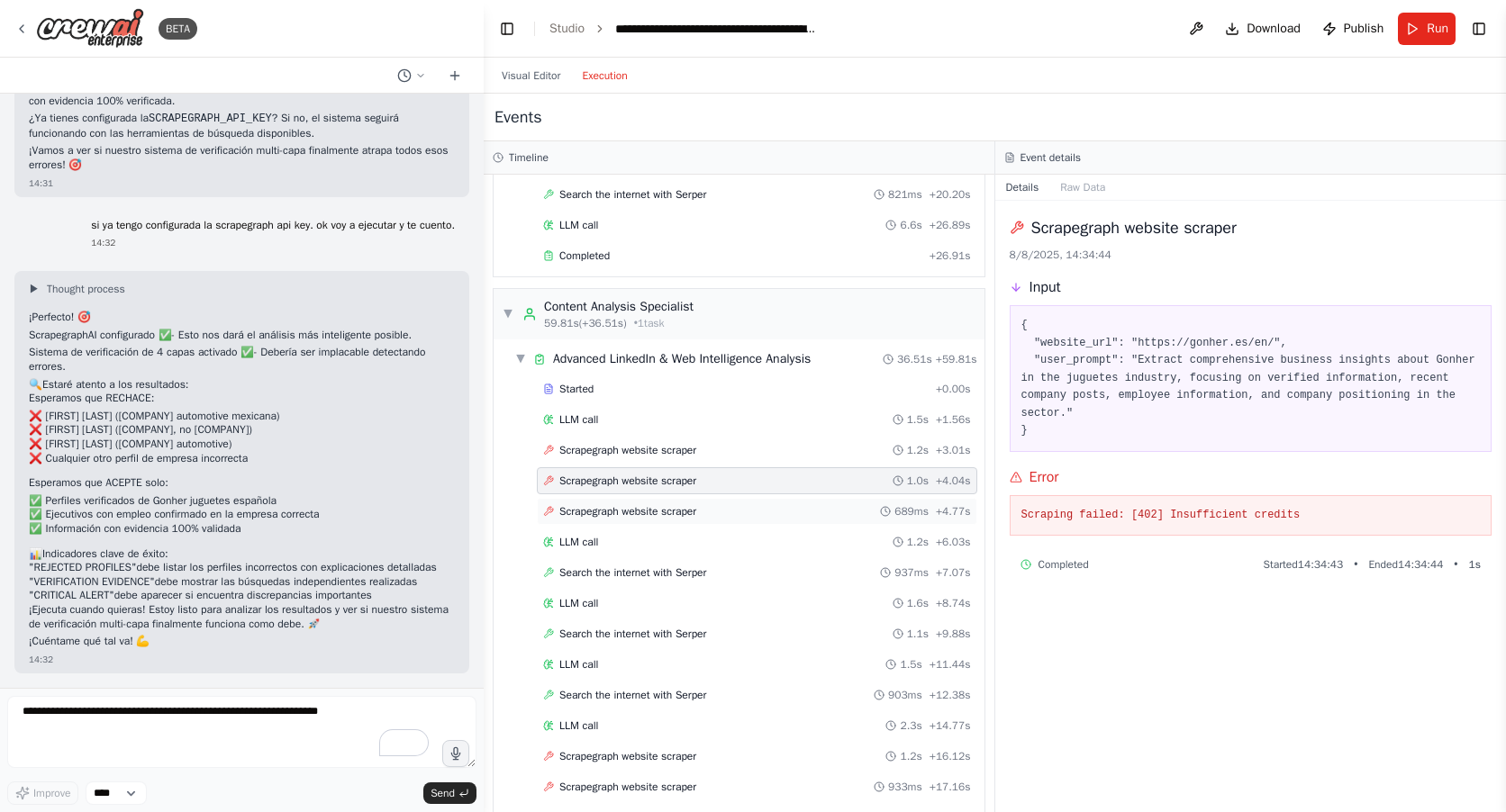 click on "Scrapegraph website scraper" at bounding box center [628, 511] 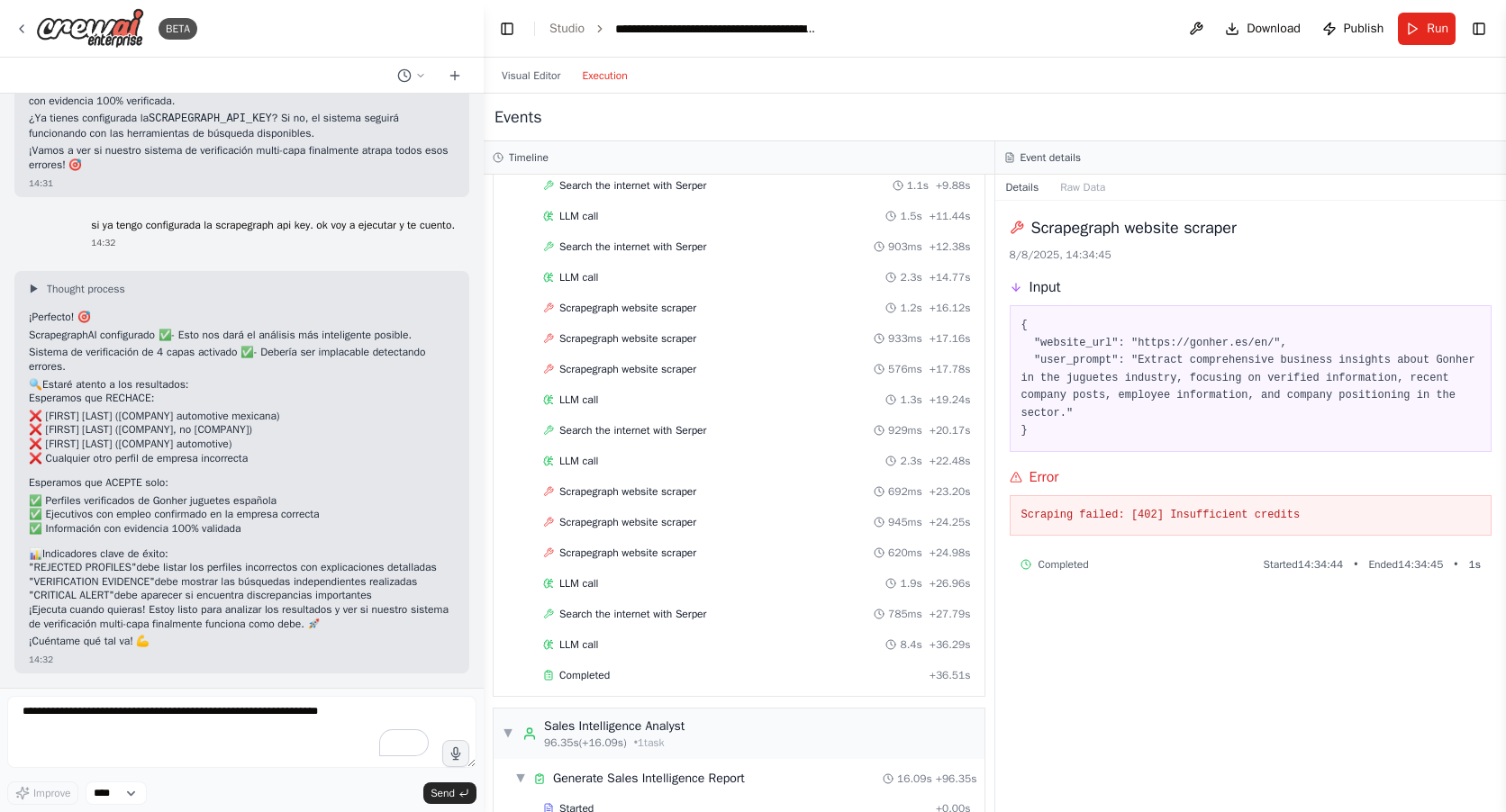 scroll, scrollTop: 1530, scrollLeft: 0, axis: vertical 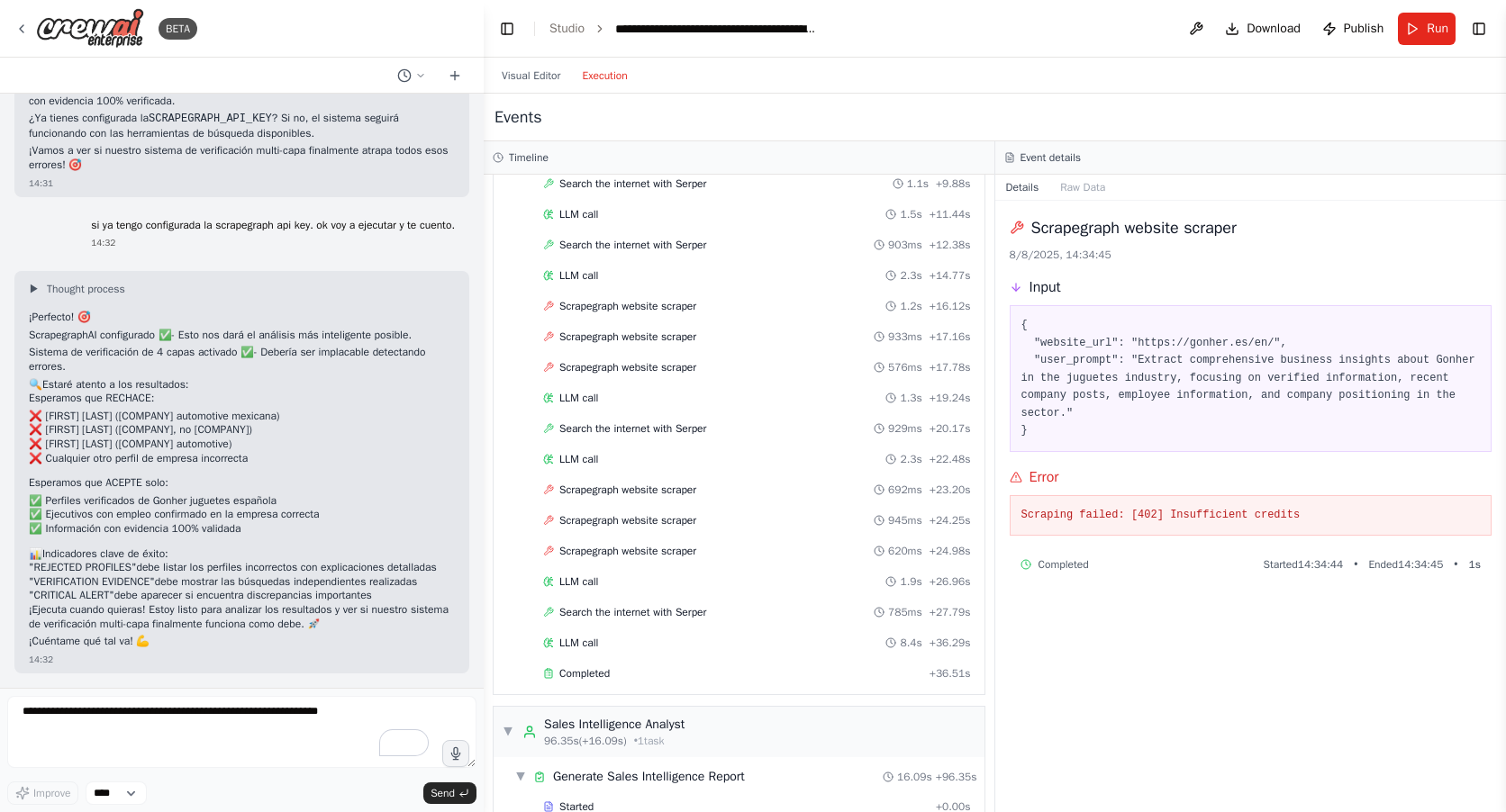 click on "Scrapegraph website scraper 8/8/2025, 14:34:45 Input {
"website_url": "https://gonher.es/en/",
"user_prompt": "Extract comprehensive business insights about Gonher in the juguetes industry, focusing on verified information, recent company posts, employee information, and company positioning in the sector."
} Error Scraping failed: [402] Insufficient credits Completed Started  14:34:44 • Ended  14:34:45 • 1 s" at bounding box center (1251, 506) 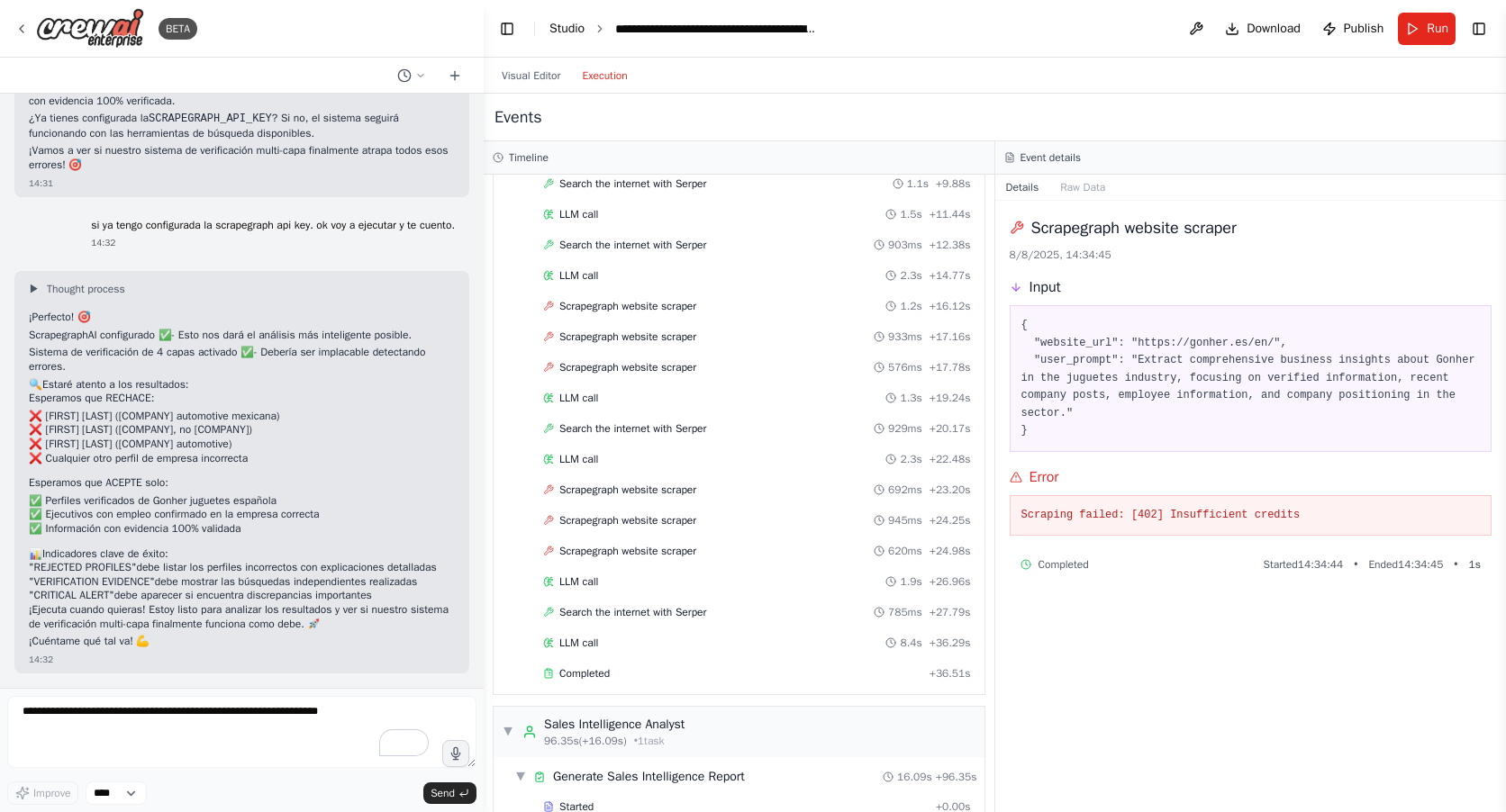 click on "Studio" at bounding box center (567, 28) 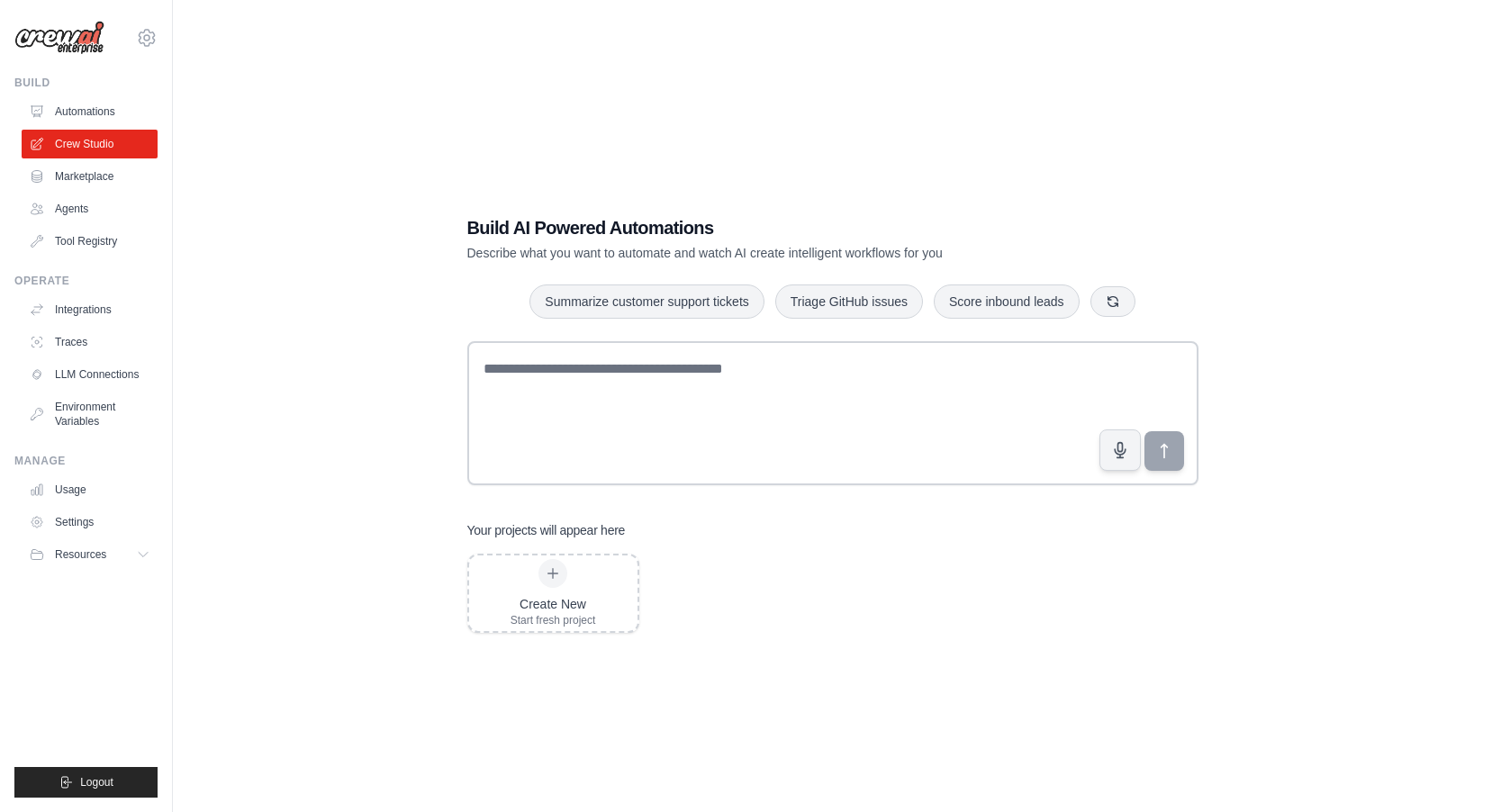 scroll, scrollTop: 0, scrollLeft: 0, axis: both 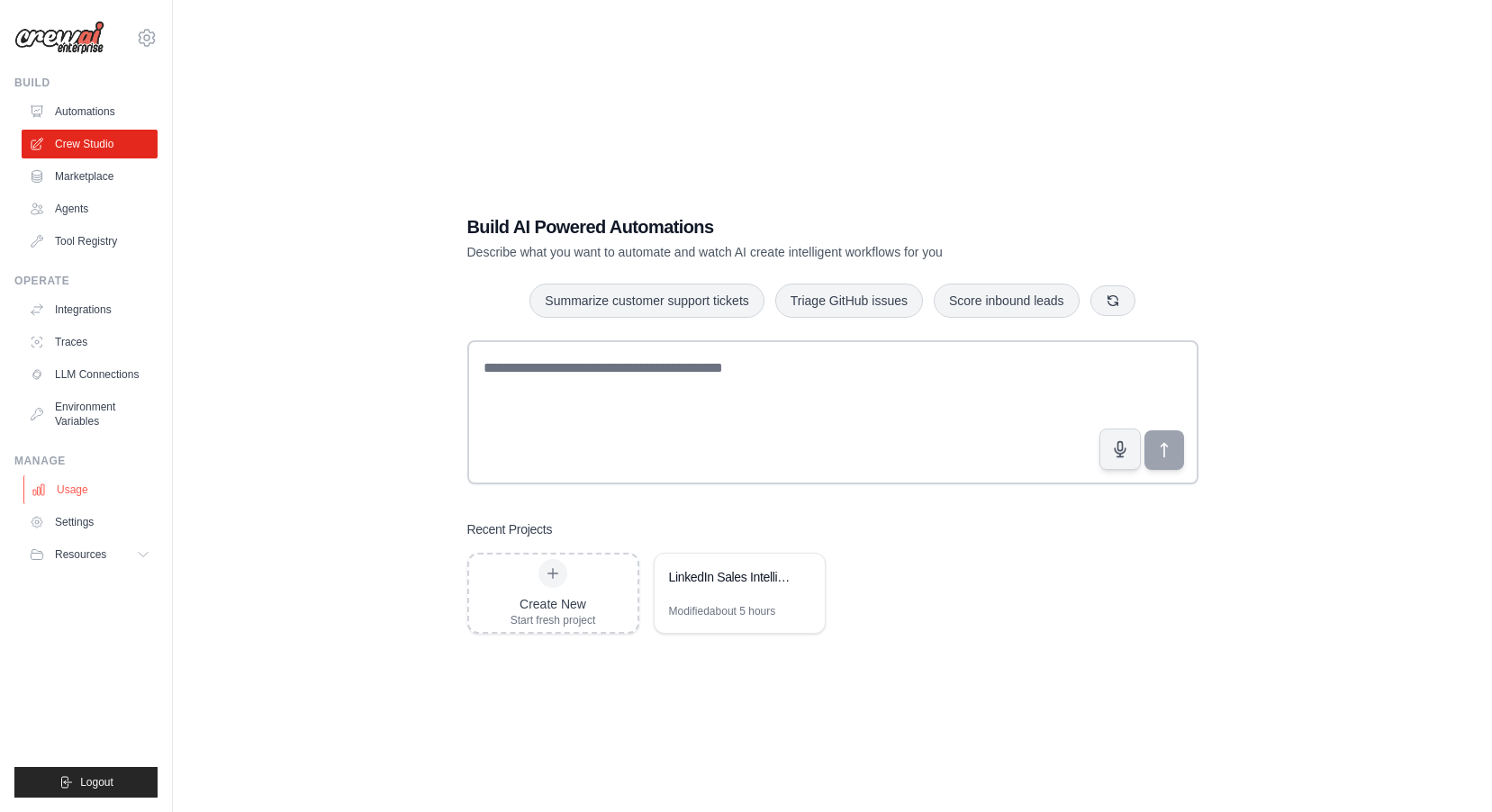 click on "Usage" at bounding box center (91, 490) 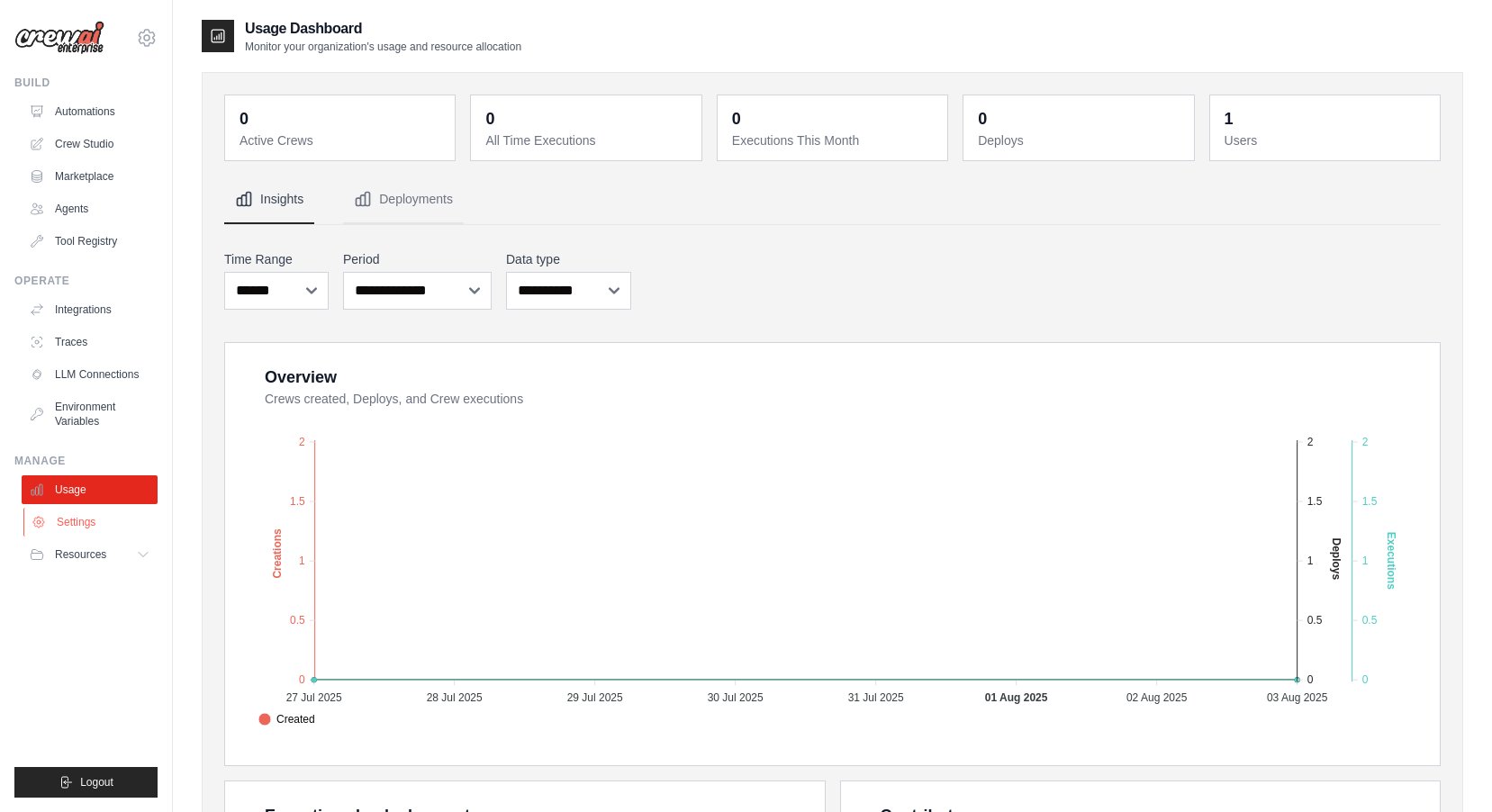 click on "Settings" at bounding box center [91, 522] 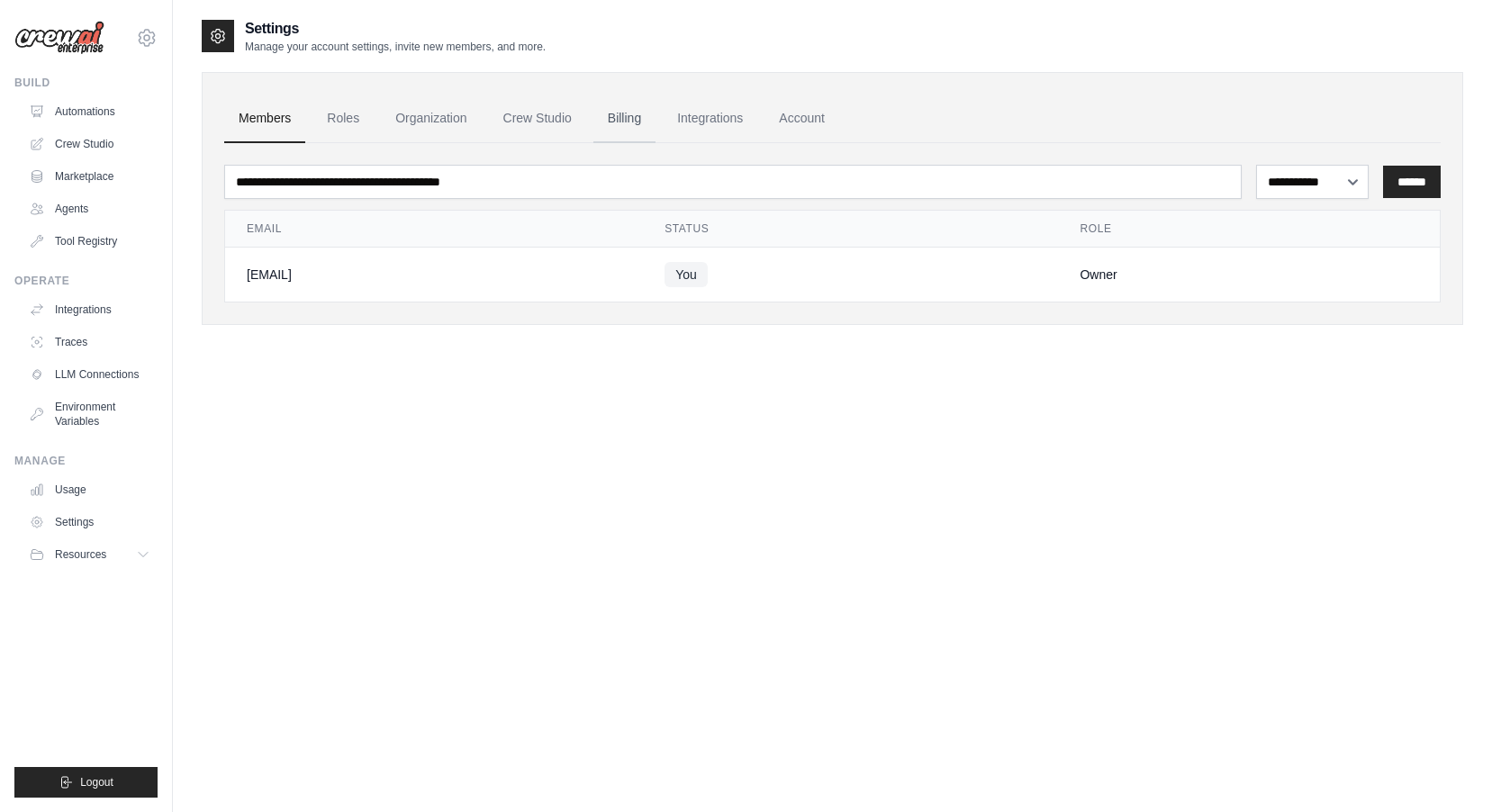 click on "Billing" at bounding box center [624, 119] 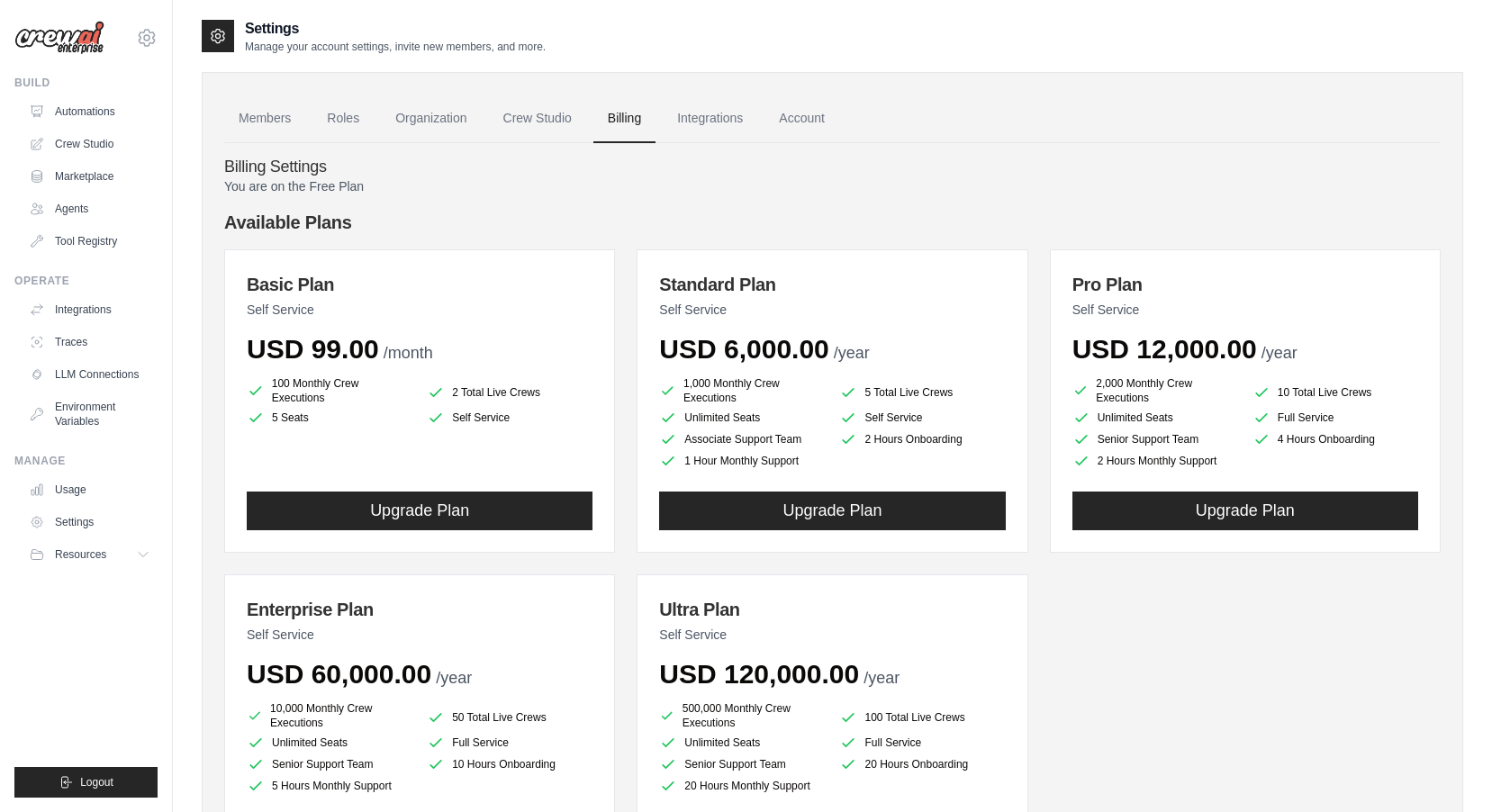 scroll, scrollTop: 0, scrollLeft: 0, axis: both 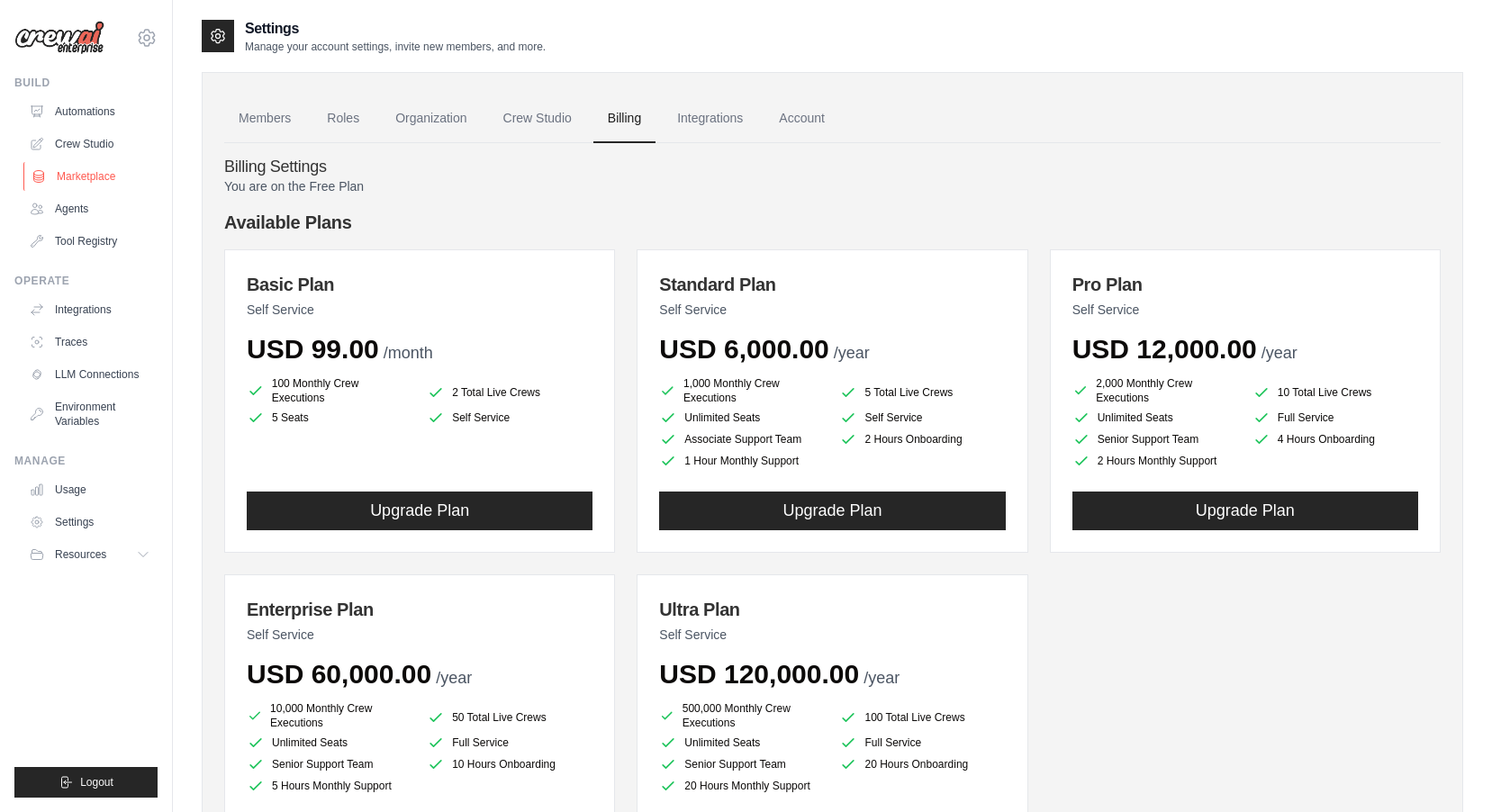 click on "Marketplace" at bounding box center (91, 176) 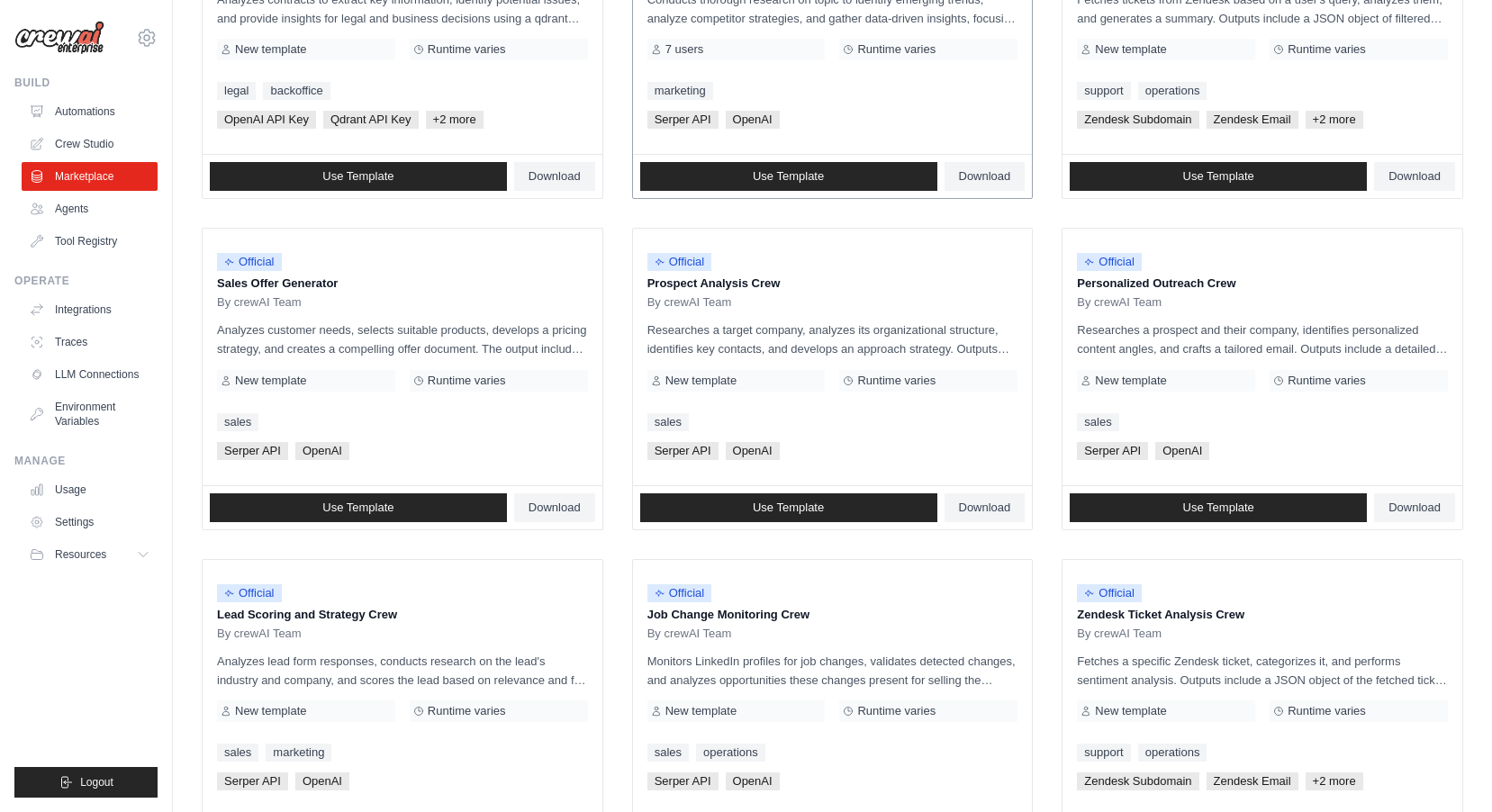 scroll, scrollTop: 360, scrollLeft: 0, axis: vertical 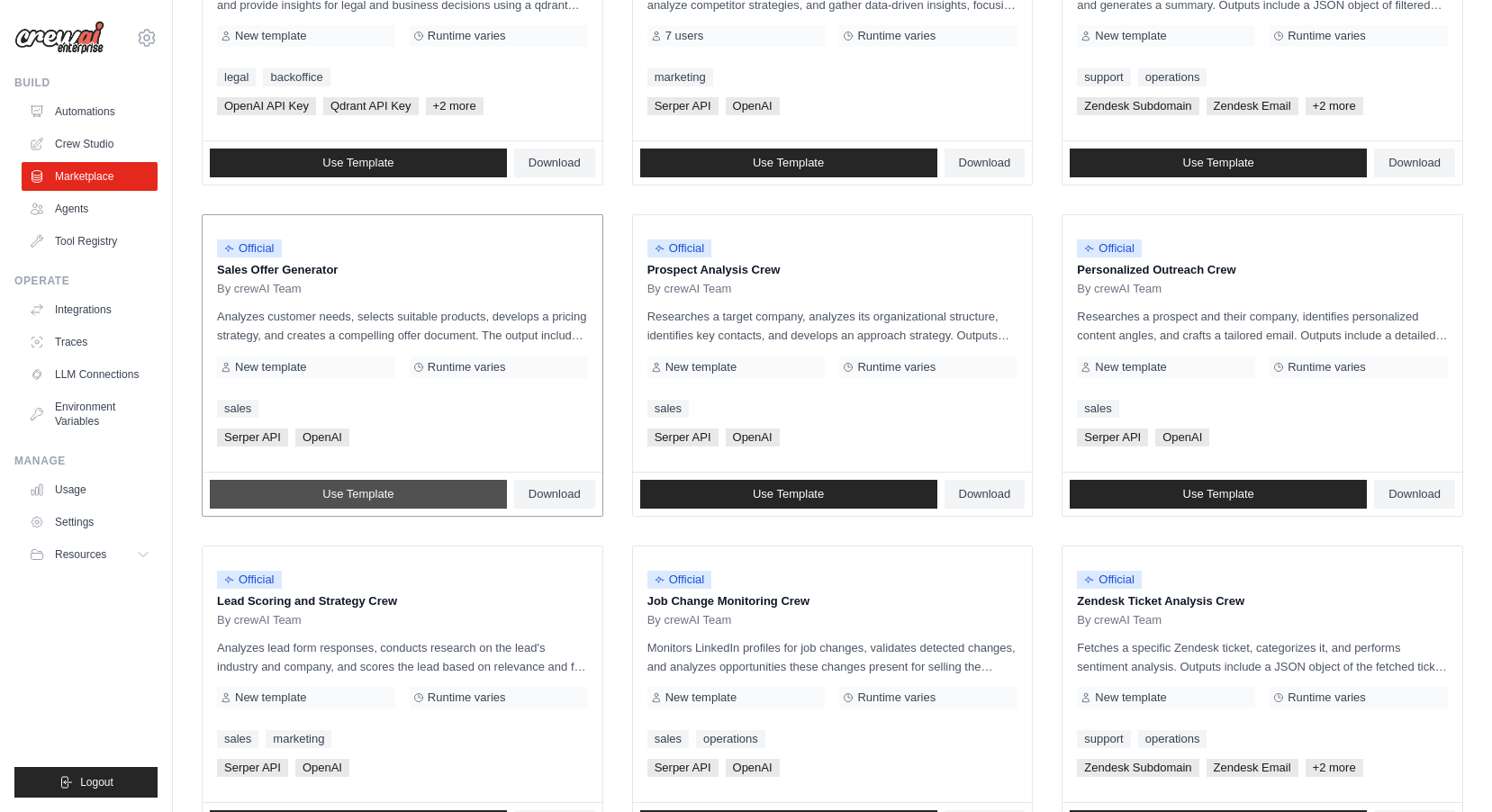 click on "Use Template" at bounding box center (357, 494) 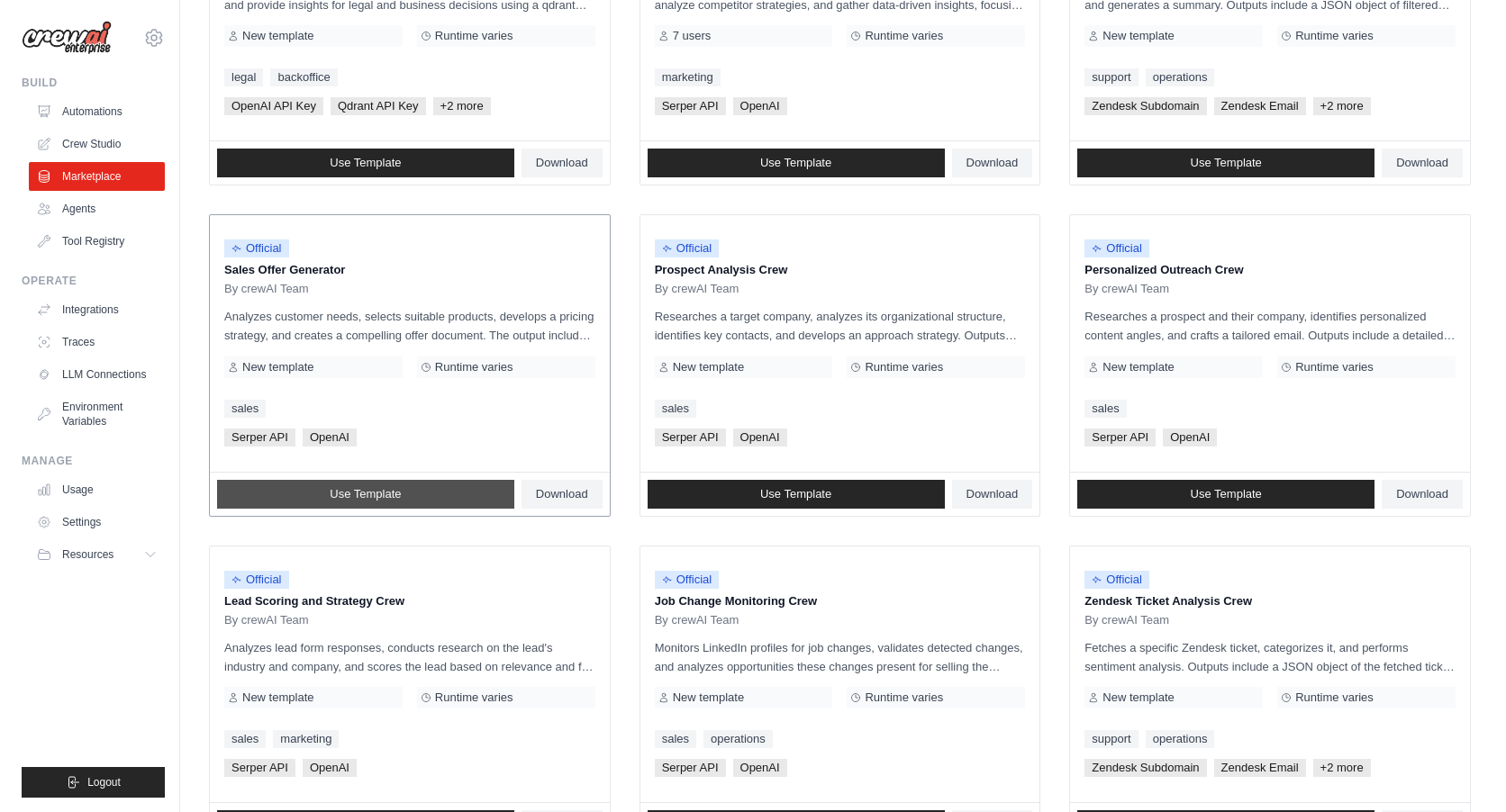 scroll, scrollTop: 0, scrollLeft: 0, axis: both 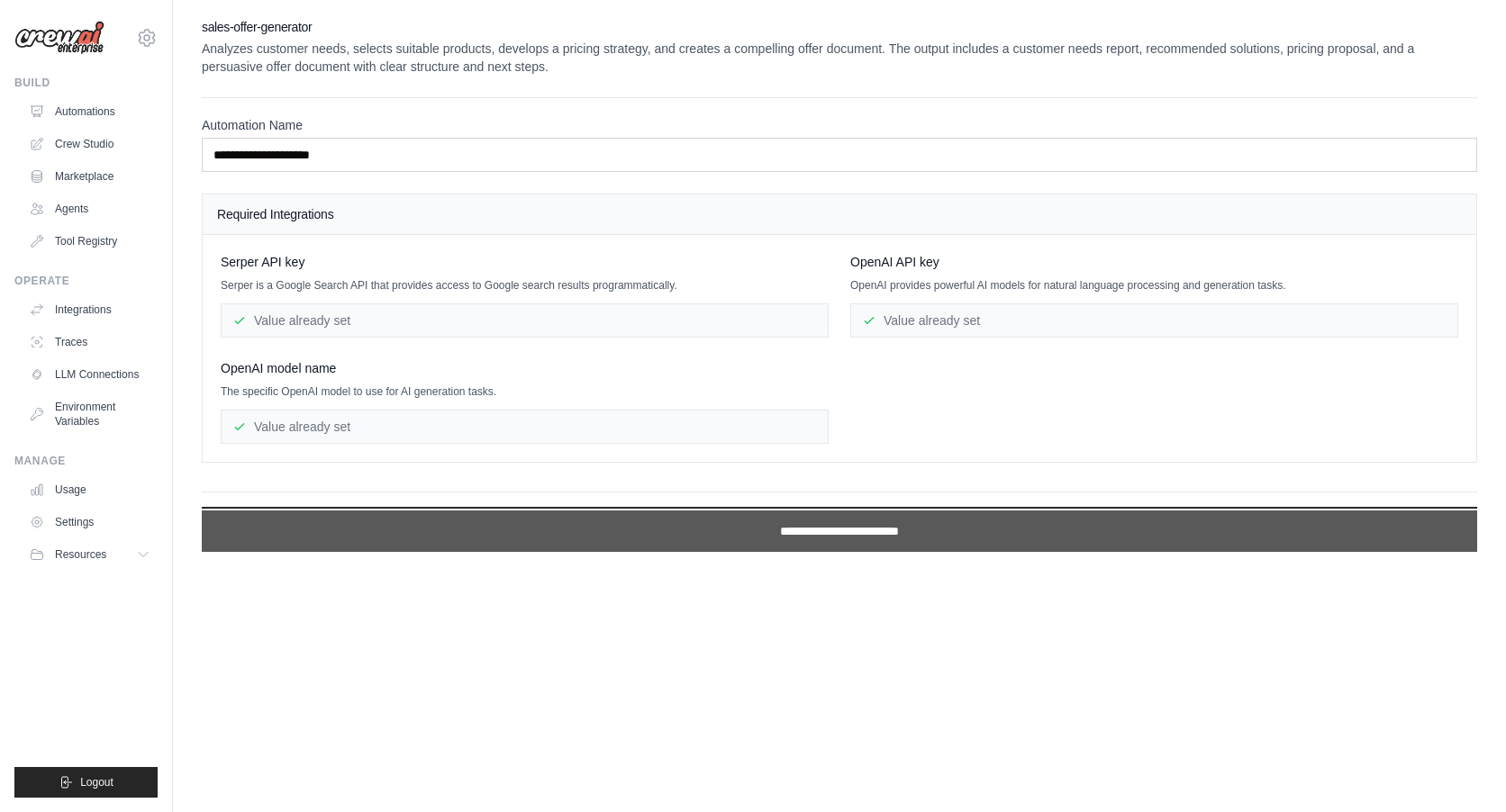 click on "**********" at bounding box center [839, 531] 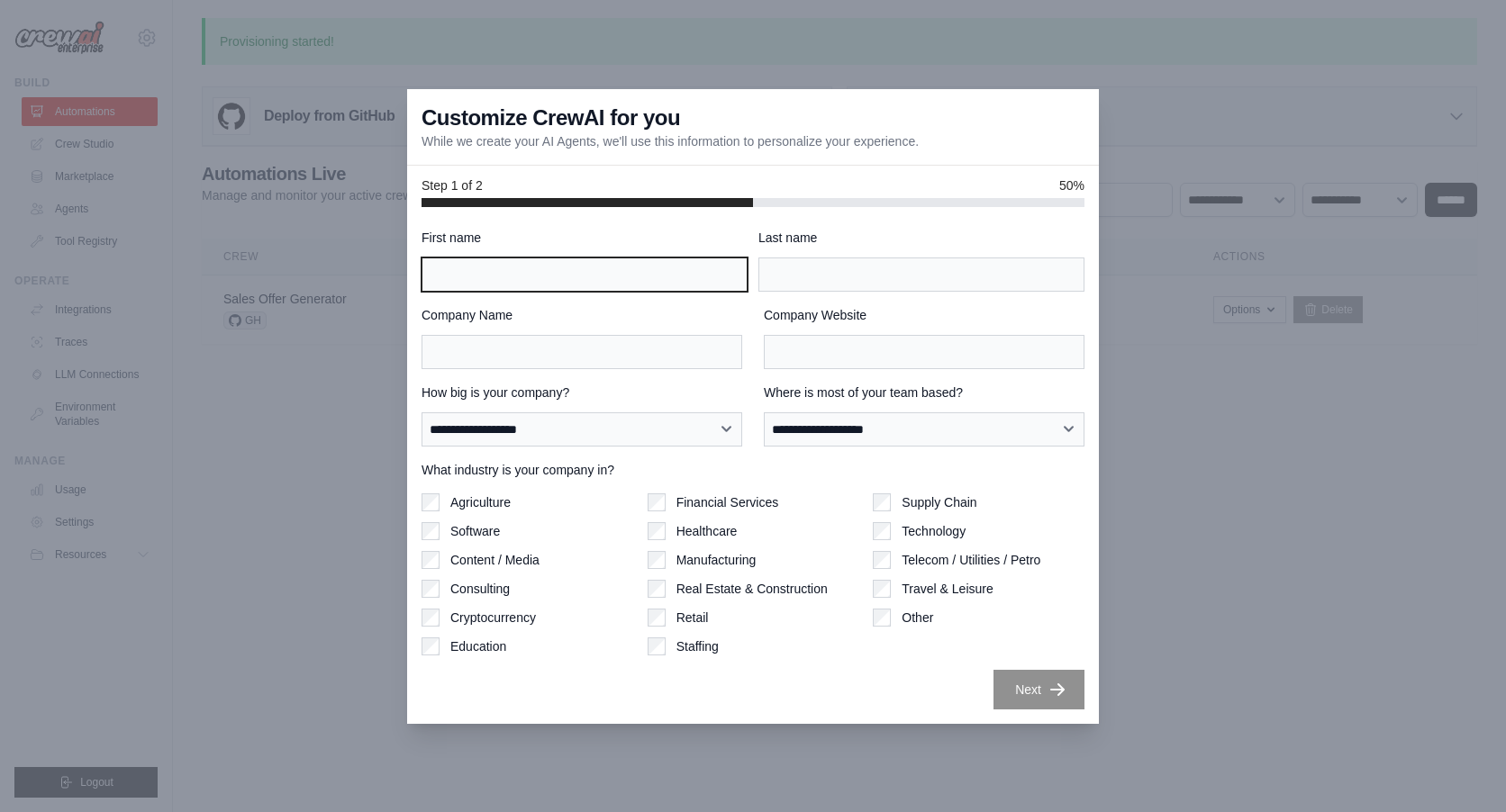 click on "First name" at bounding box center [585, 275] 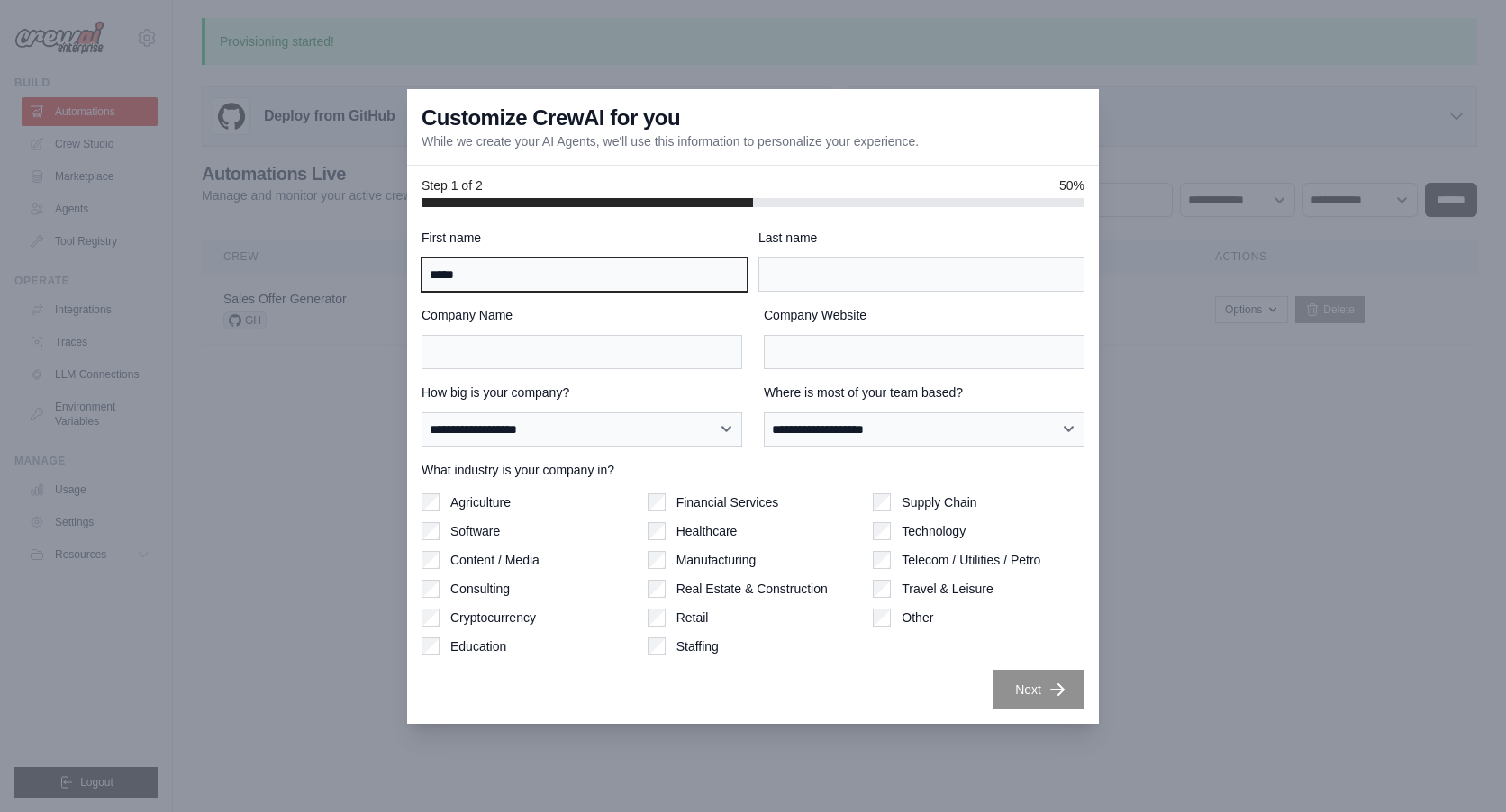 type on "*****" 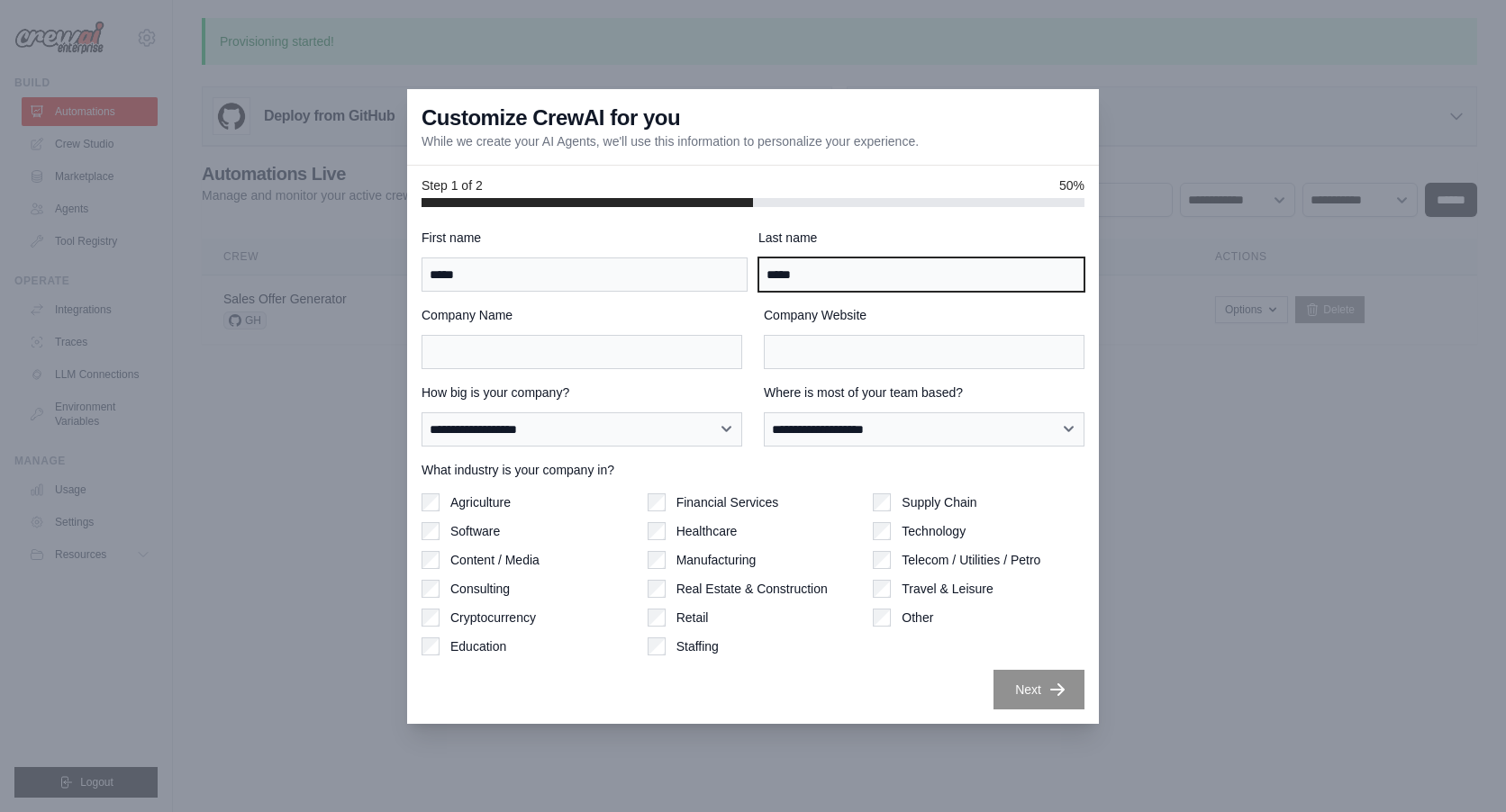 type on "*****" 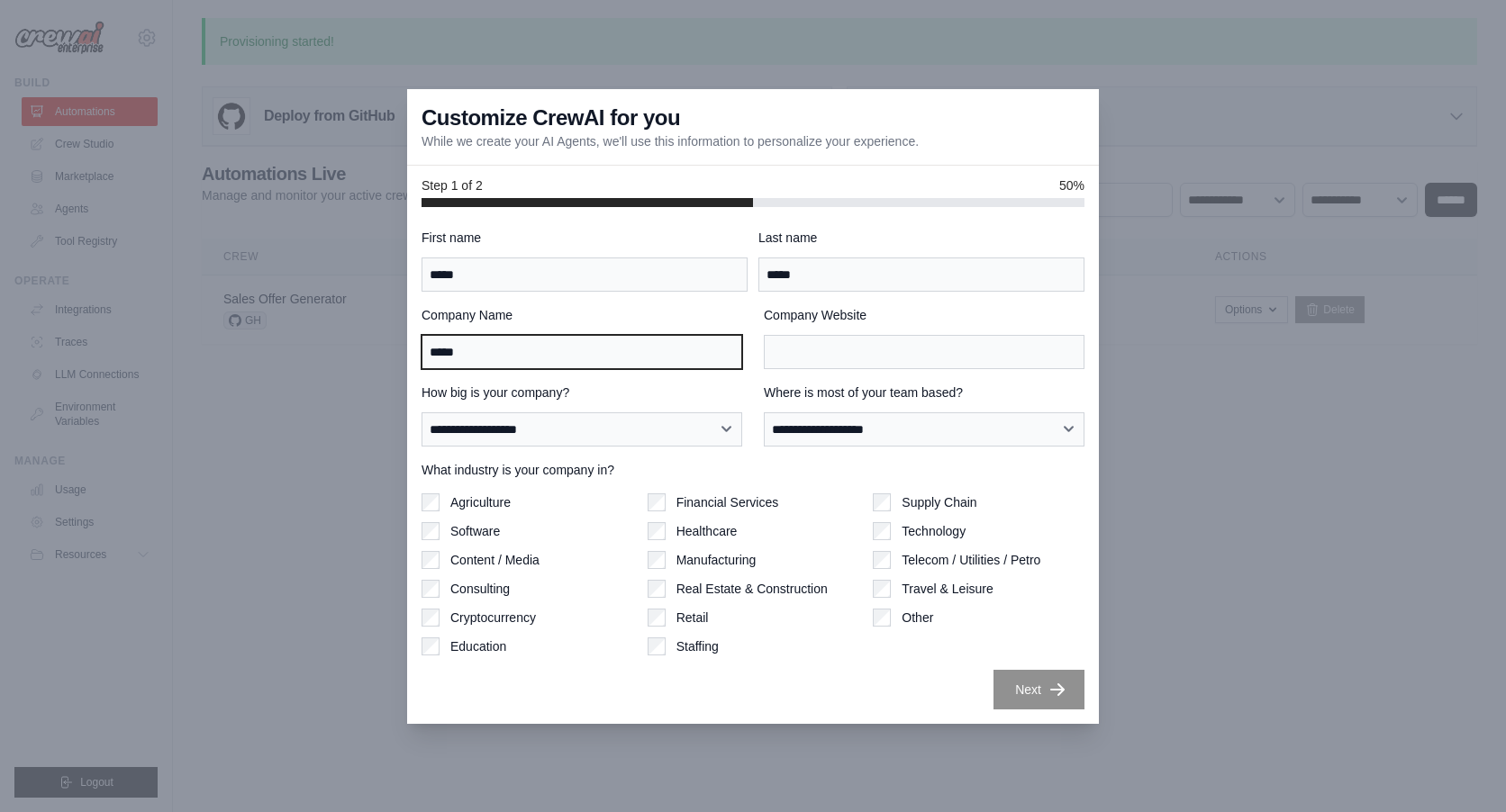 type on "*****" 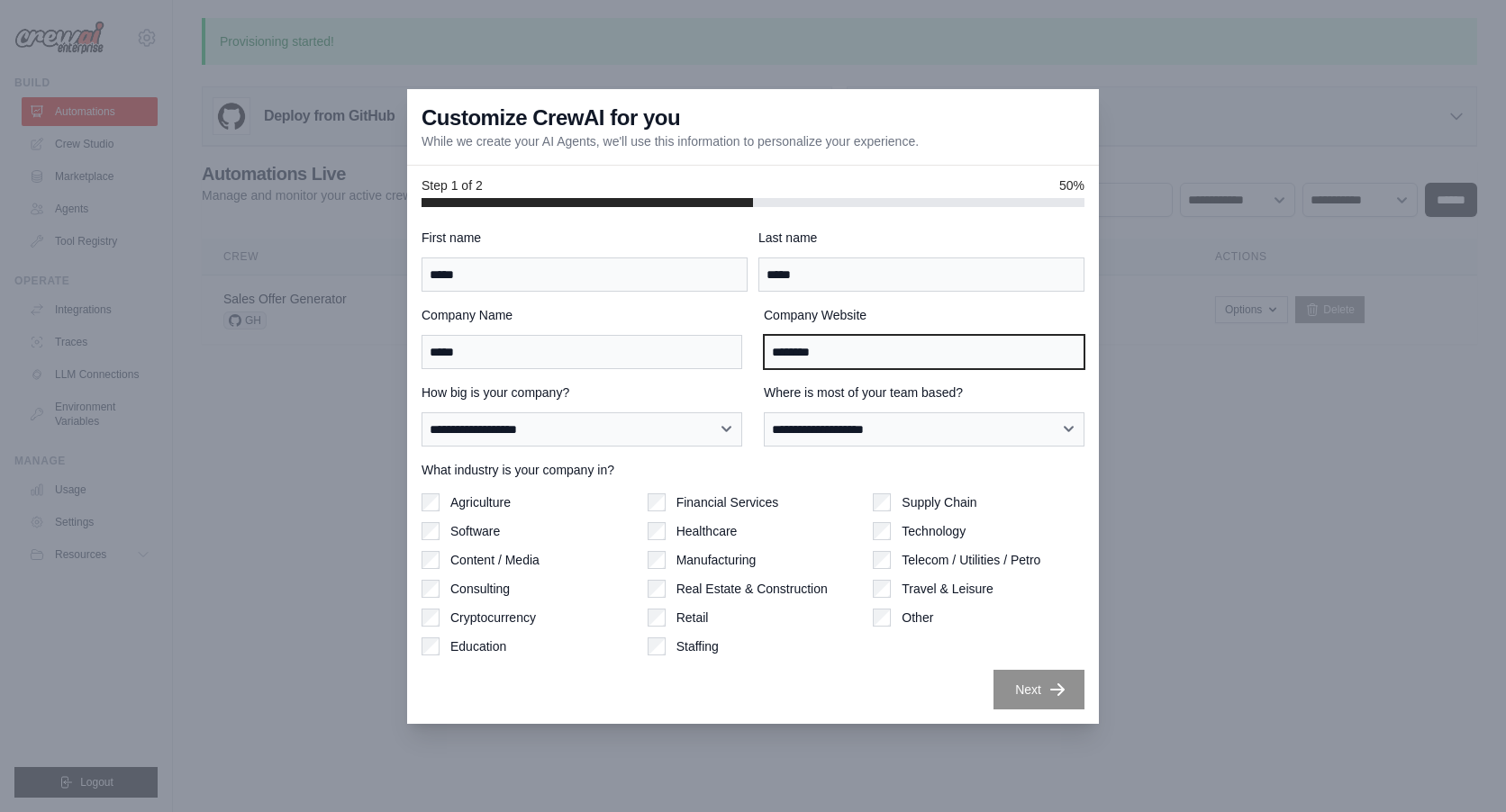 type on "********" 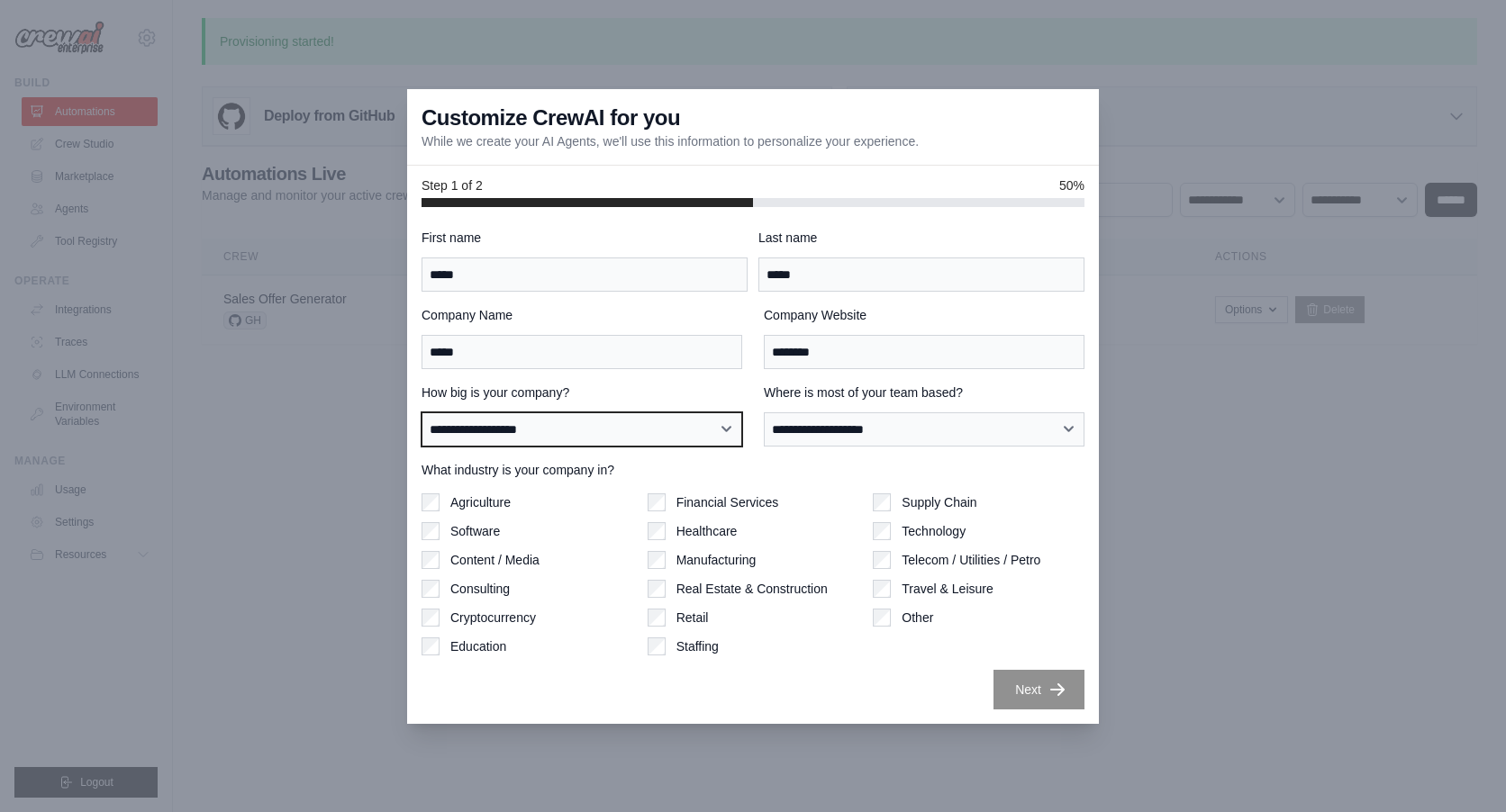 click on "**********" at bounding box center (582, 429) 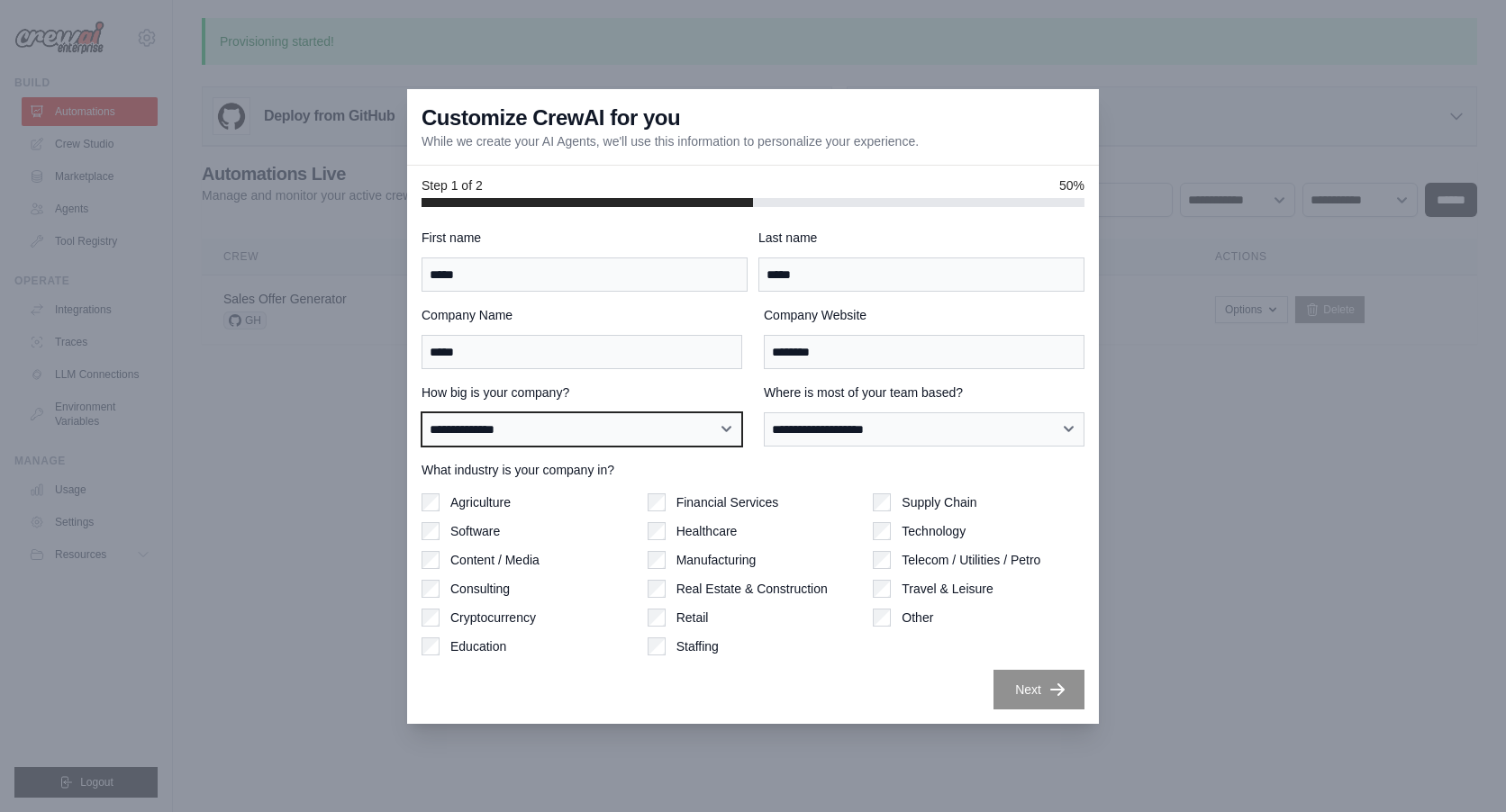 click on "**********" at bounding box center (582, 429) 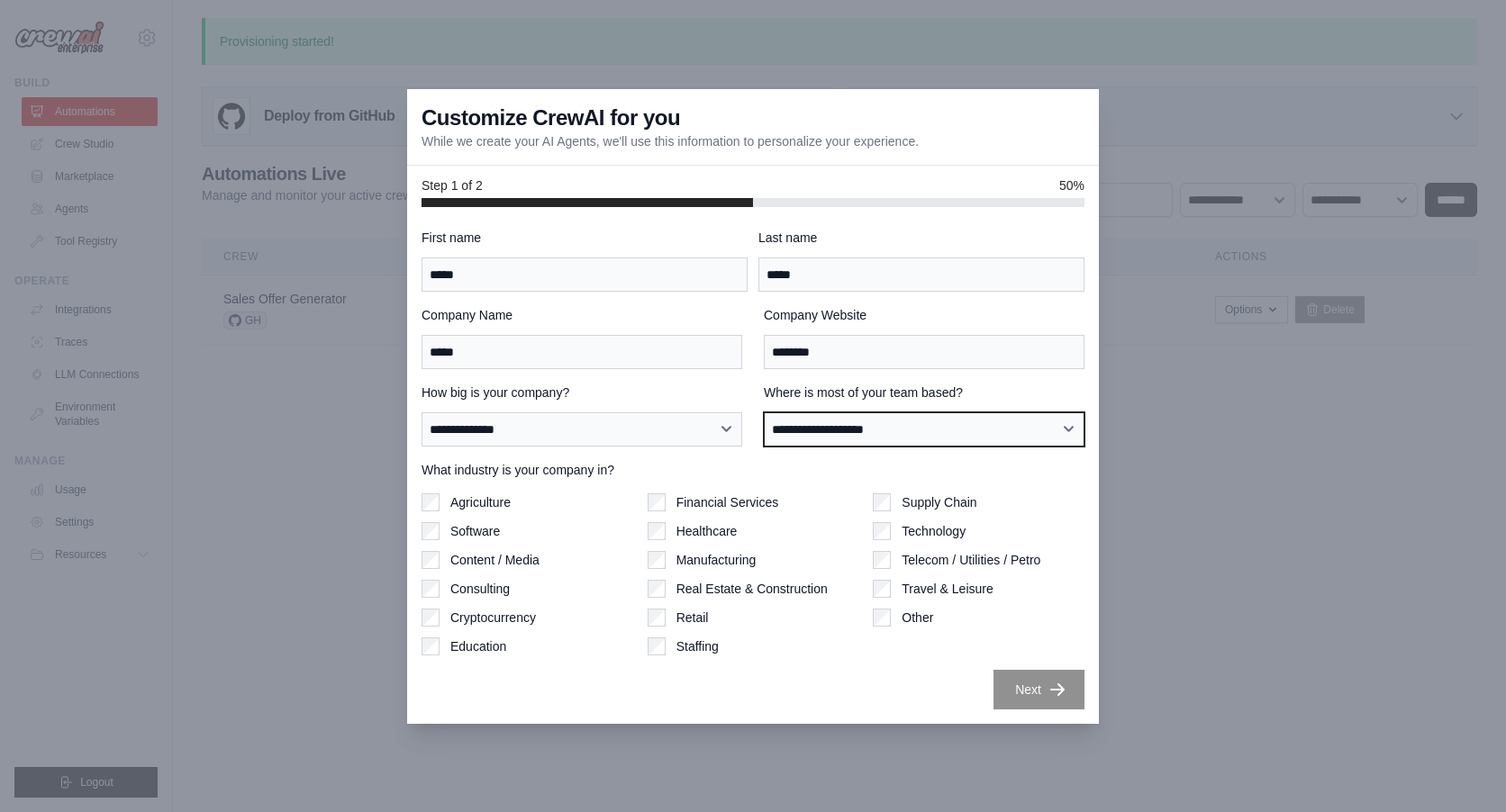 click on "**********" at bounding box center [924, 429] 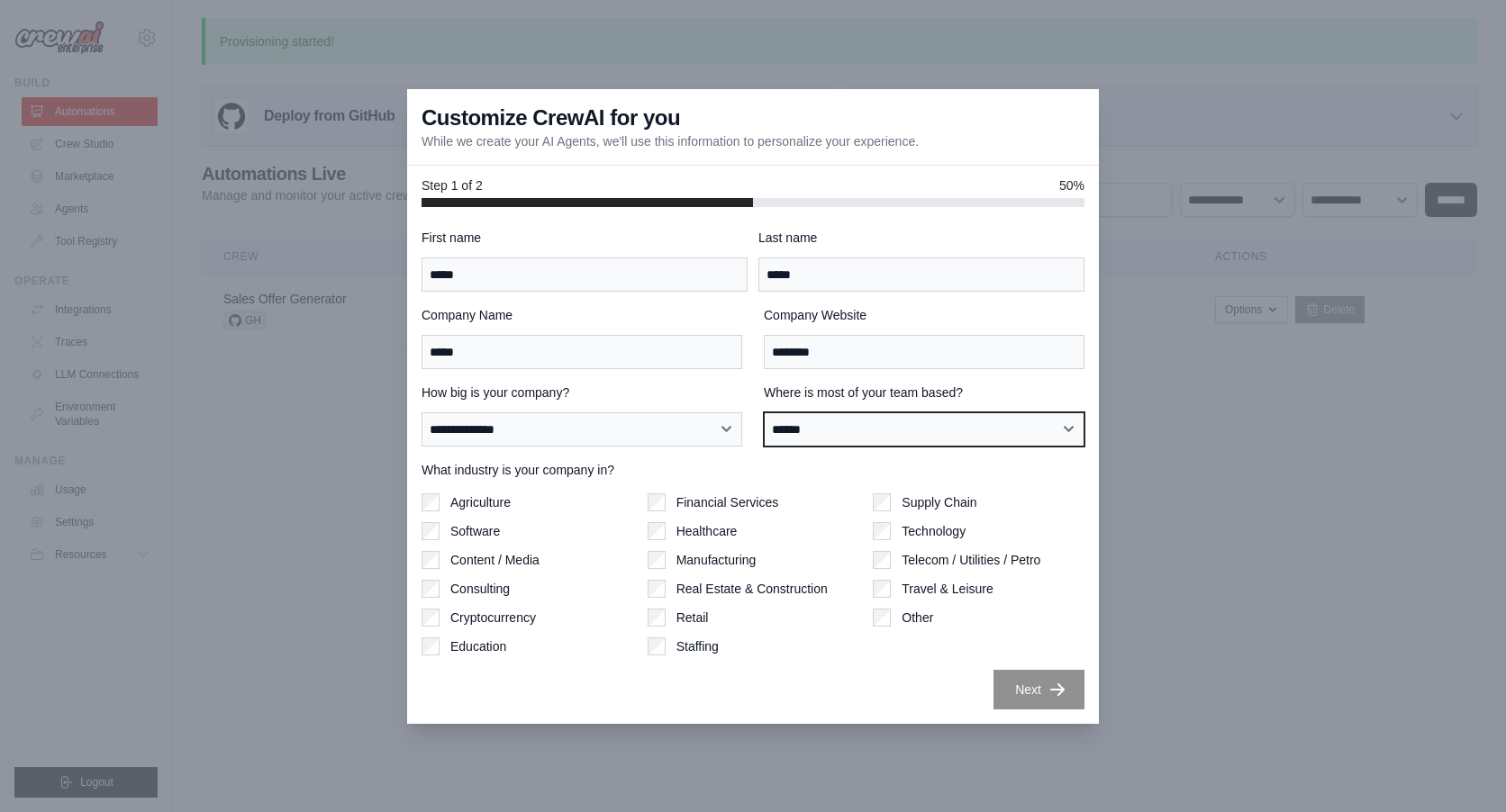 click on "**********" at bounding box center [924, 429] 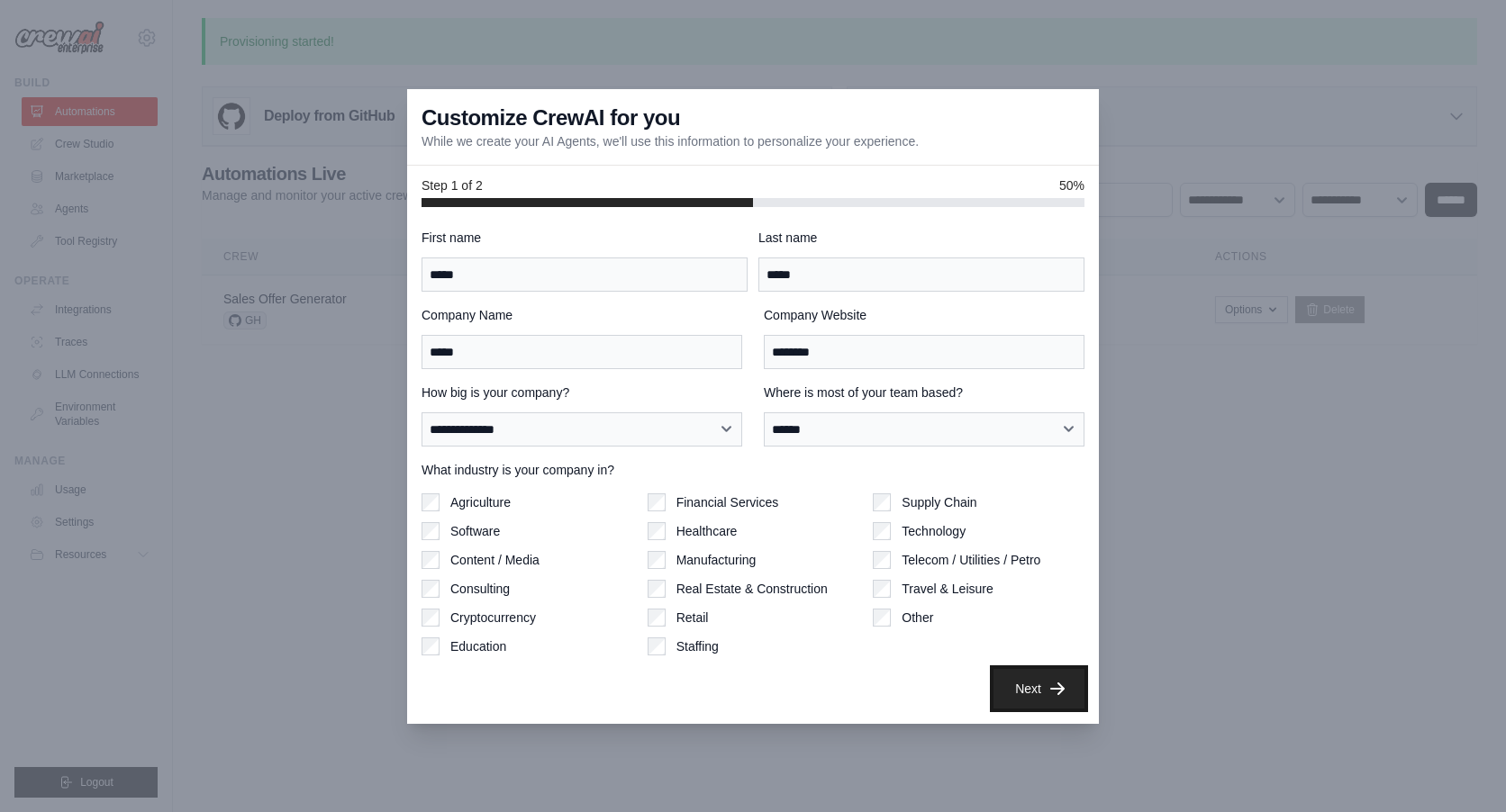 click on "Next" at bounding box center (1039, 689) 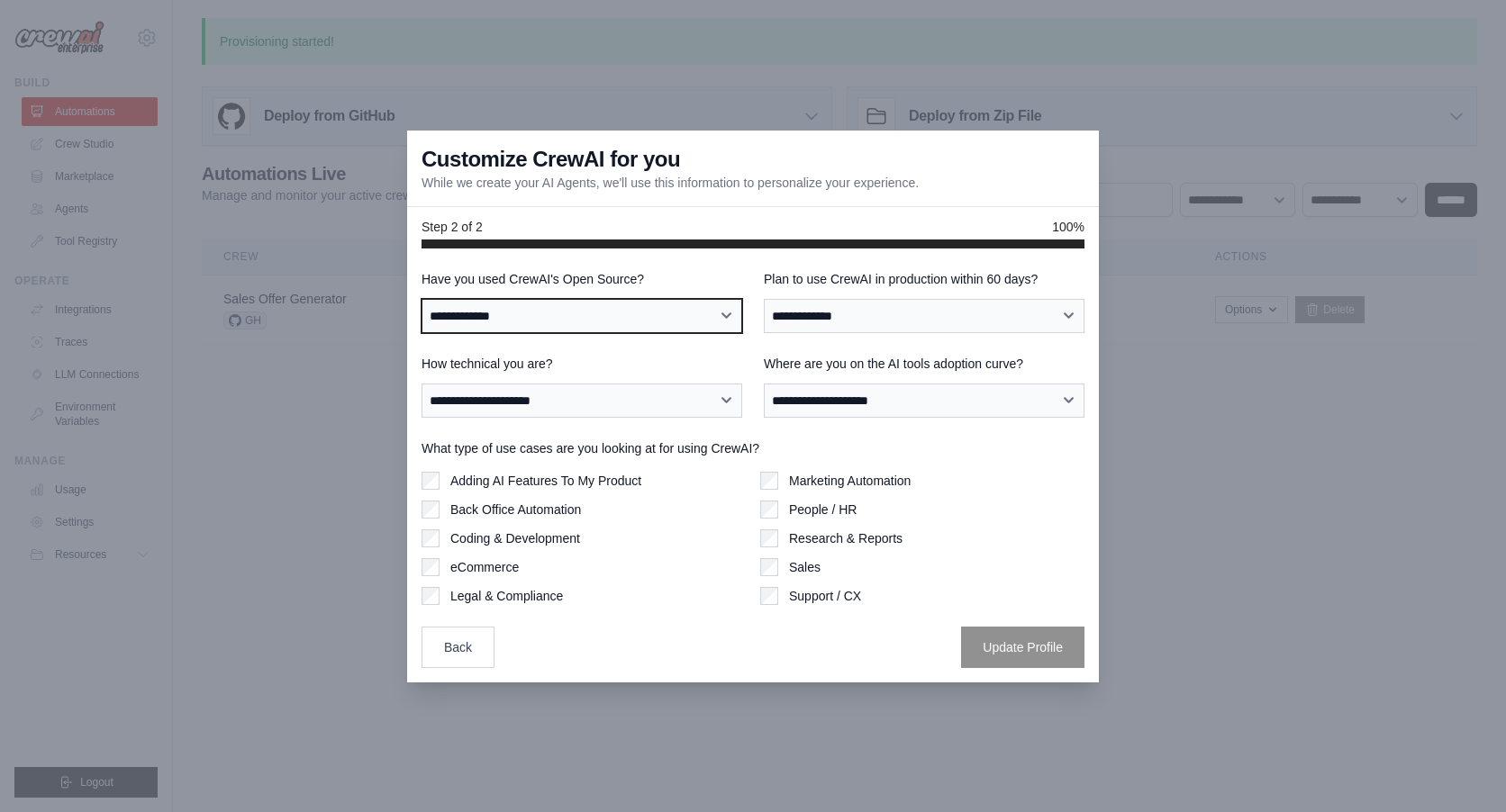 click on "**********" at bounding box center (582, 316) 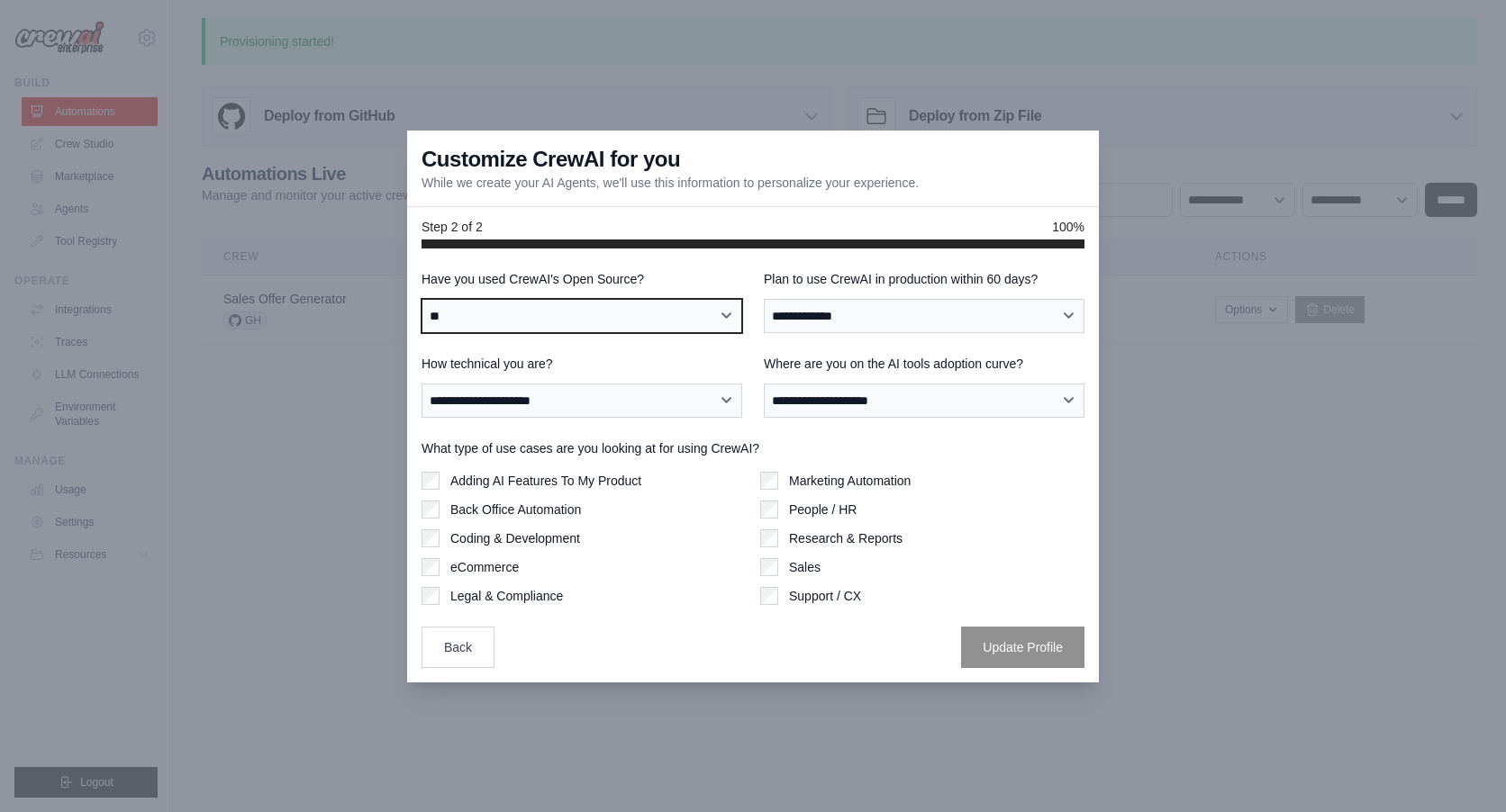 click on "**********" at bounding box center [582, 316] 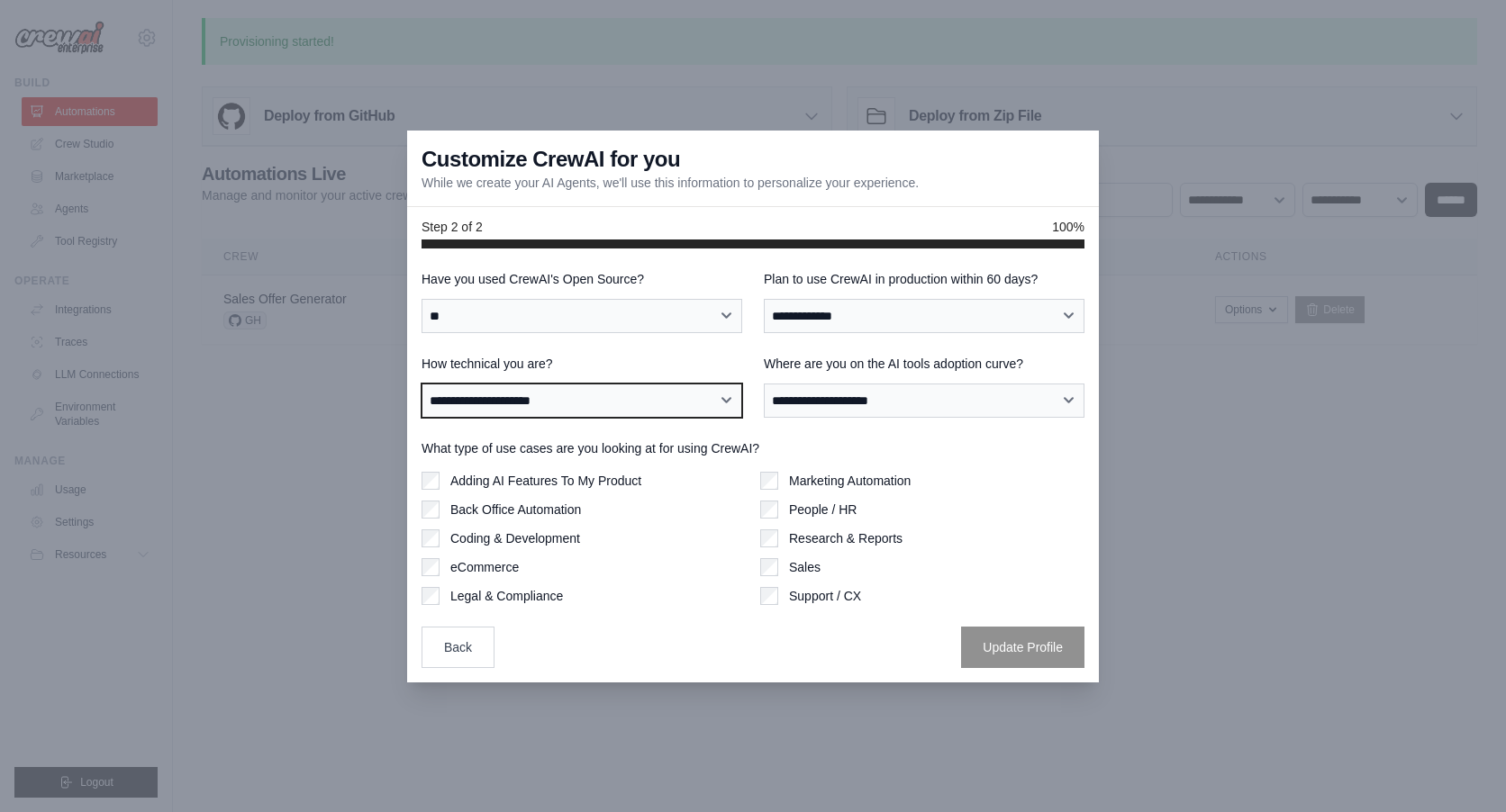 click on "**********" at bounding box center [582, 401] 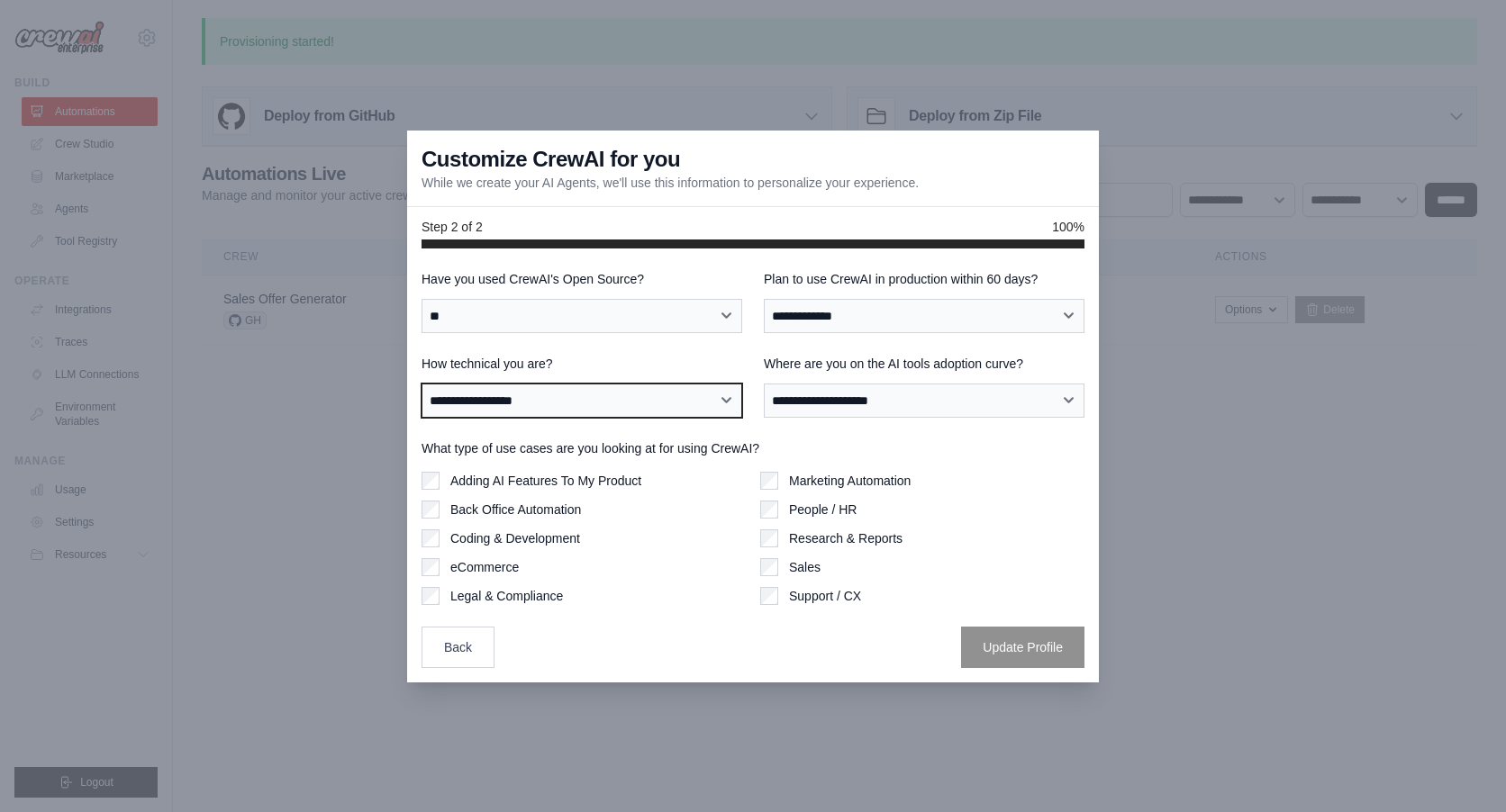 click on "**********" at bounding box center [582, 401] 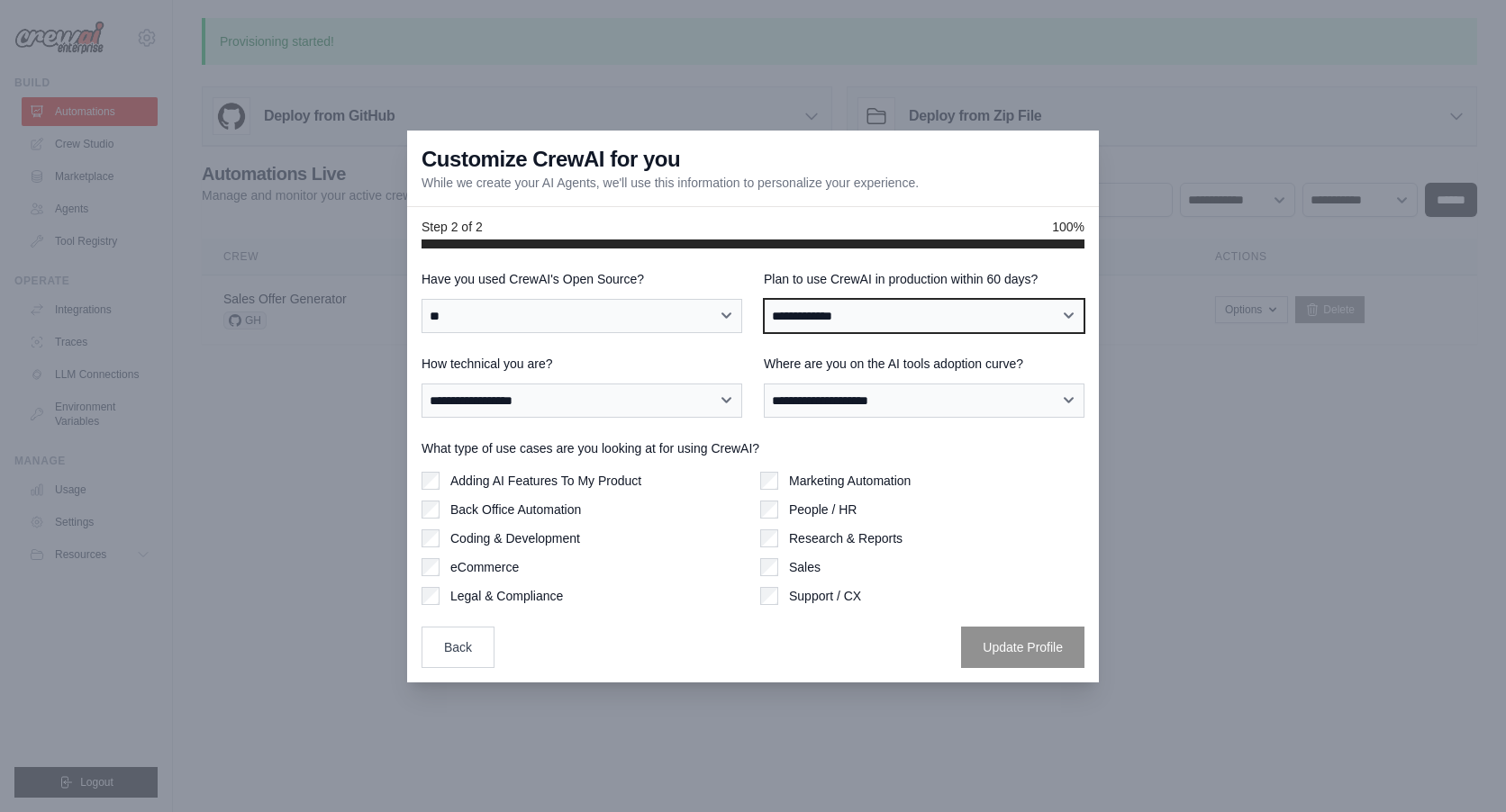 click on "**********" at bounding box center (924, 316) 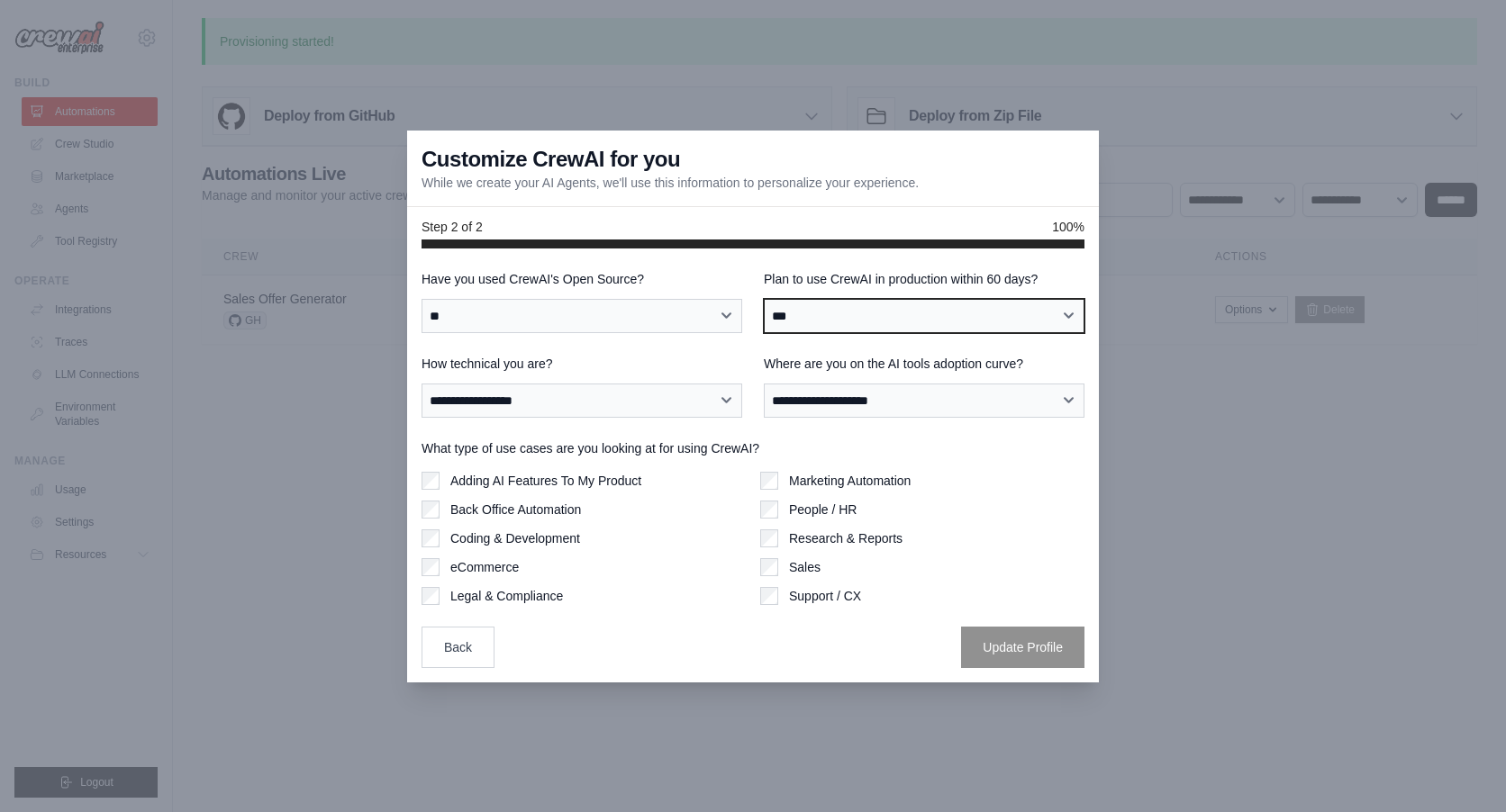 click on "**********" at bounding box center (924, 316) 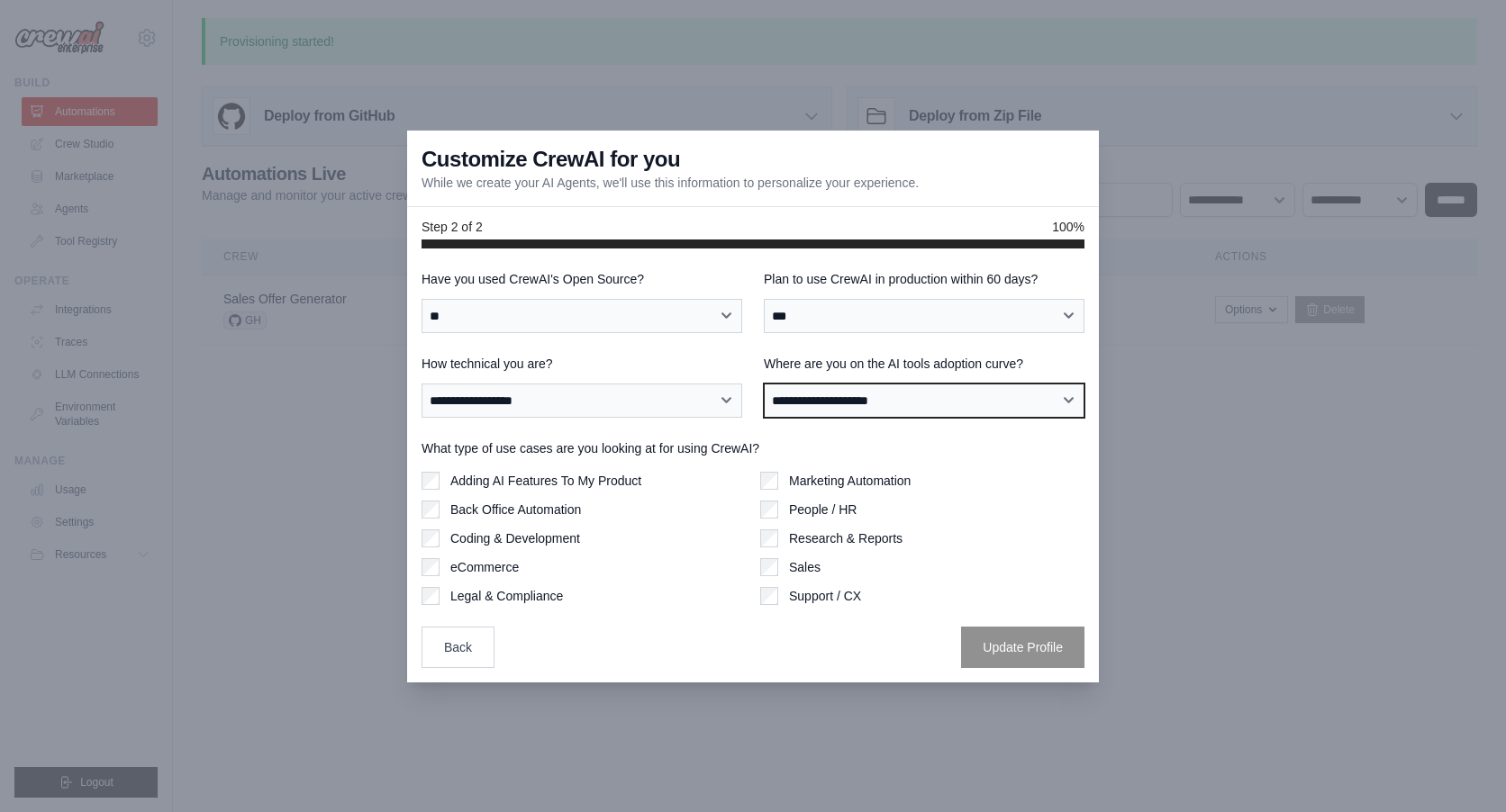 click on "**********" at bounding box center [924, 401] 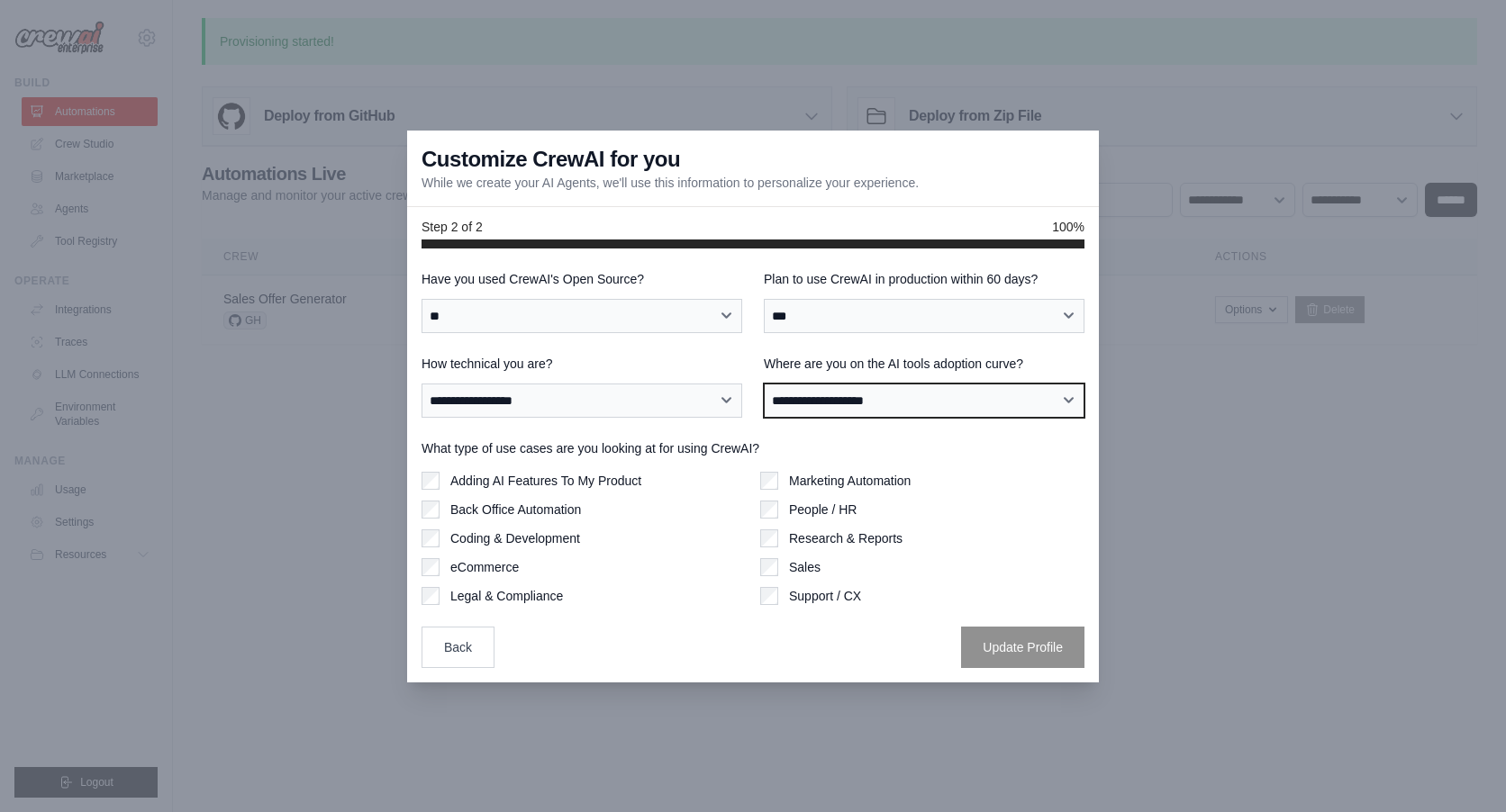 click on "**********" at bounding box center [924, 401] 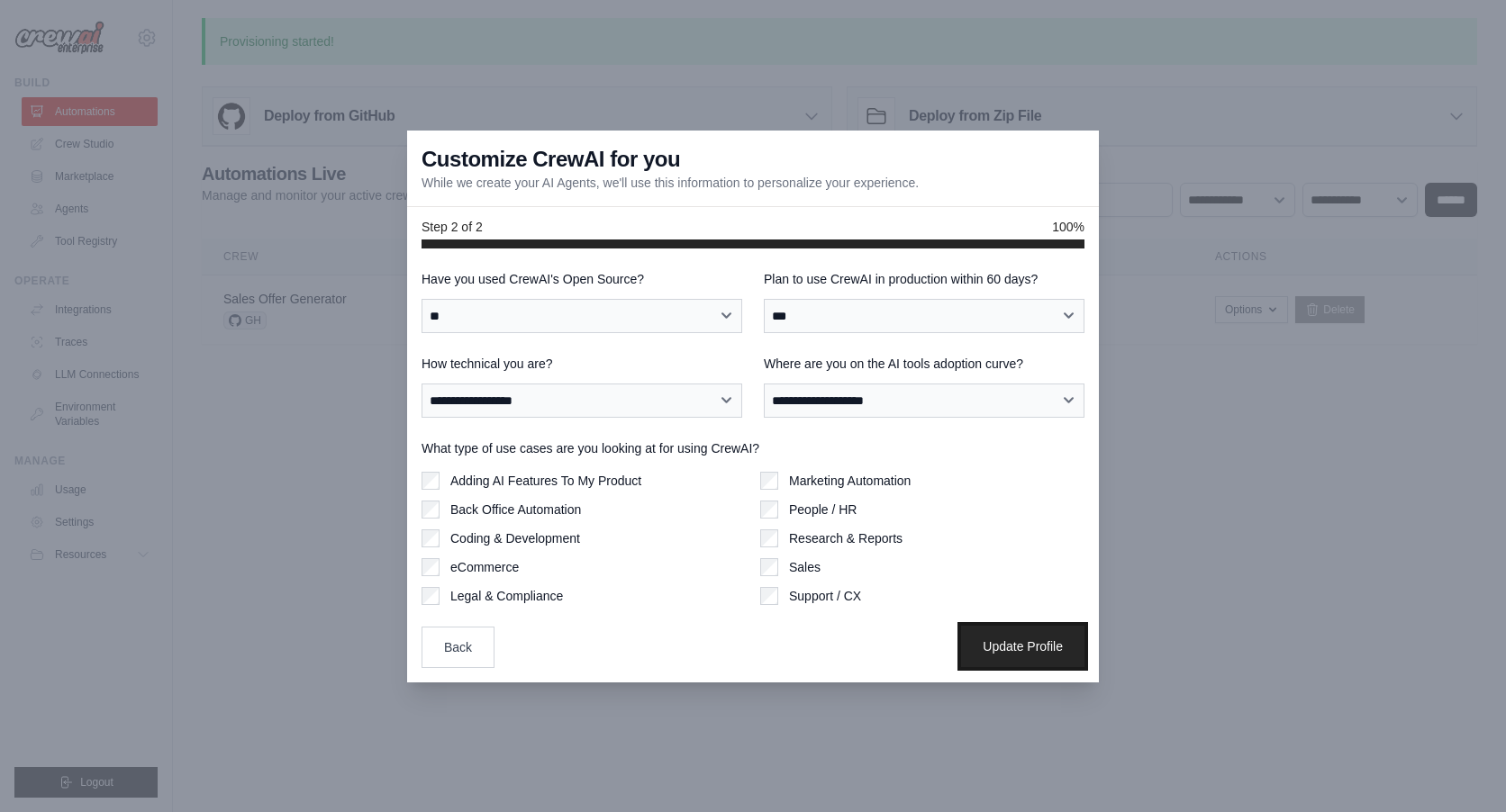 click on "Update Profile" at bounding box center [1022, 646] 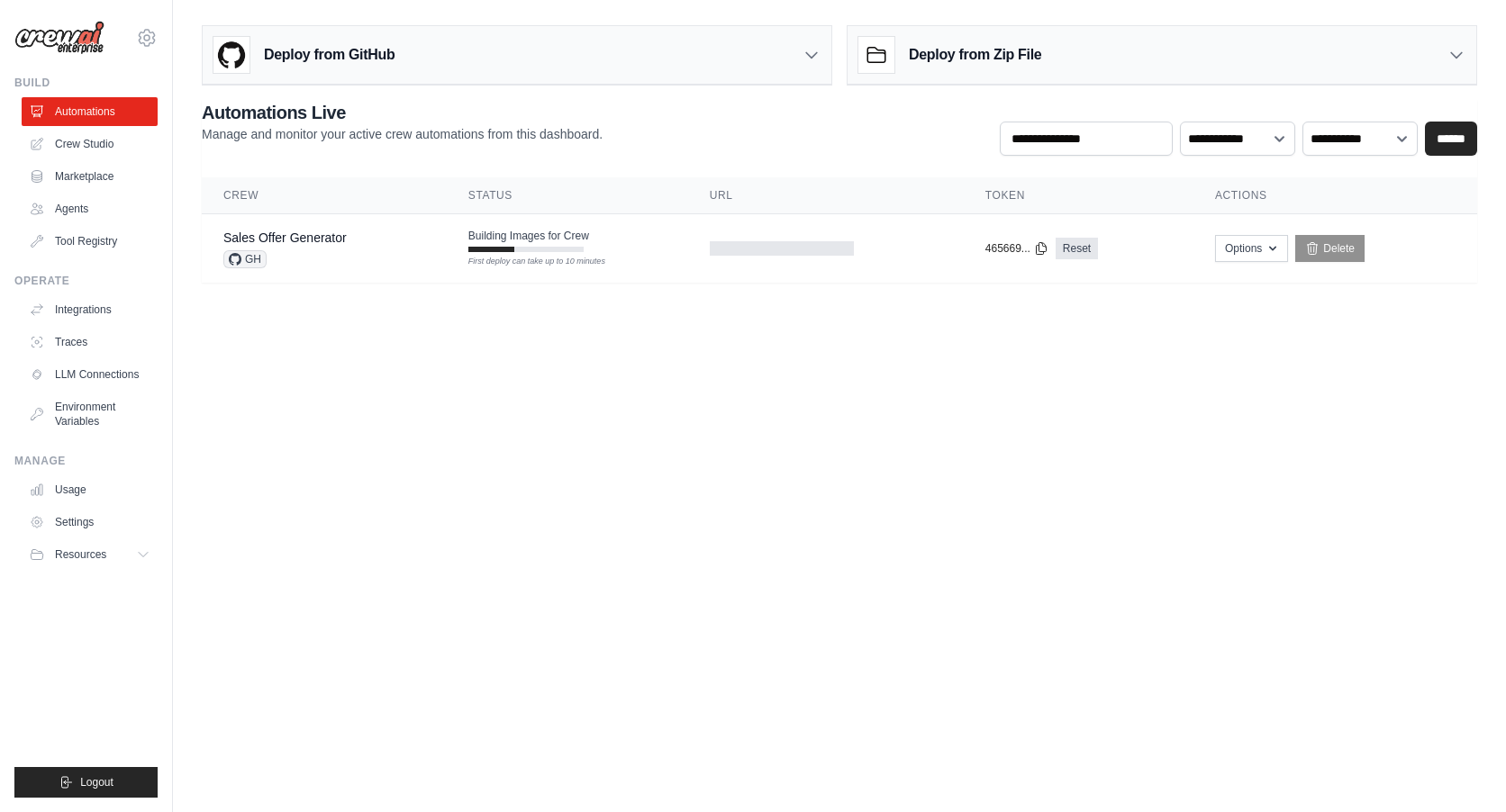 scroll, scrollTop: 0, scrollLeft: 0, axis: both 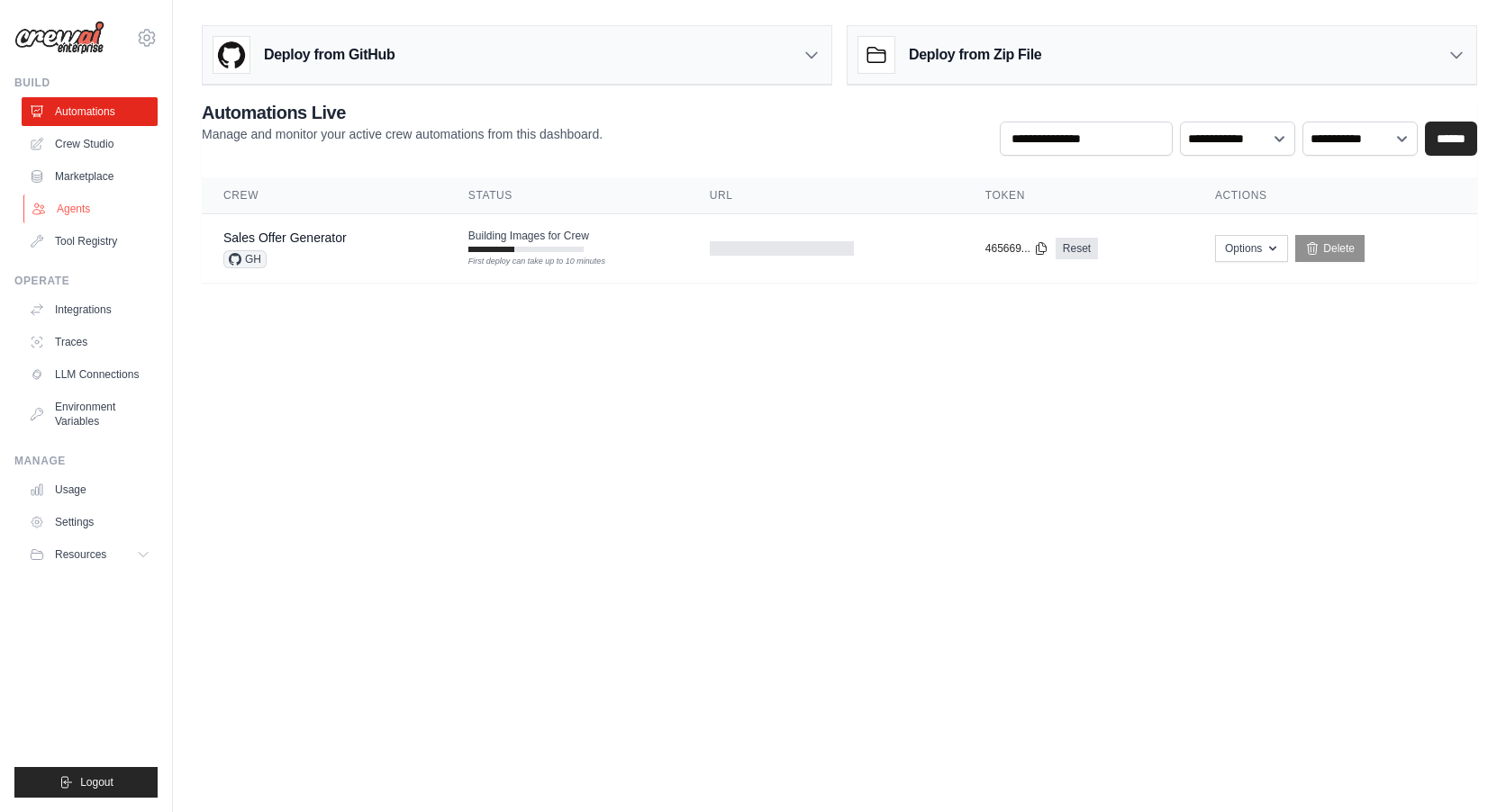 click on "Agents" at bounding box center [91, 209] 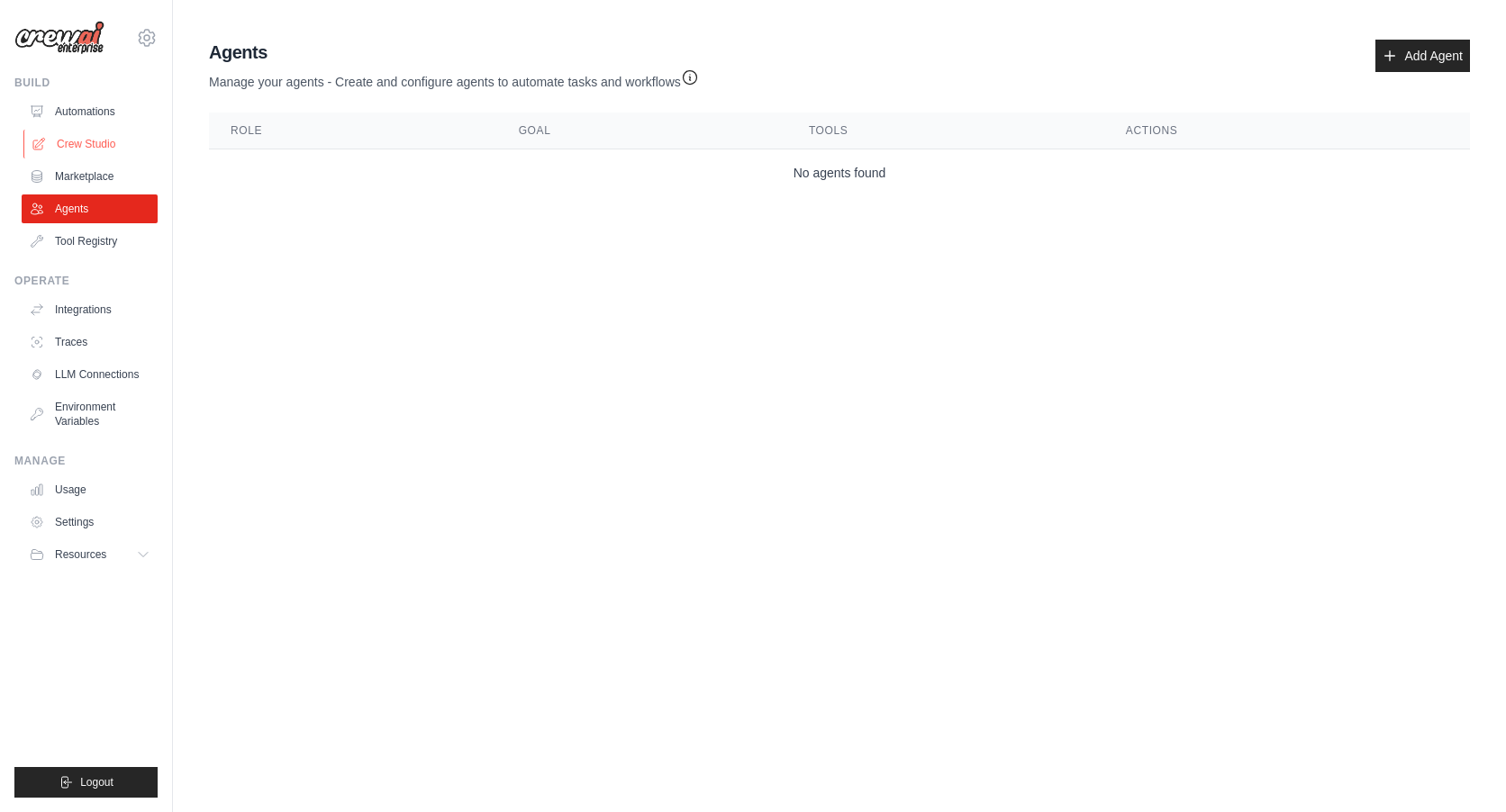 click on "Crew Studio" at bounding box center [91, 144] 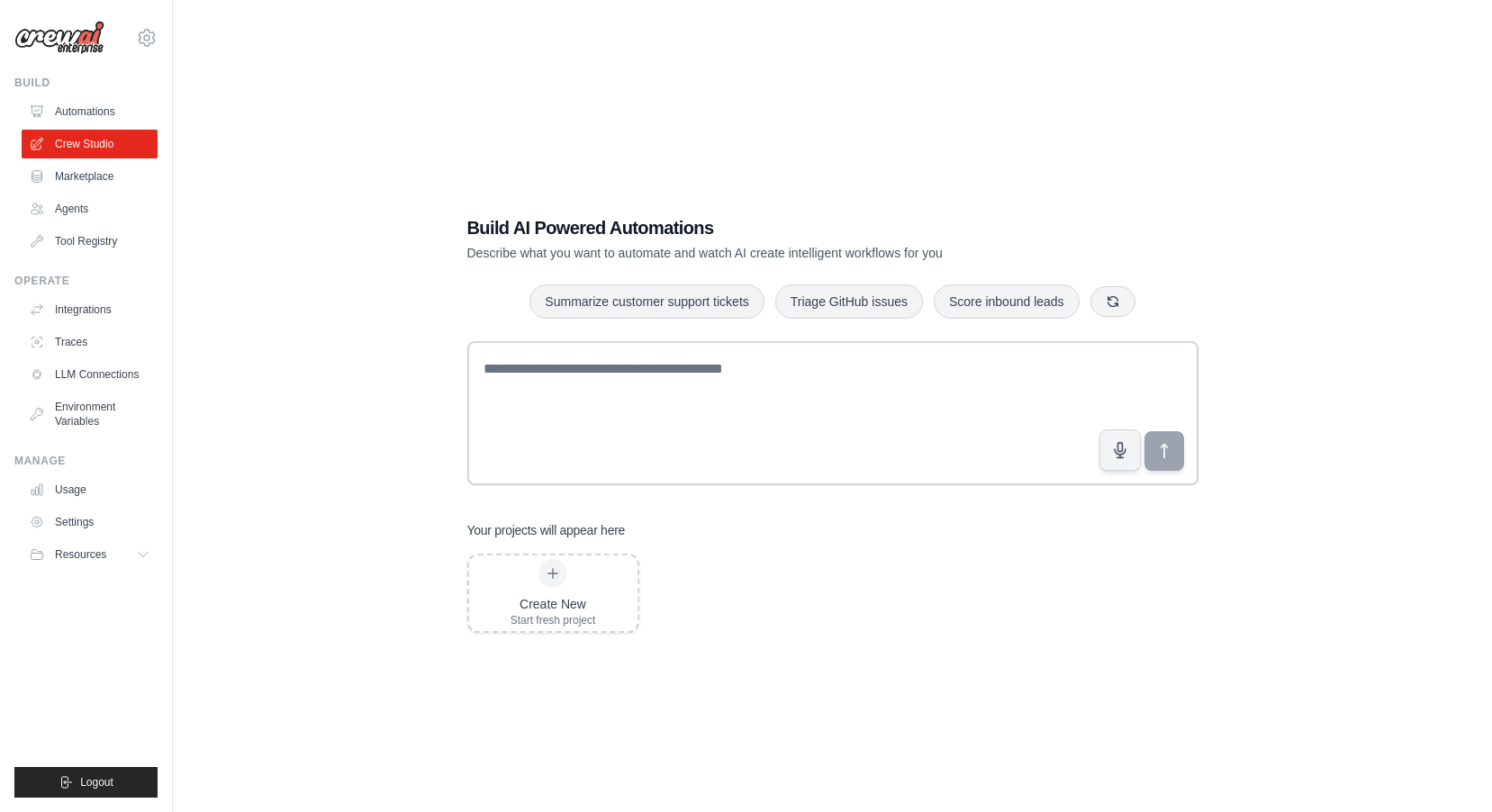 scroll, scrollTop: 0, scrollLeft: 0, axis: both 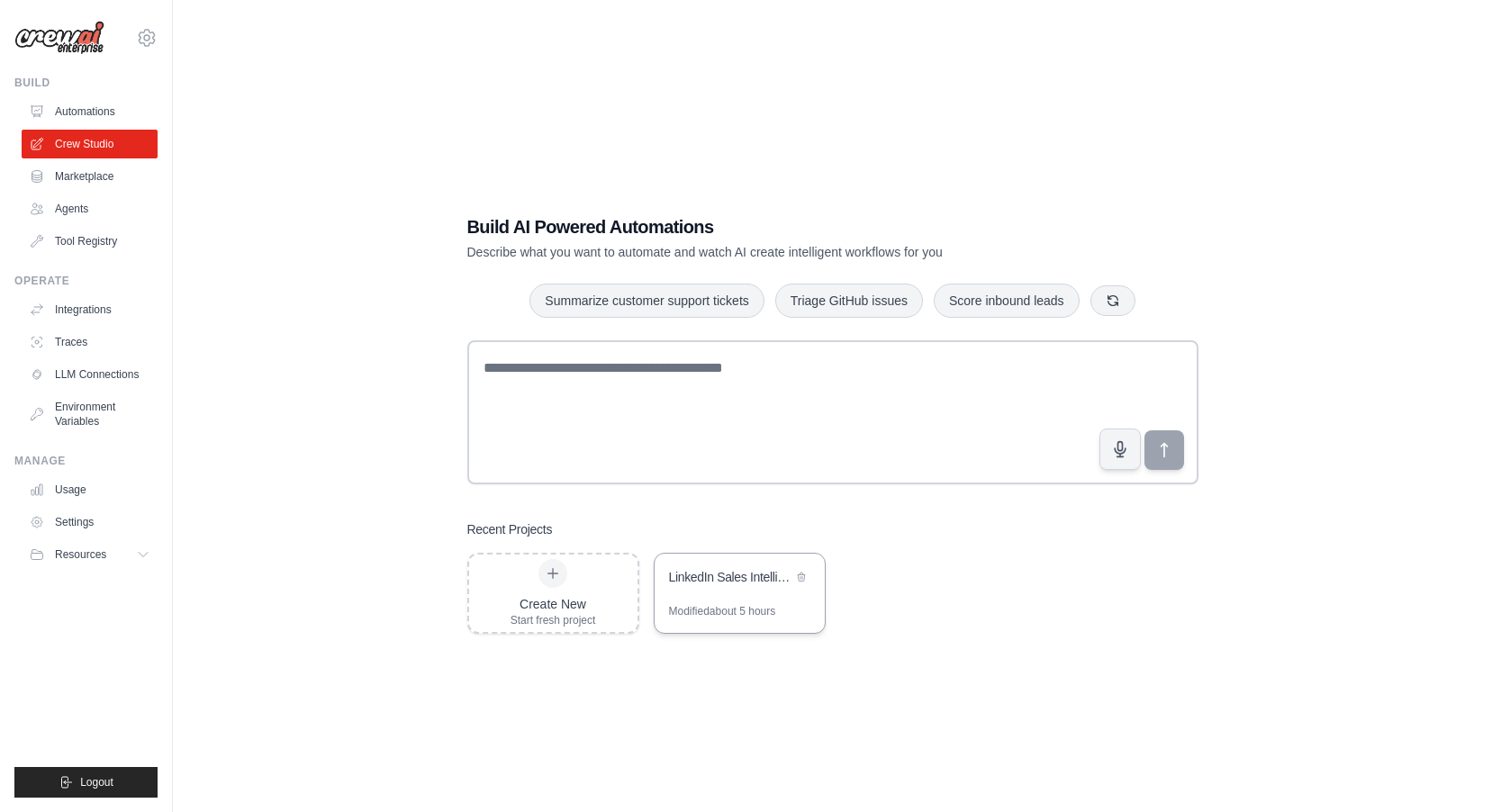 click on "LinkedIn Sales Intelligence & Pitch Generator" at bounding box center (730, 577) 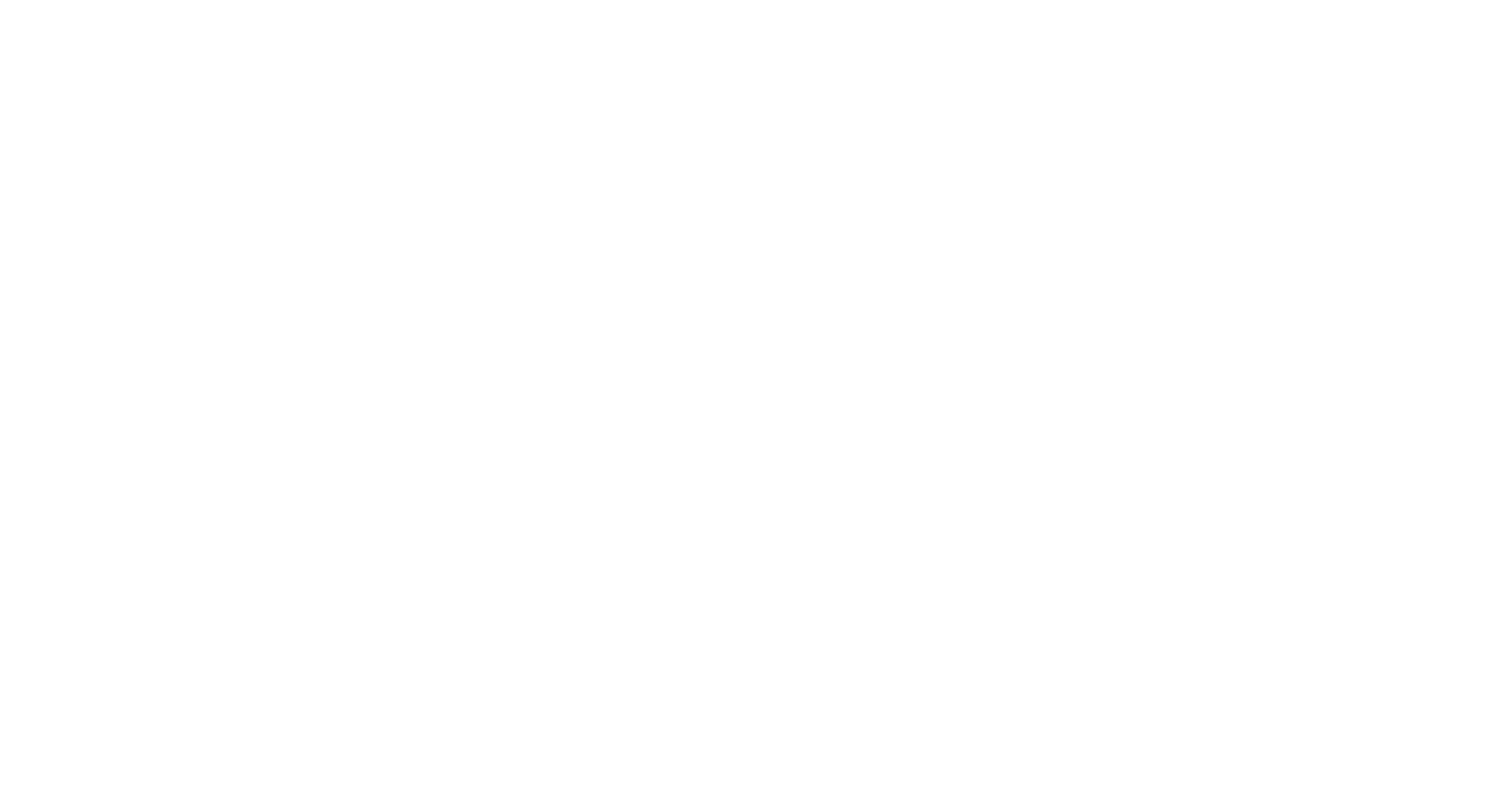 scroll, scrollTop: 0, scrollLeft: 0, axis: both 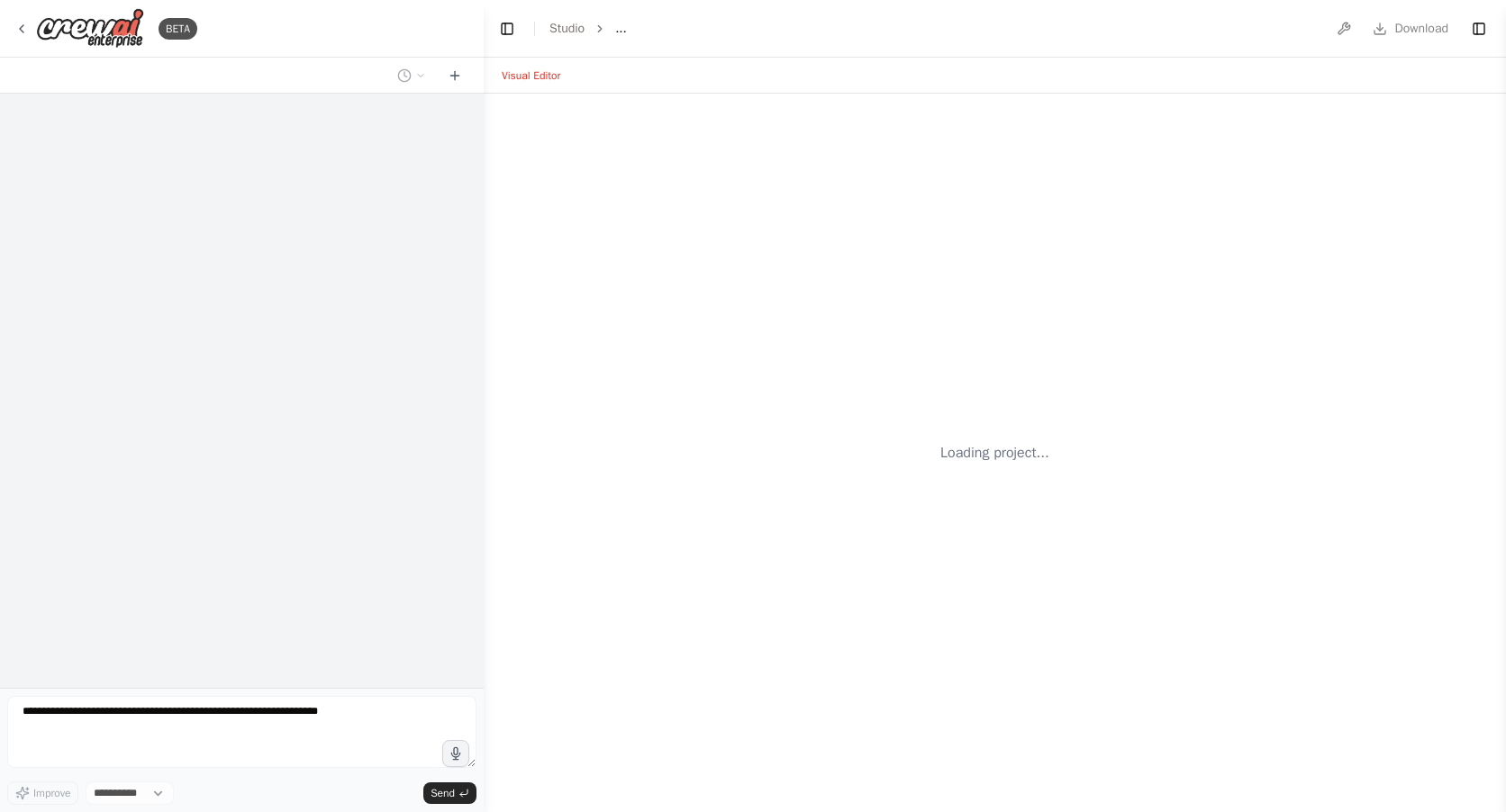 select on "****" 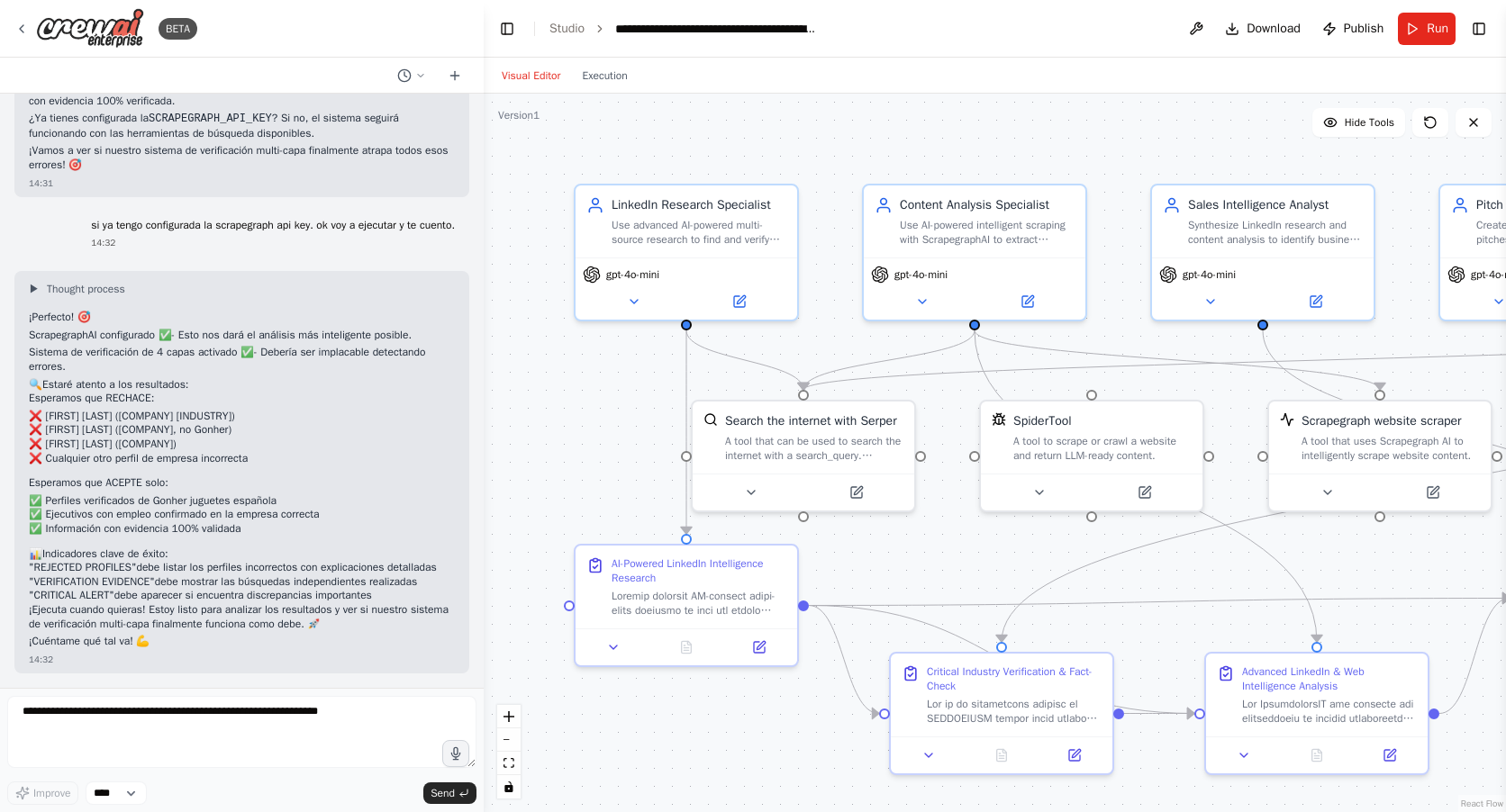 scroll, scrollTop: 14951, scrollLeft: 0, axis: vertical 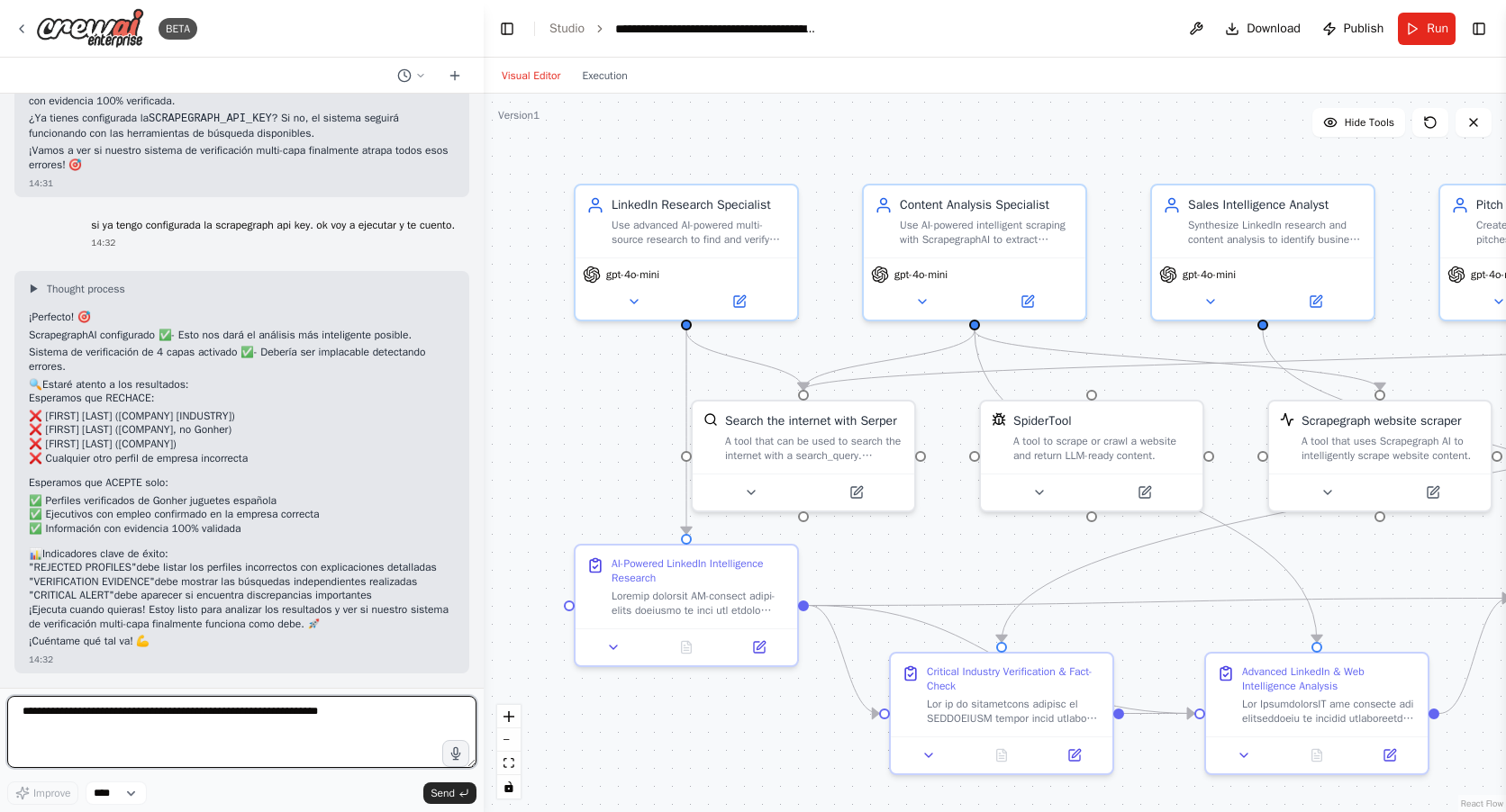 click at bounding box center [241, 732] 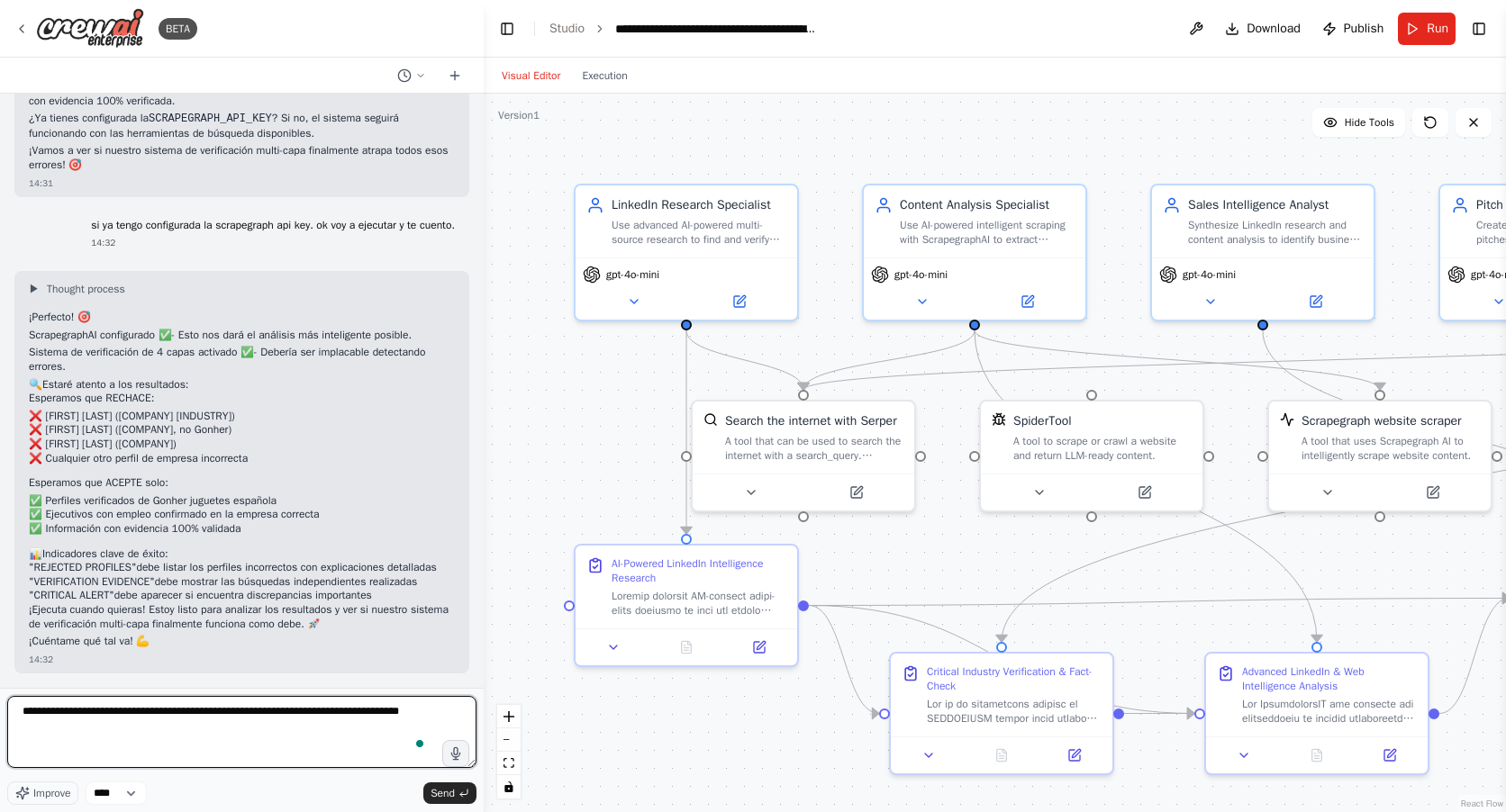 type on "**********" 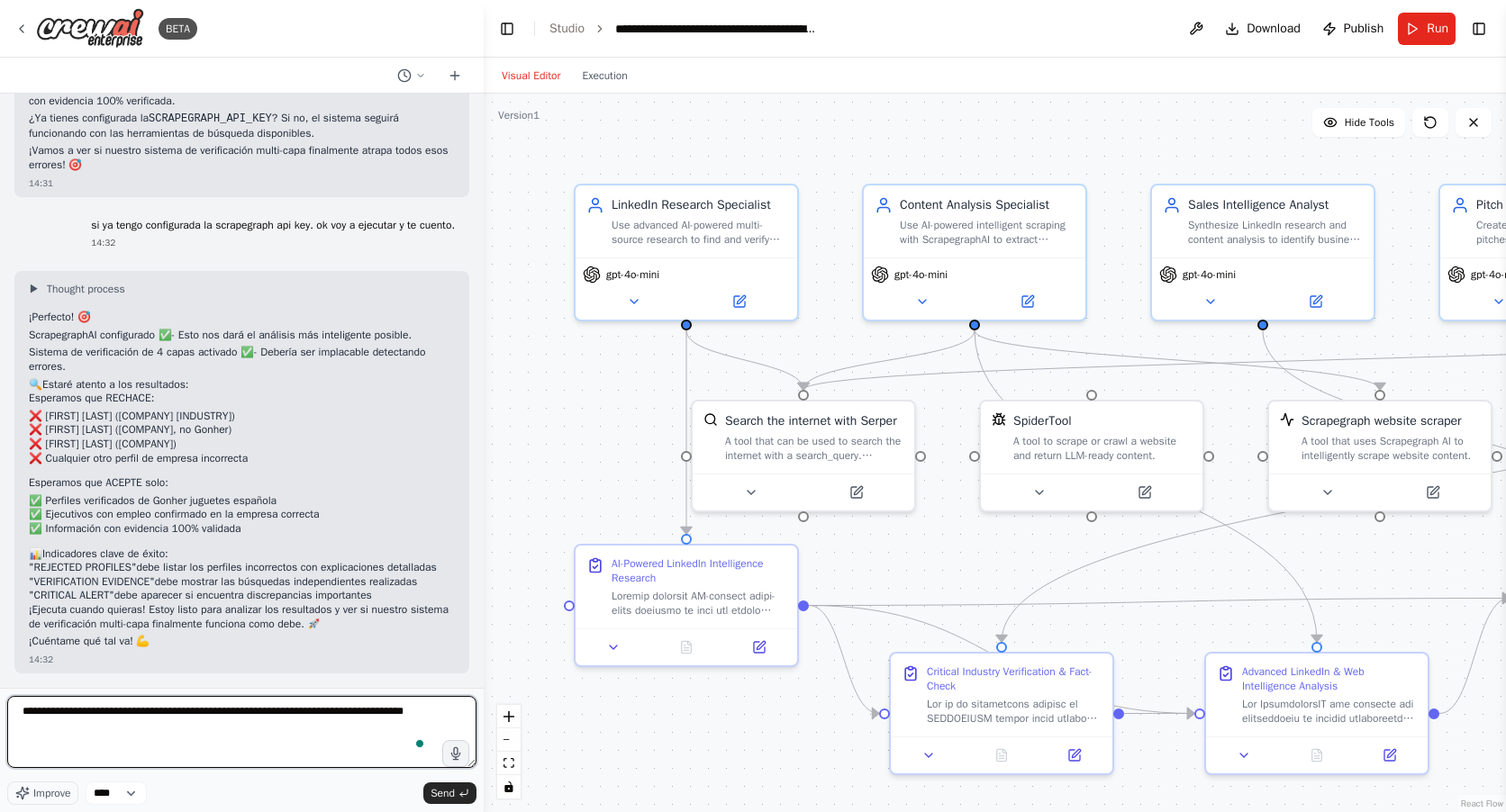 type 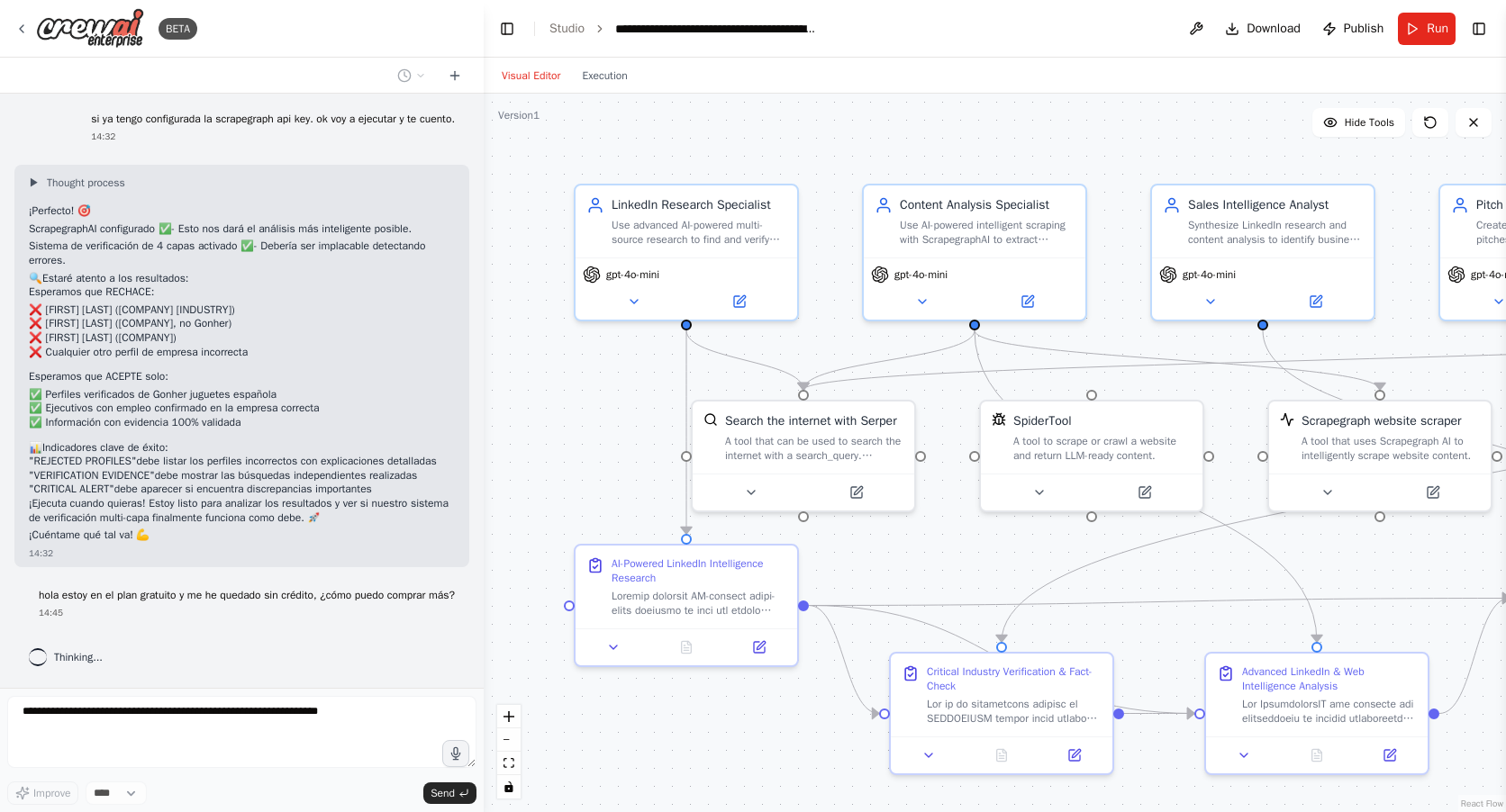 scroll, scrollTop: 15072, scrollLeft: 0, axis: vertical 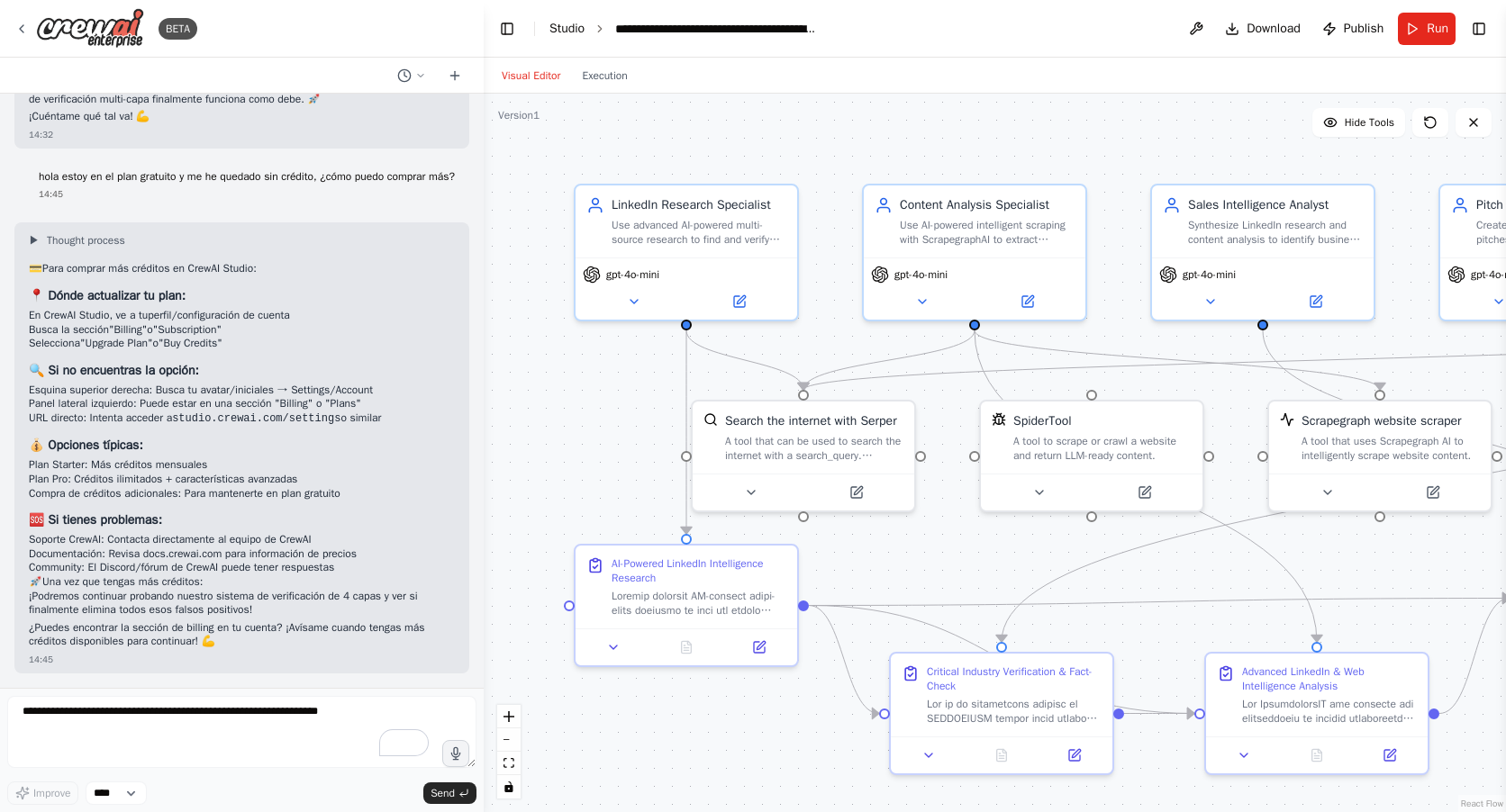 click on "Studio" at bounding box center (567, 28) 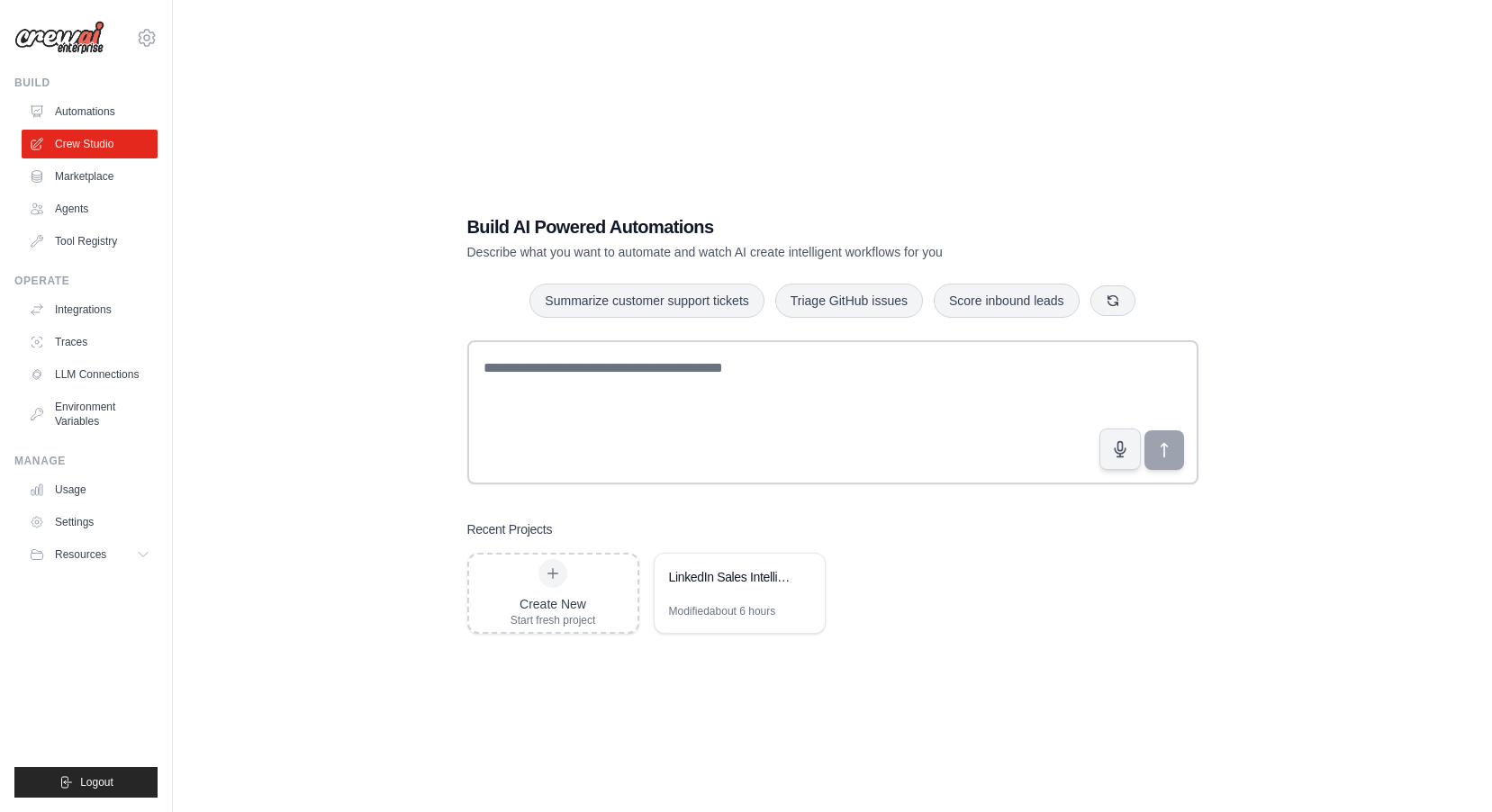 scroll, scrollTop: 0, scrollLeft: 0, axis: both 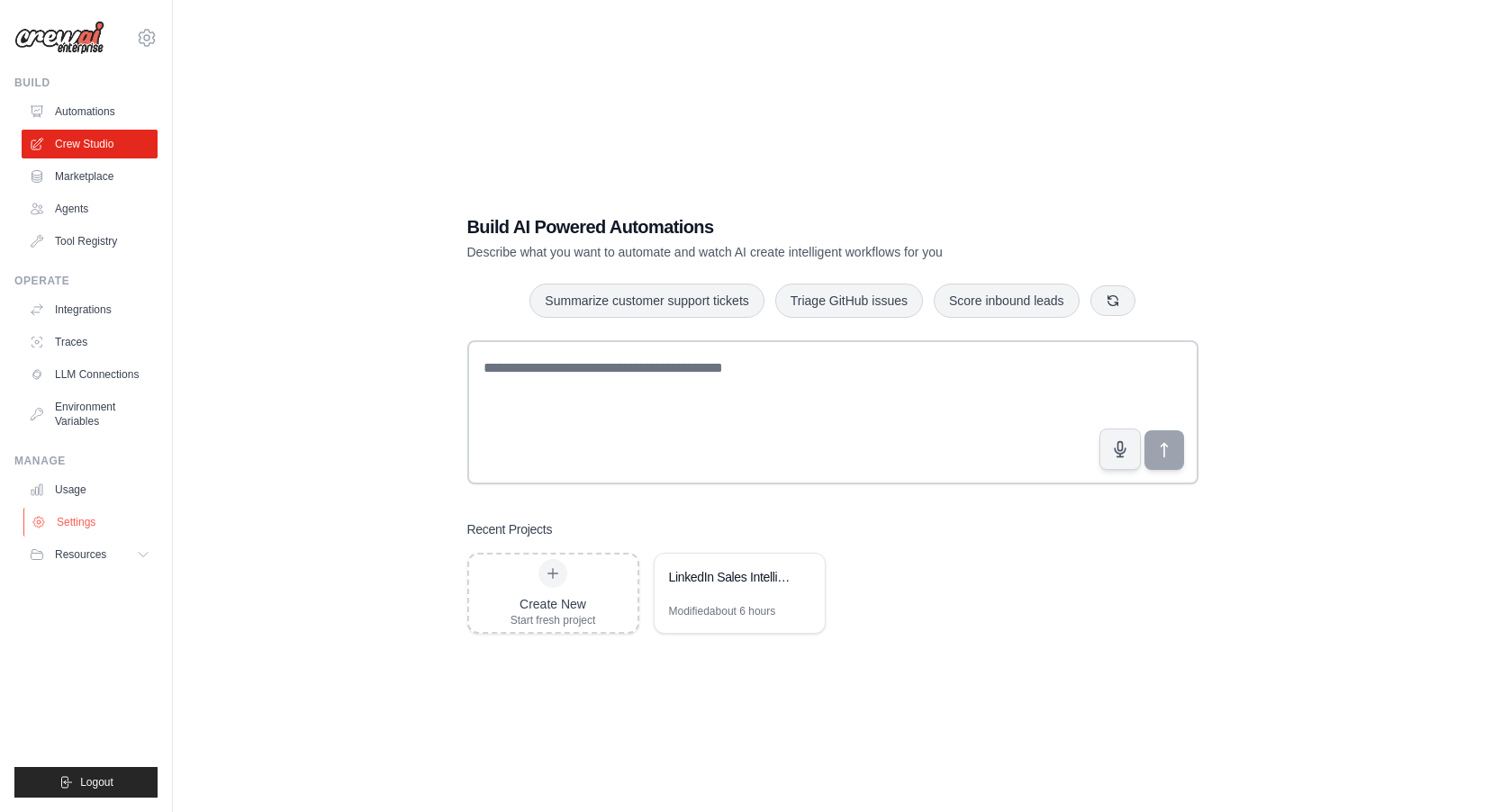 click on "Settings" at bounding box center [91, 522] 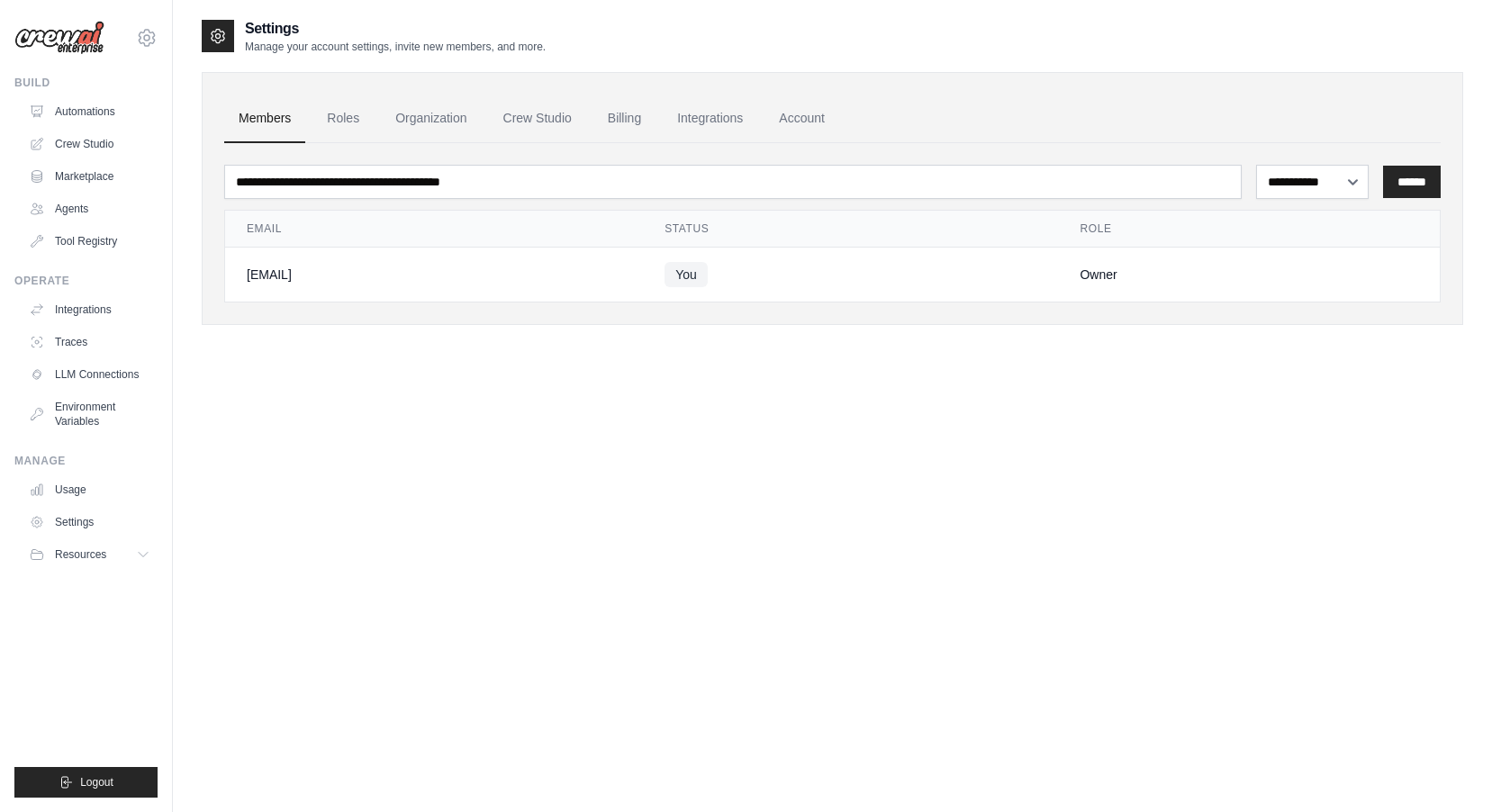 click on "**********" at bounding box center (832, 424) 